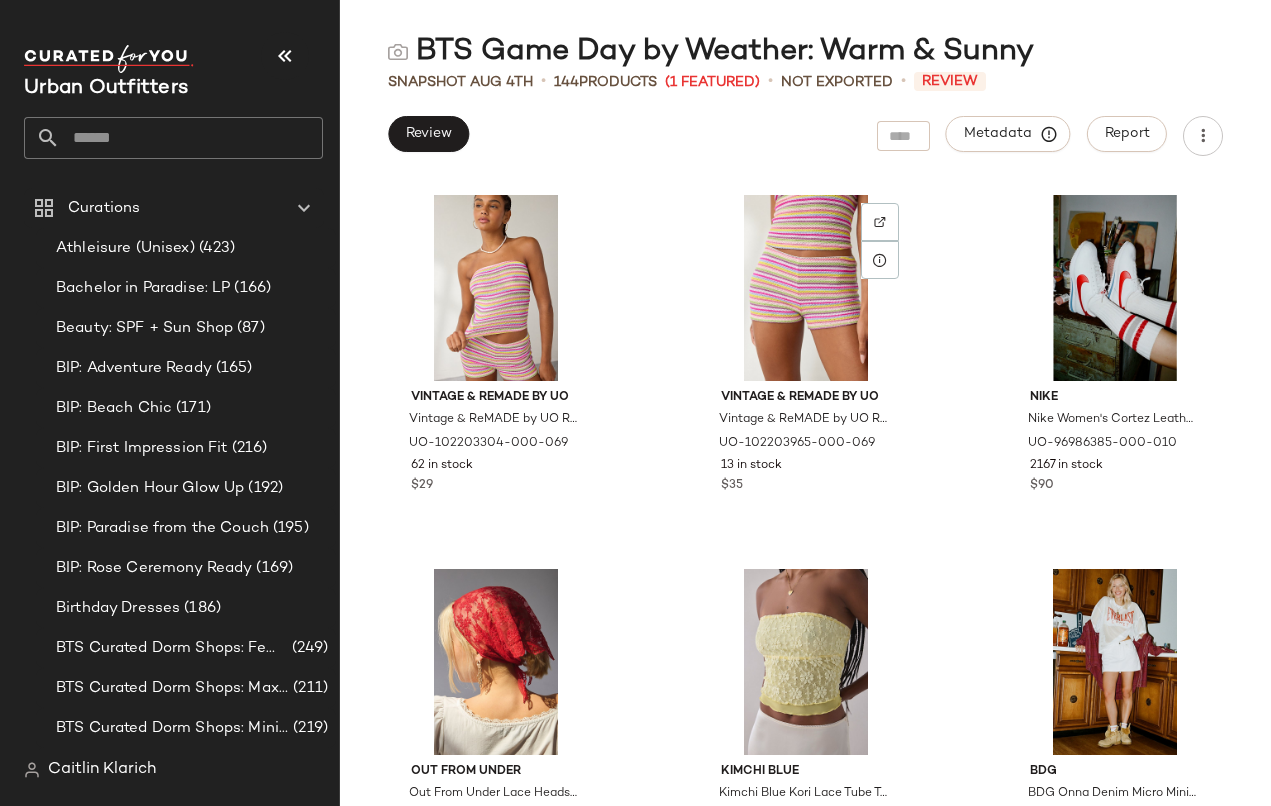 scroll, scrollTop: 0, scrollLeft: 0, axis: both 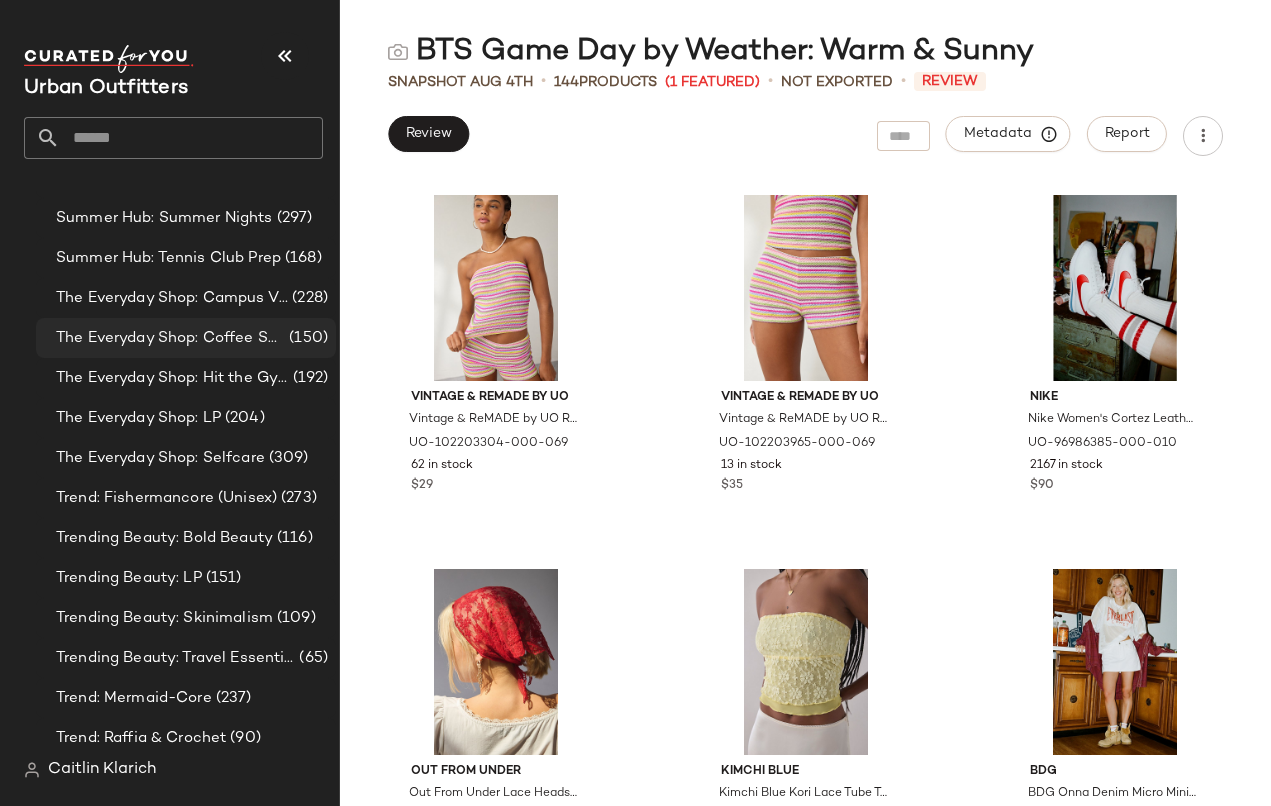 click on "The Everyday Shop: Coffee Shop Hangs" at bounding box center (170, 338) 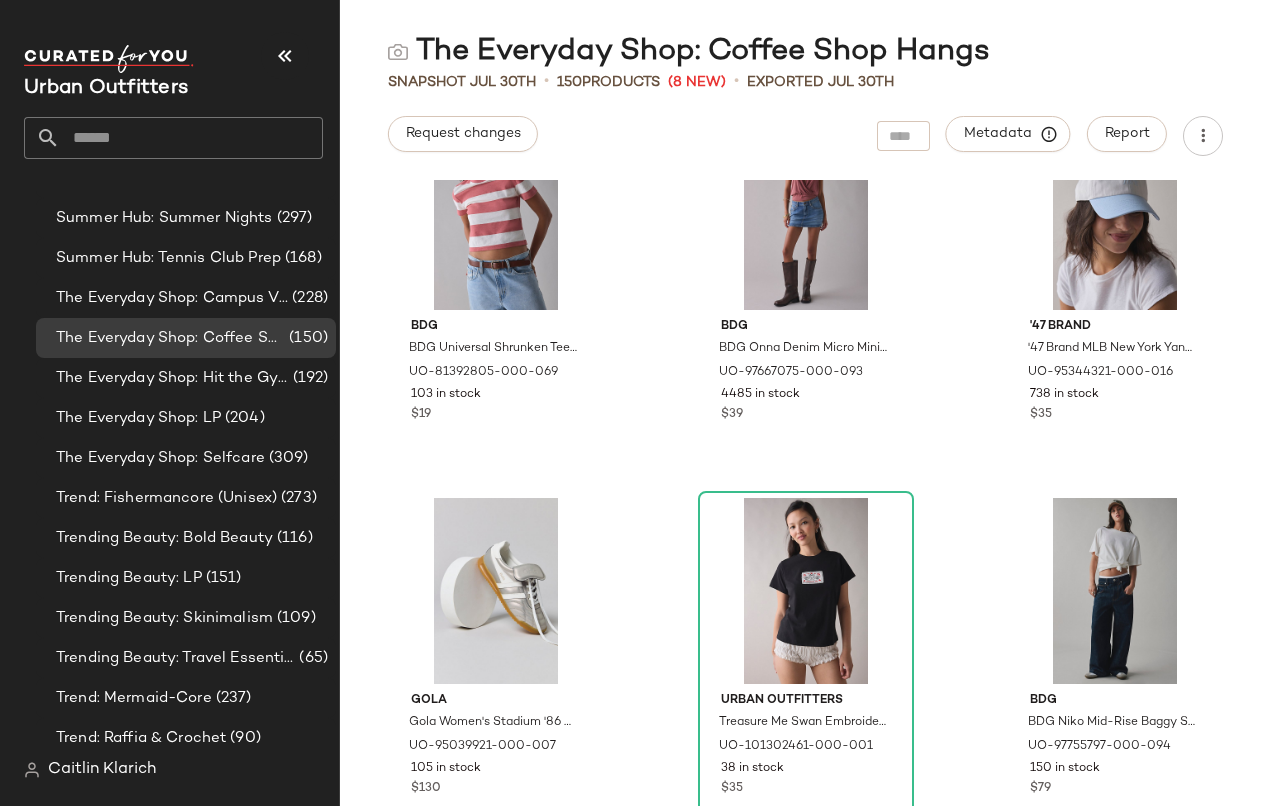 scroll, scrollTop: 75, scrollLeft: 0, axis: vertical 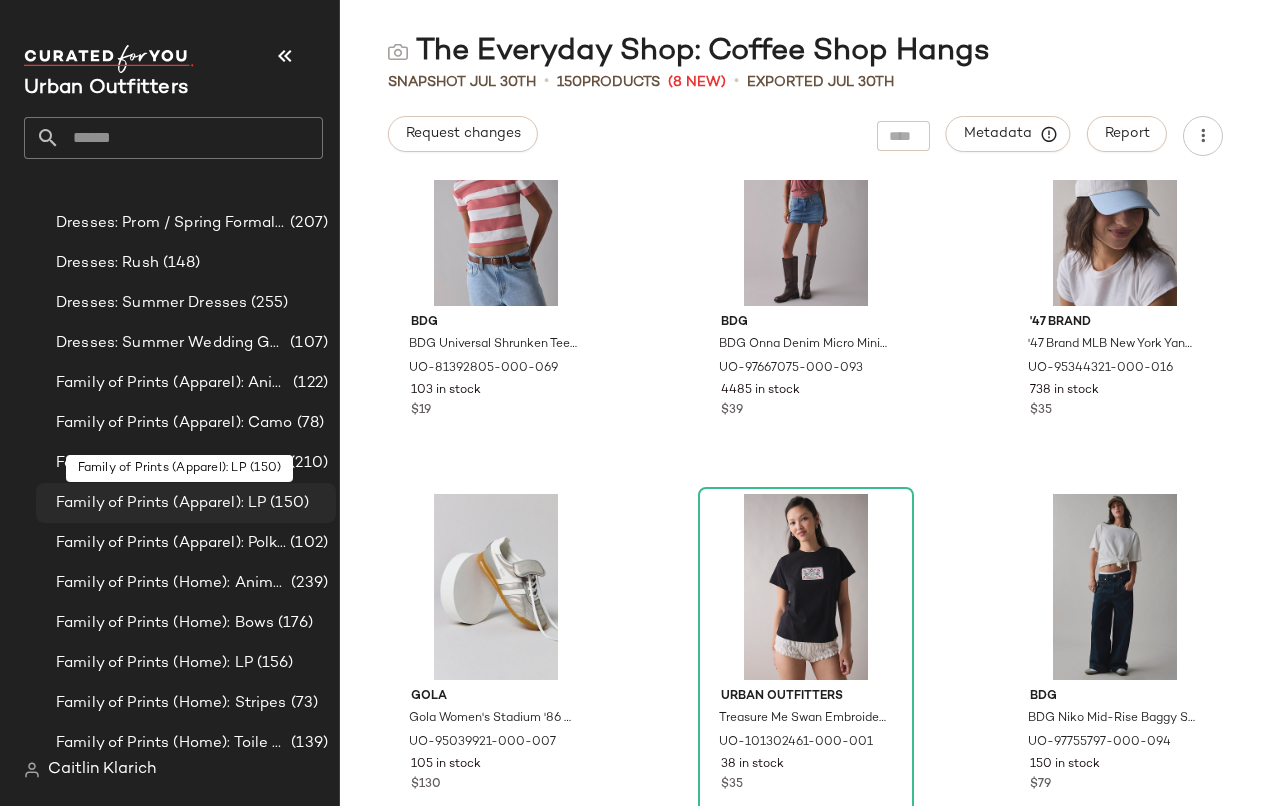 click on "Family of Prints (Apparel): LP" at bounding box center (161, 503) 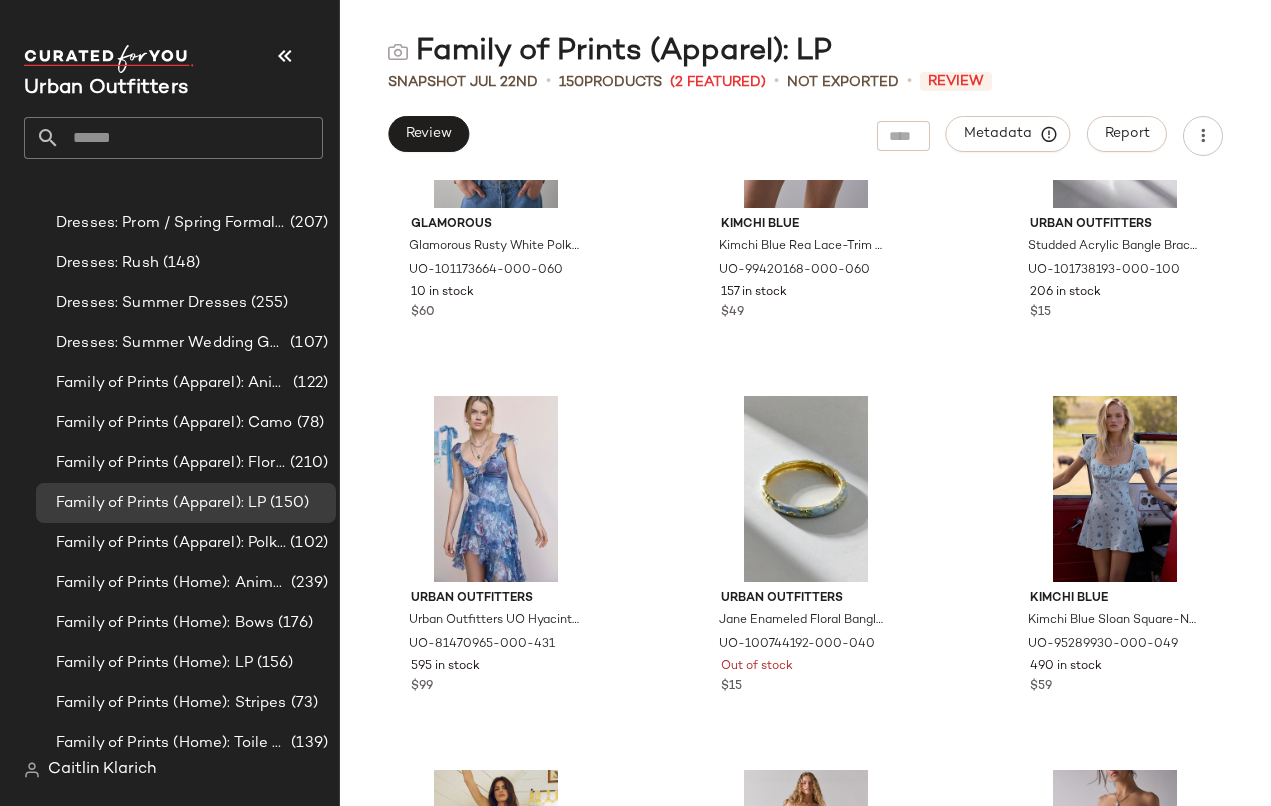scroll, scrollTop: 9922, scrollLeft: 0, axis: vertical 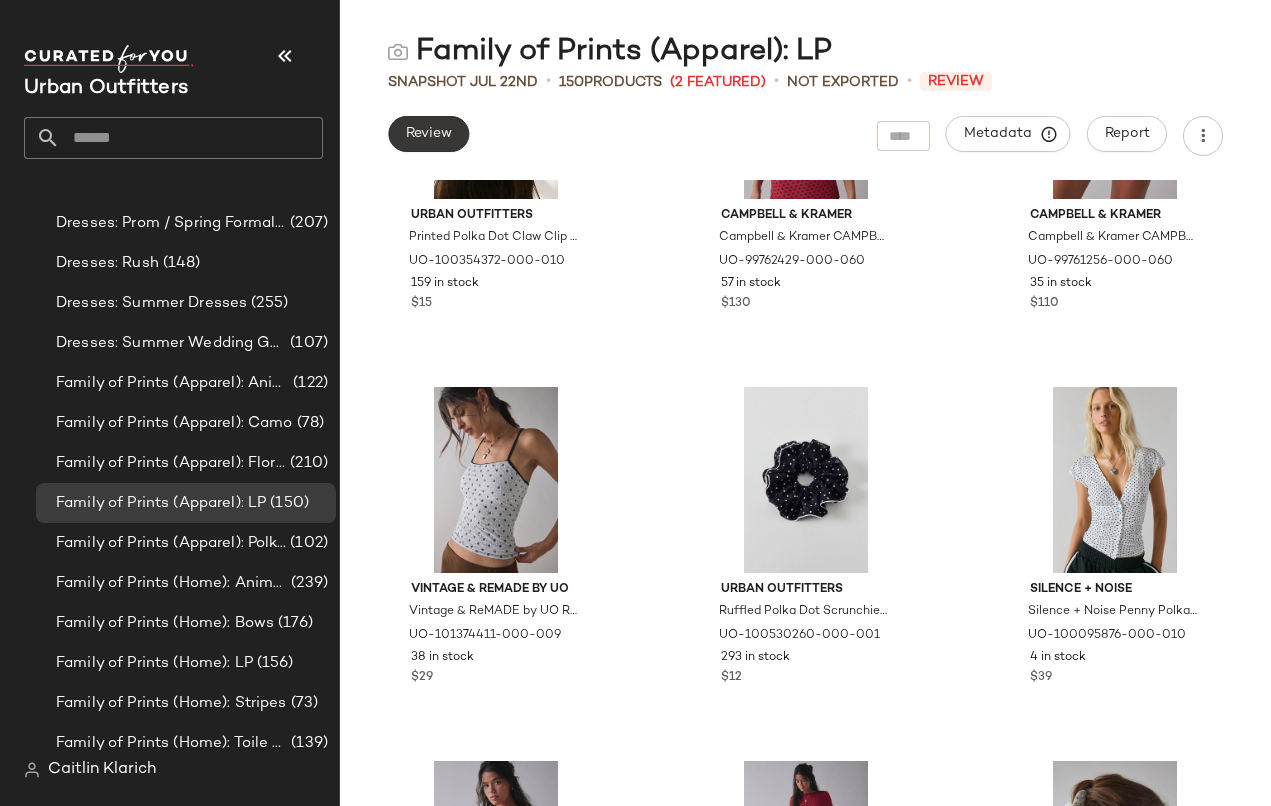 click on "Review" 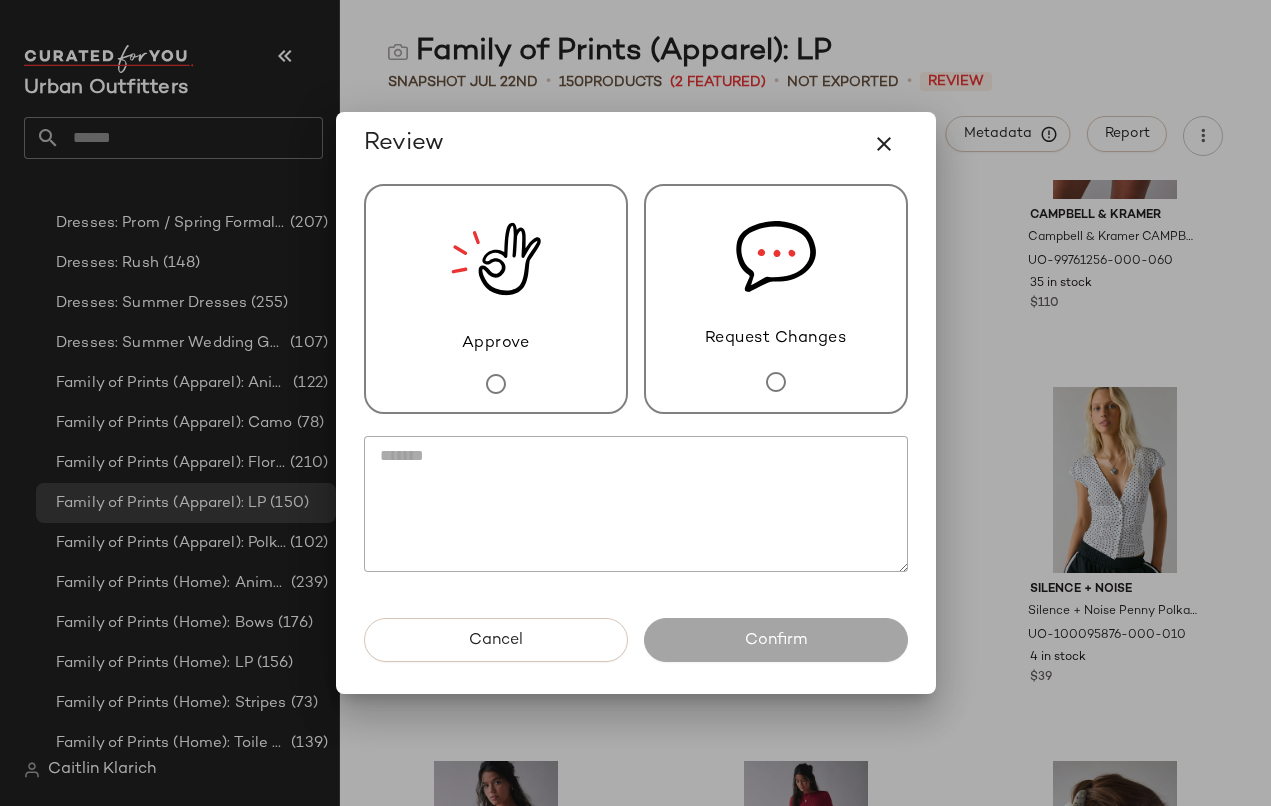click on "Request Changes" at bounding box center [776, 339] 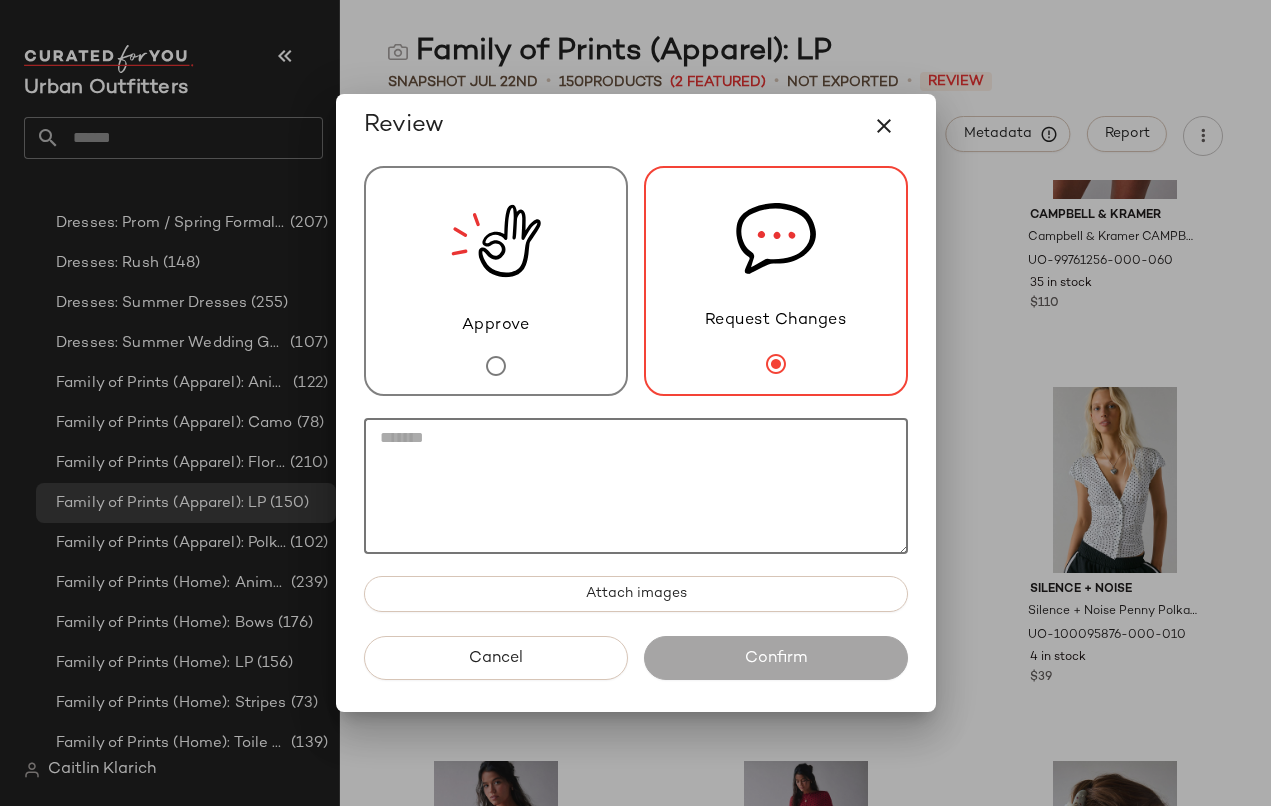click 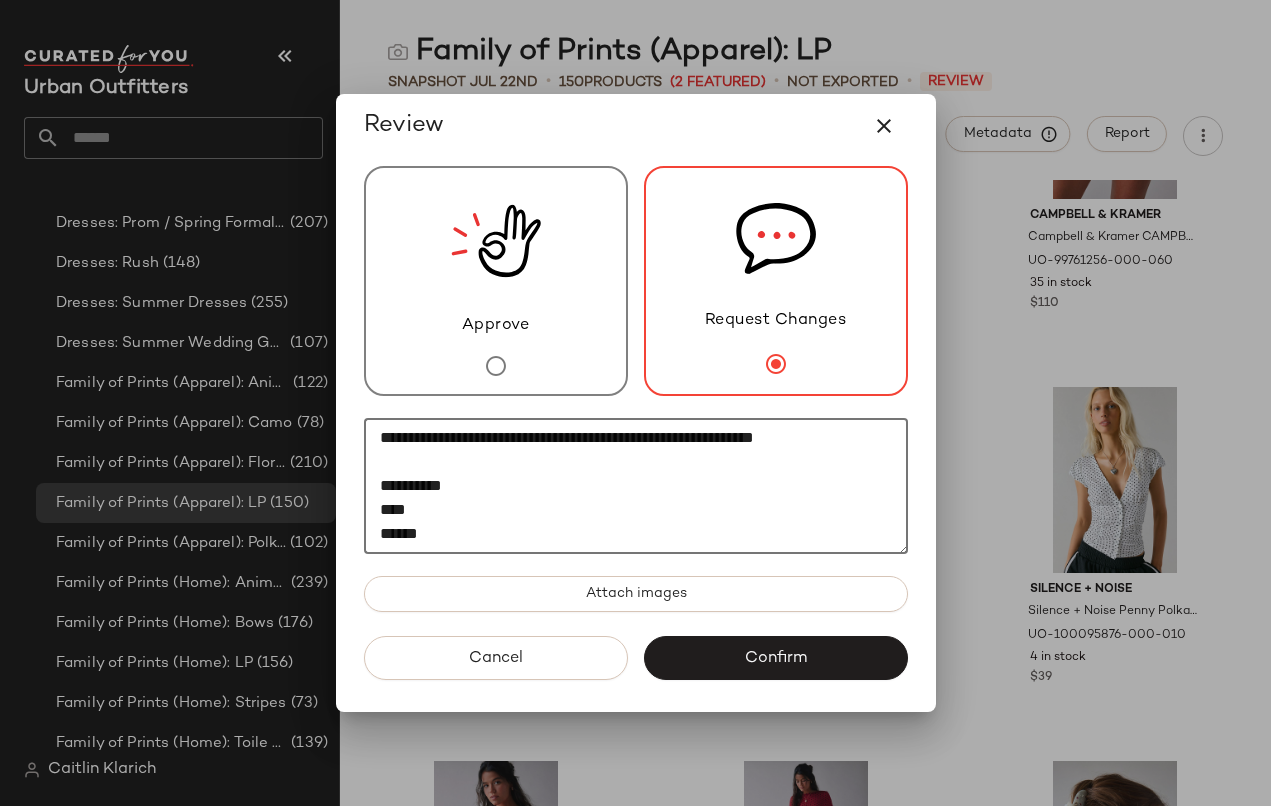 scroll, scrollTop: 0, scrollLeft: 0, axis: both 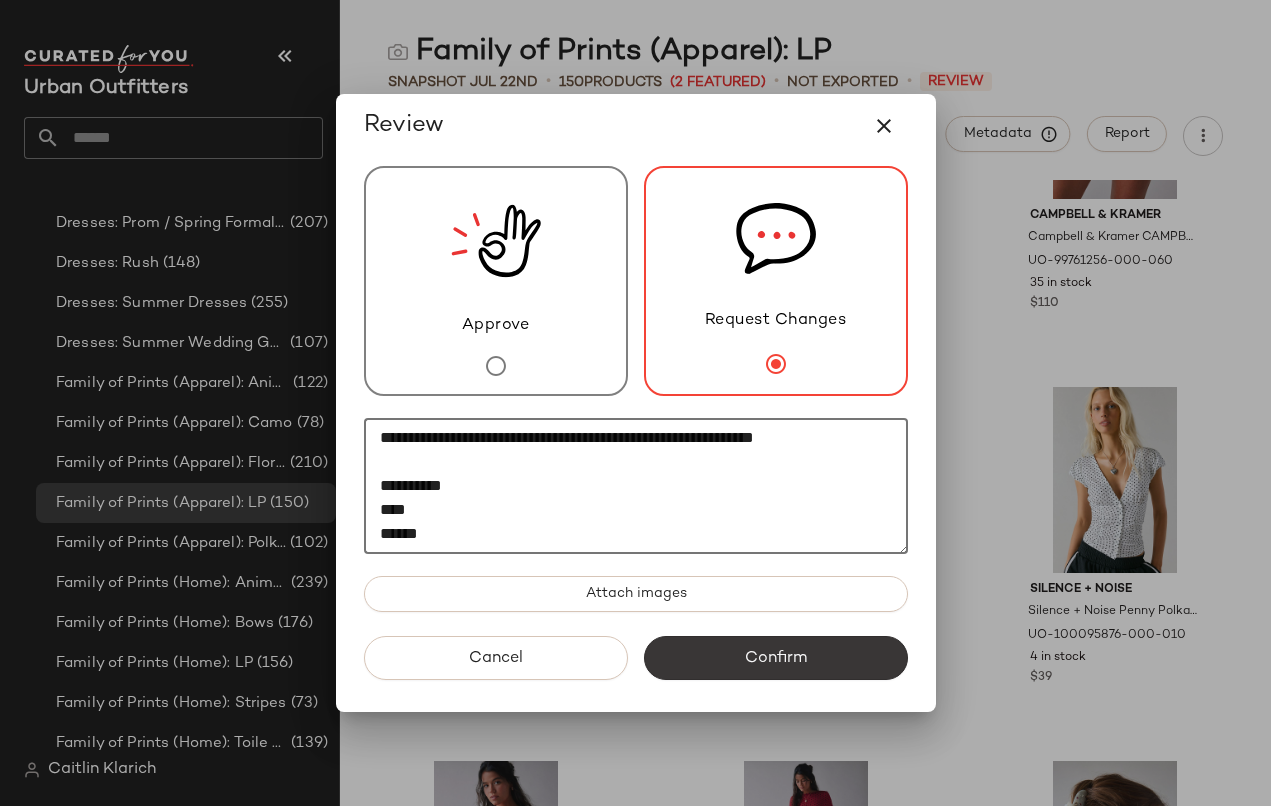 type on "**********" 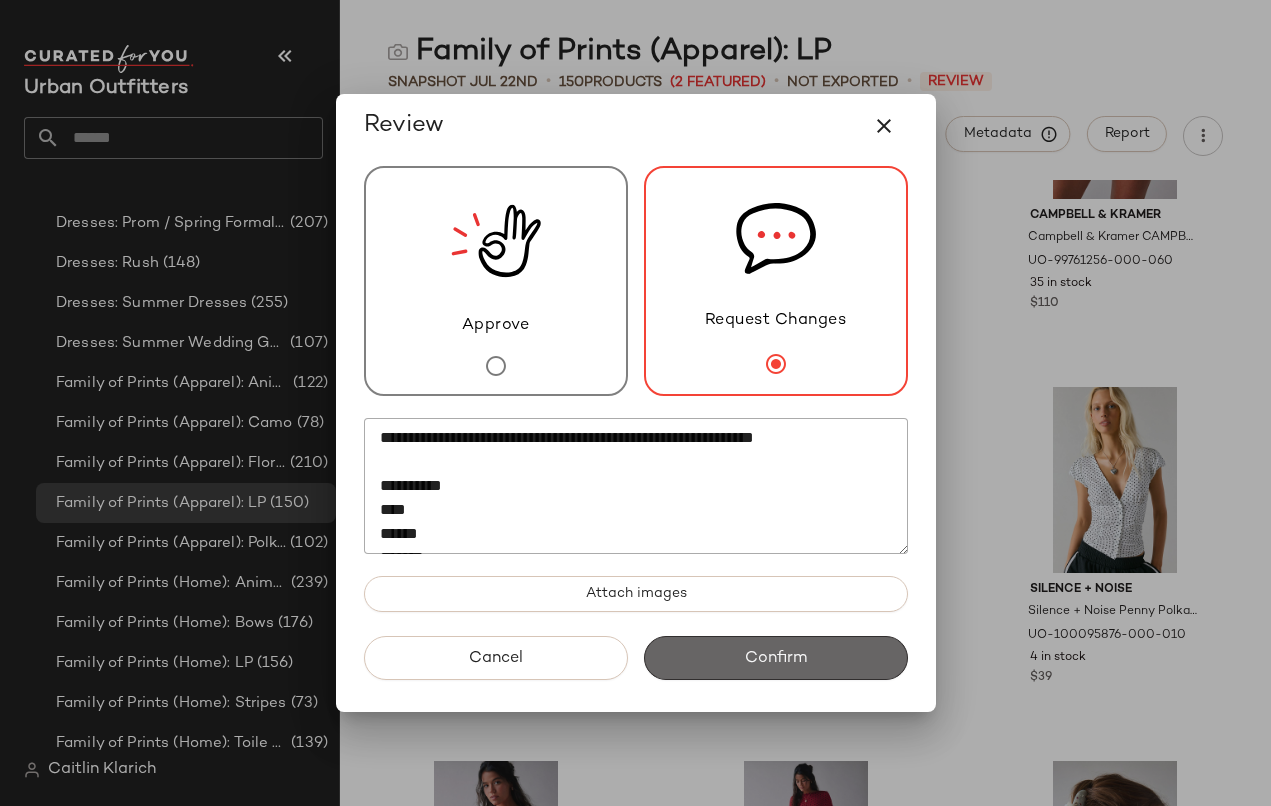 click on "Confirm" at bounding box center (776, 658) 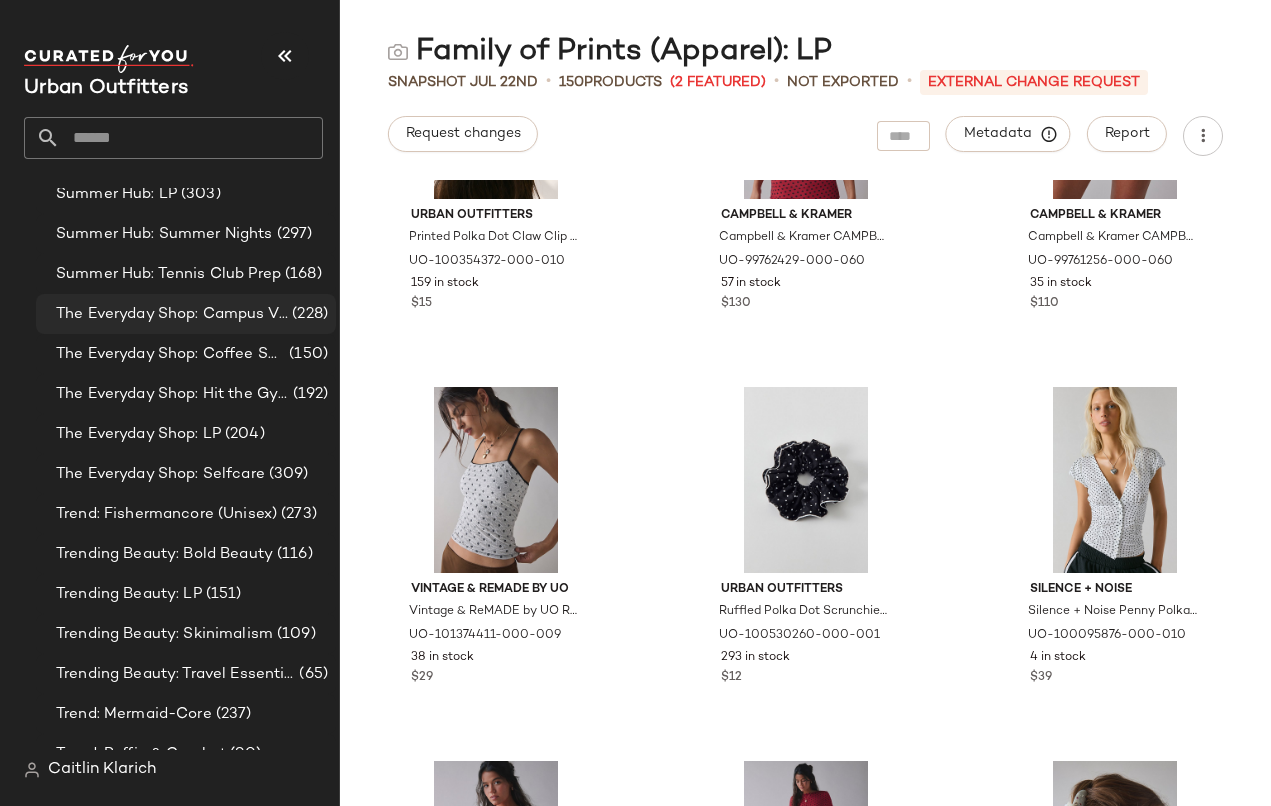 scroll, scrollTop: 3101, scrollLeft: 0, axis: vertical 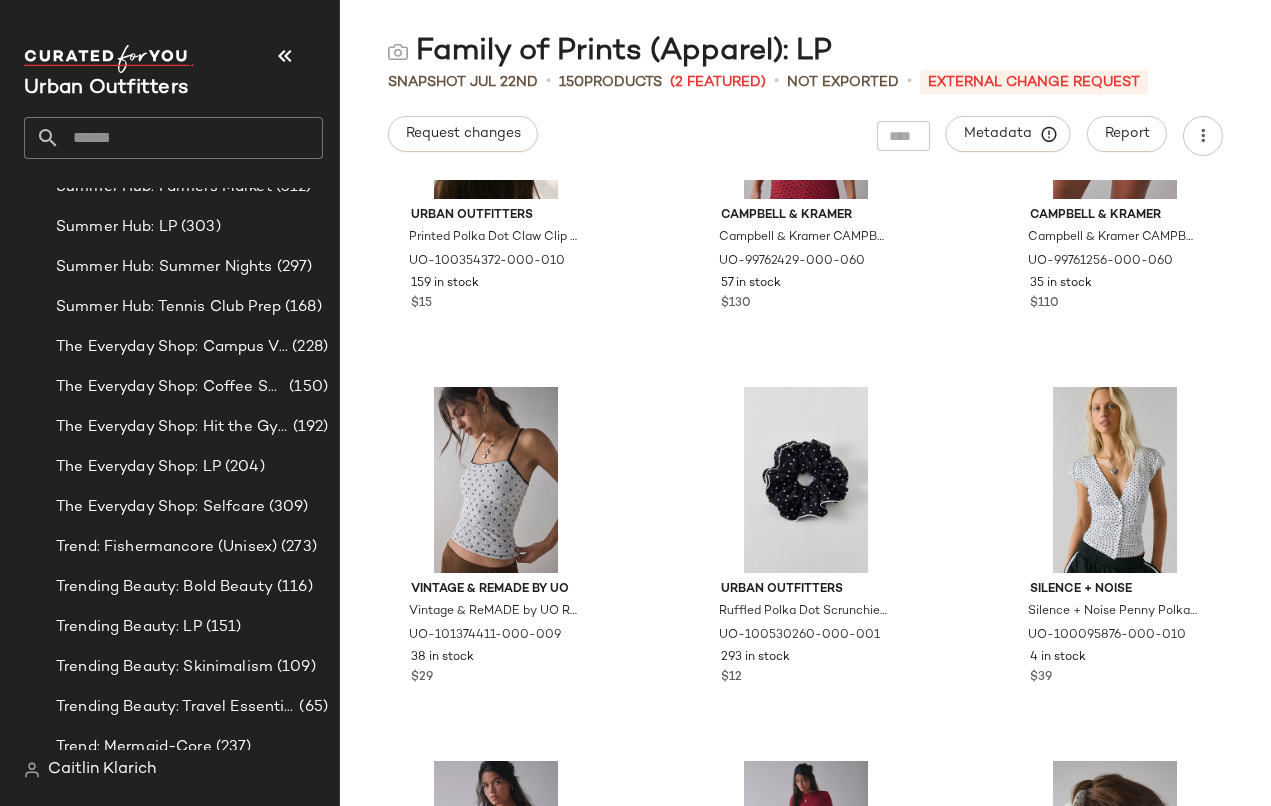 click 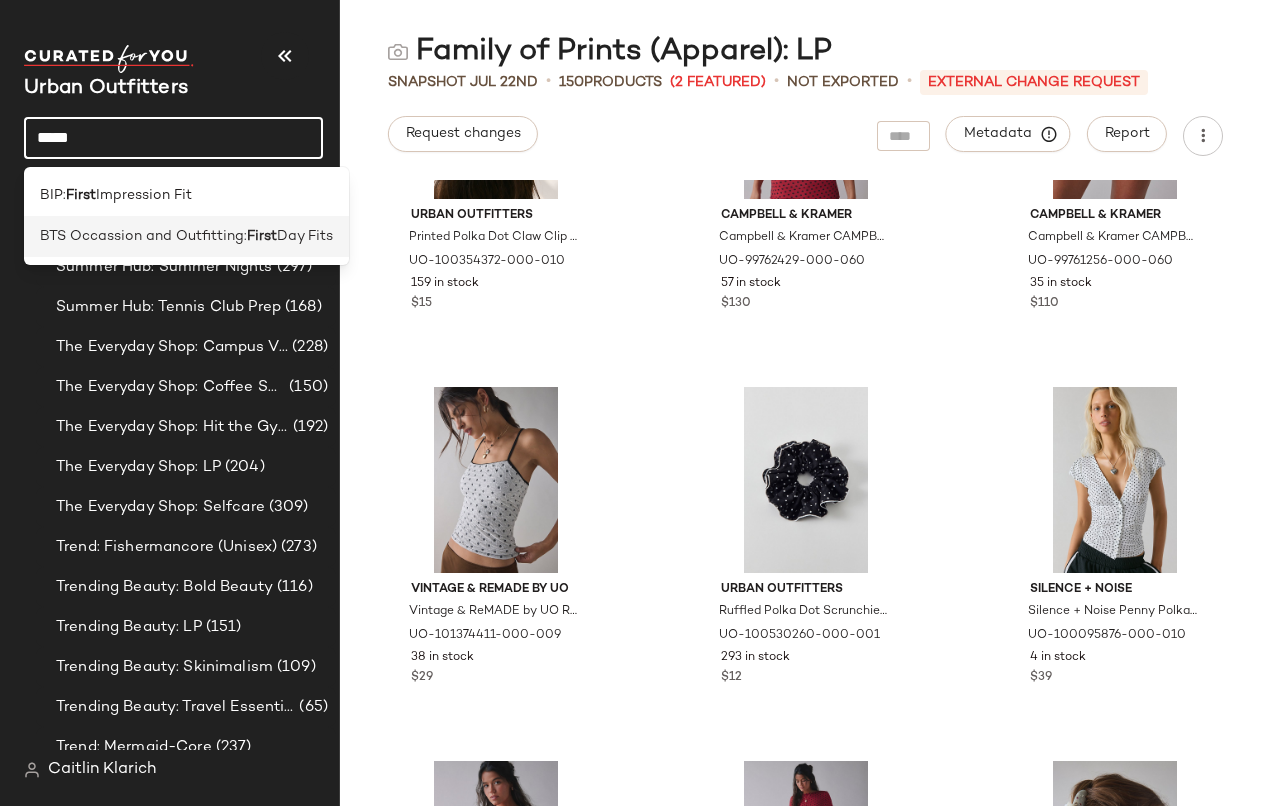 type on "*****" 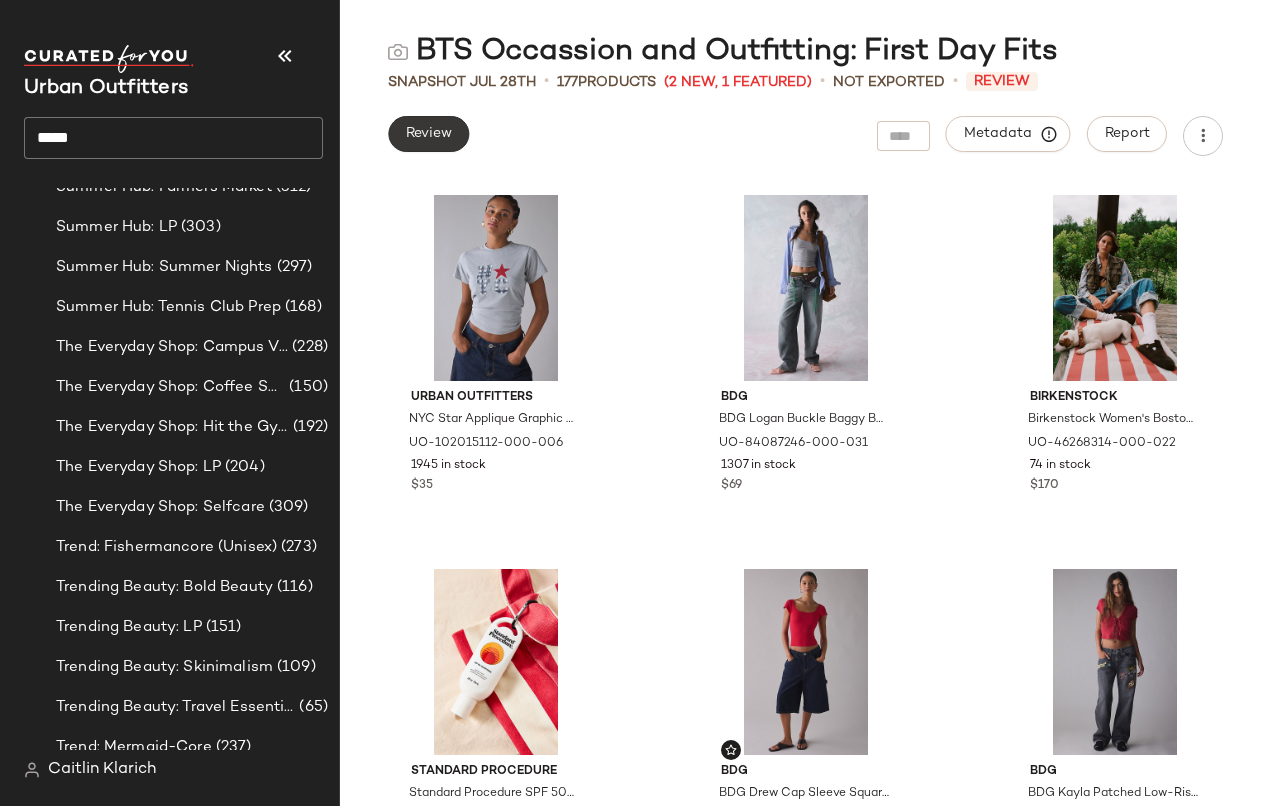 scroll, scrollTop: 0, scrollLeft: 0, axis: both 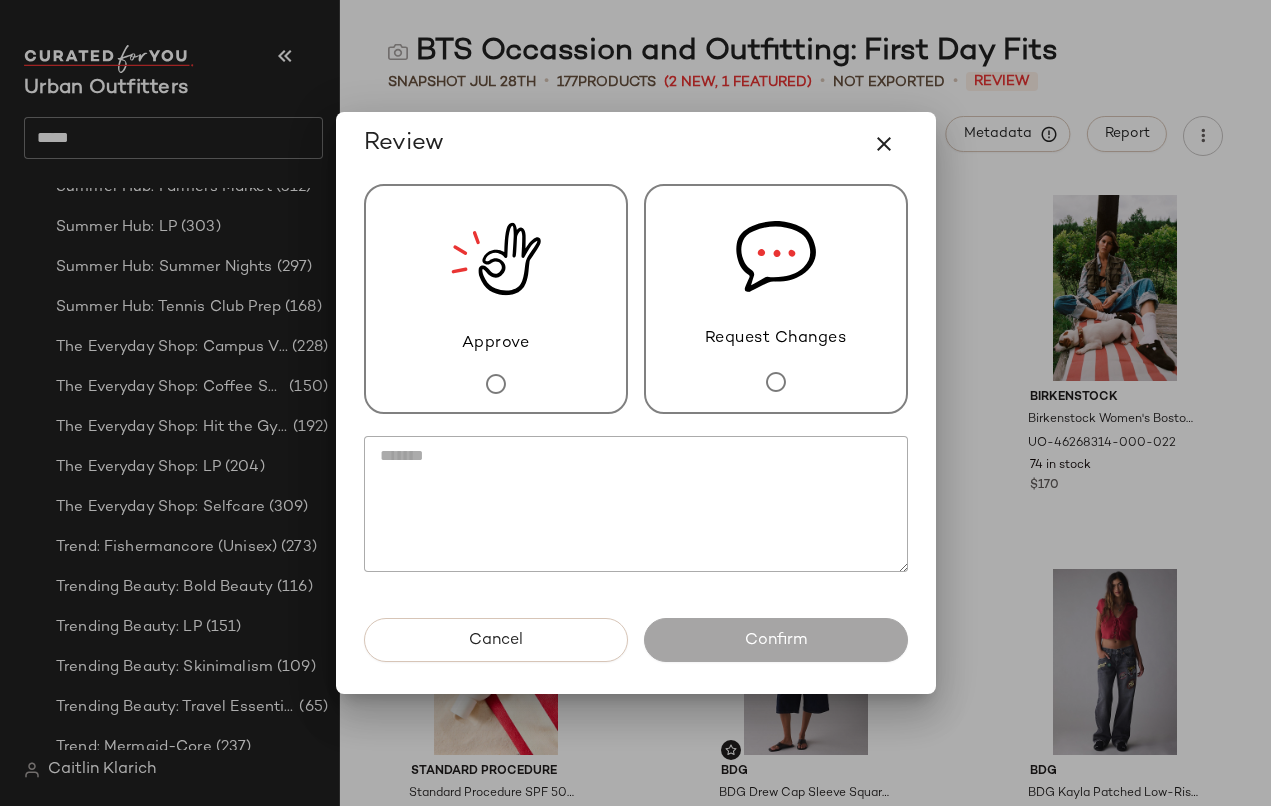click on "Request Changes" at bounding box center (776, 299) 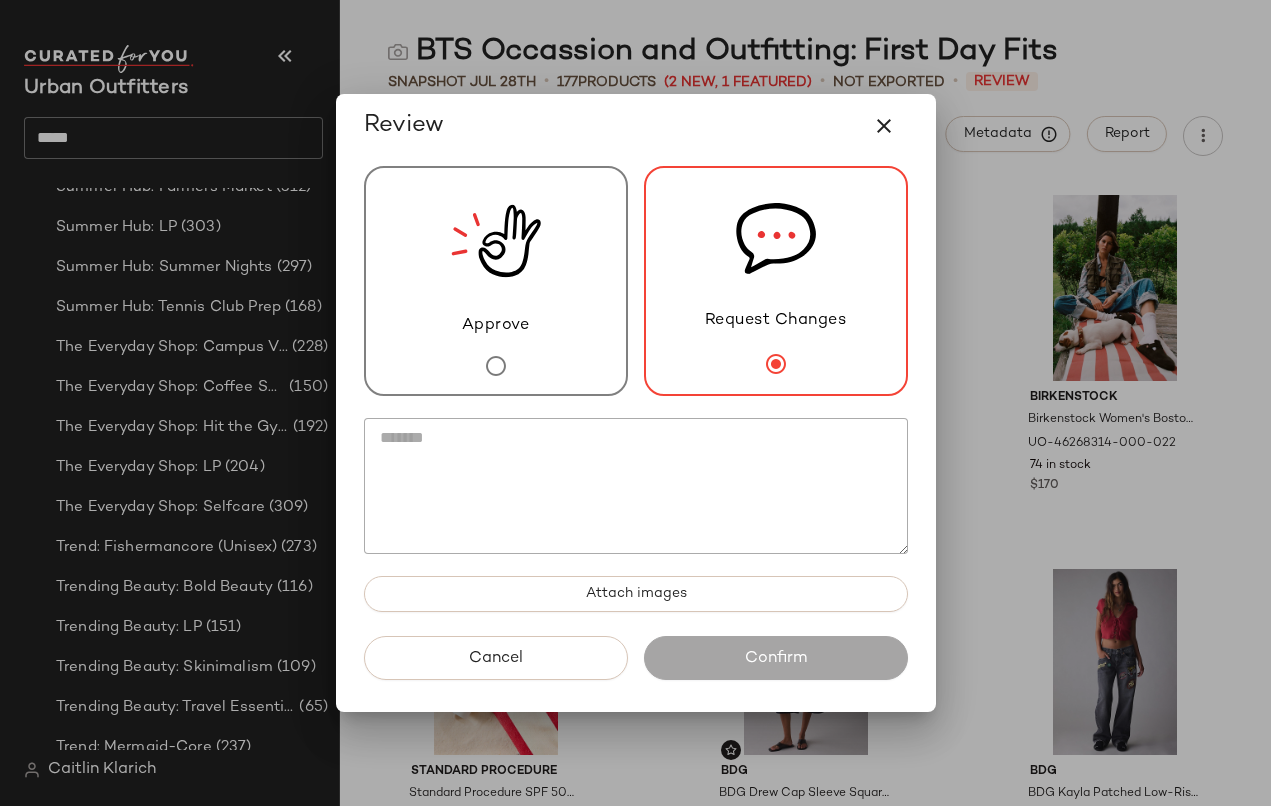 click 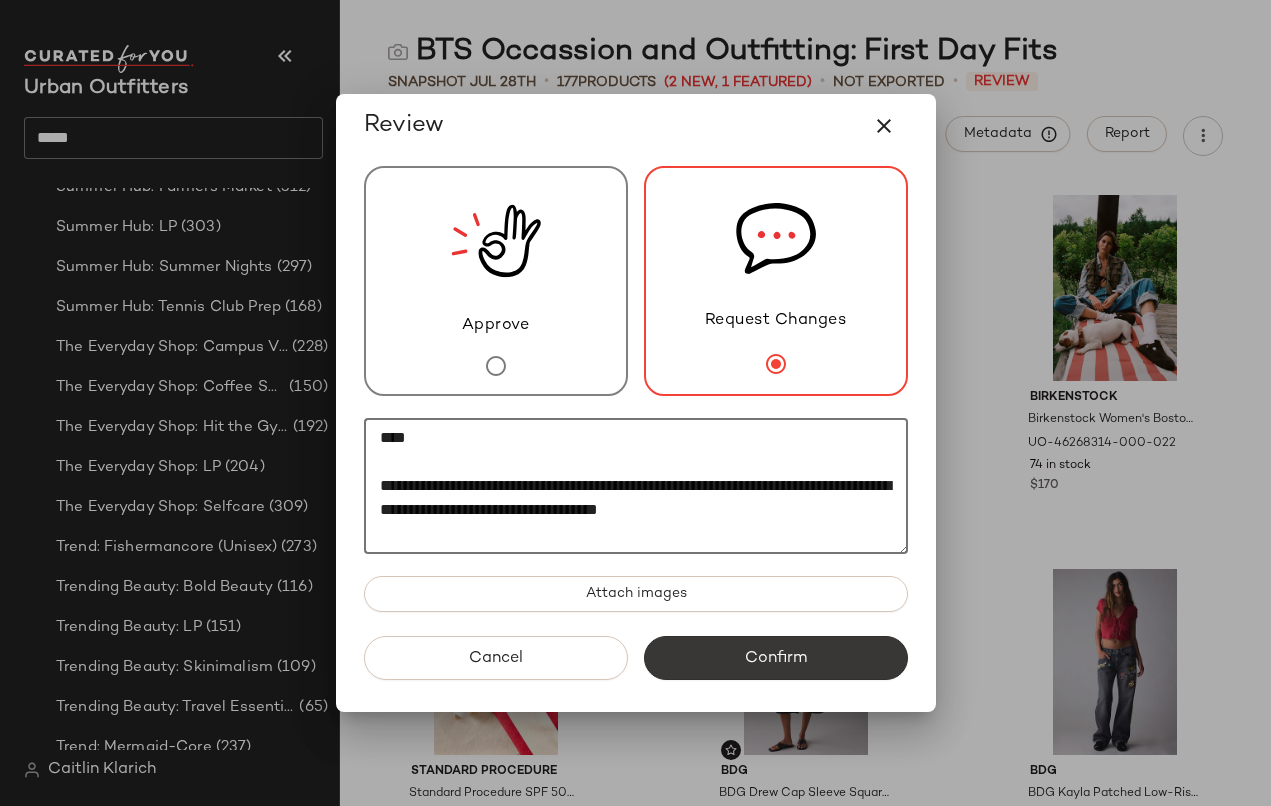 type on "**********" 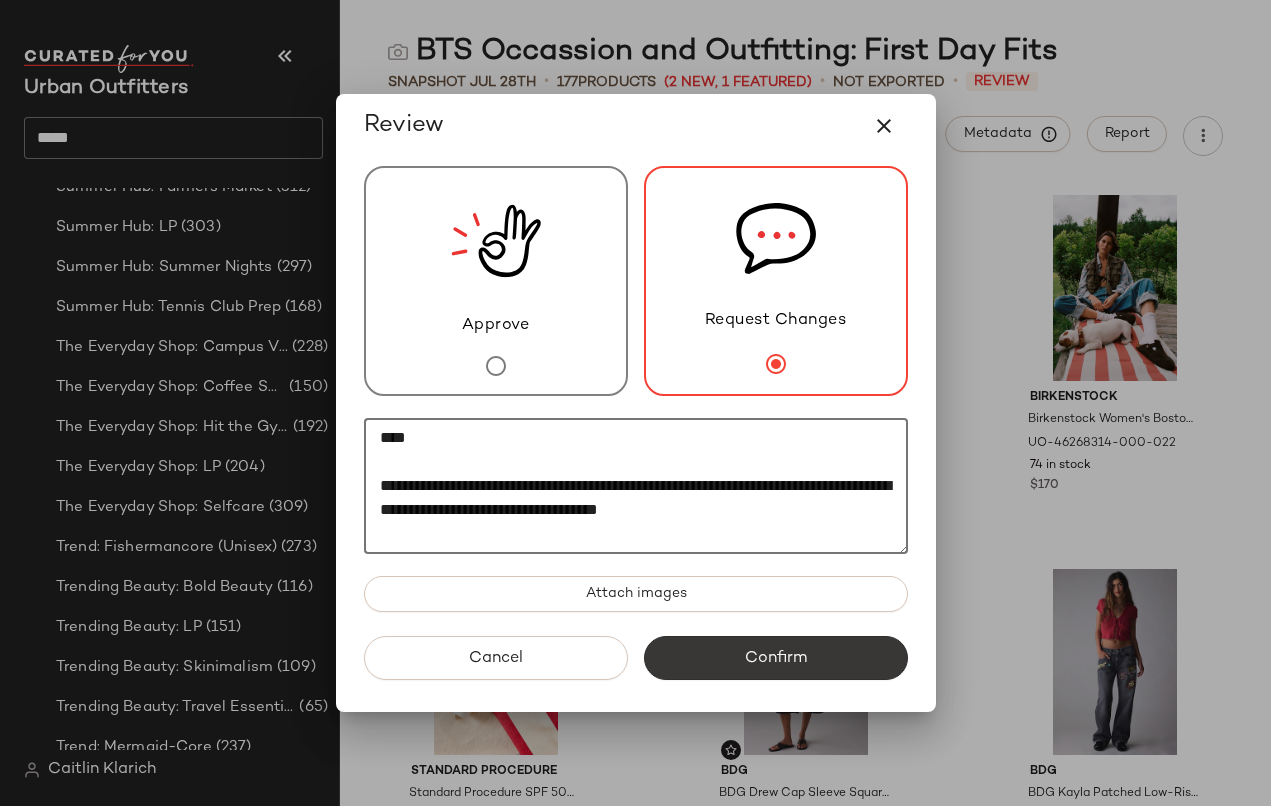 click on "Confirm" at bounding box center [776, 658] 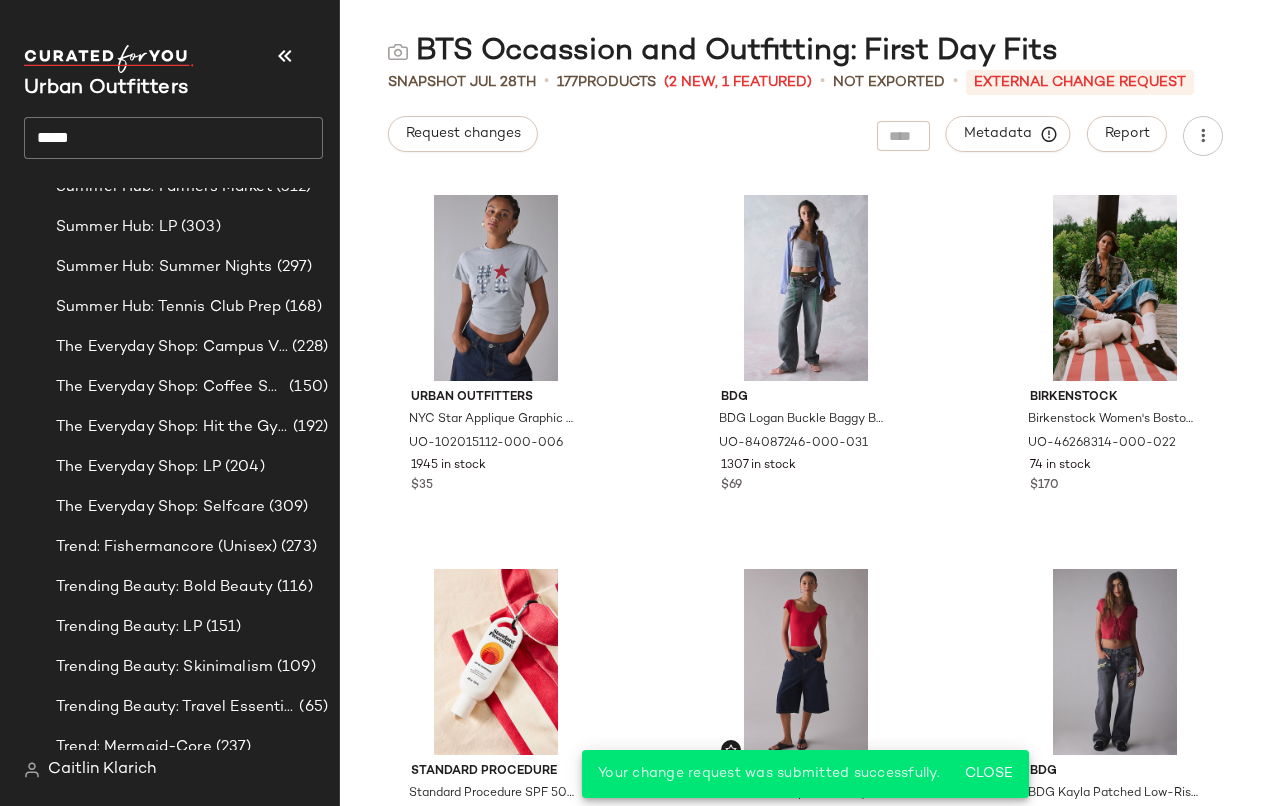 click on "*****" 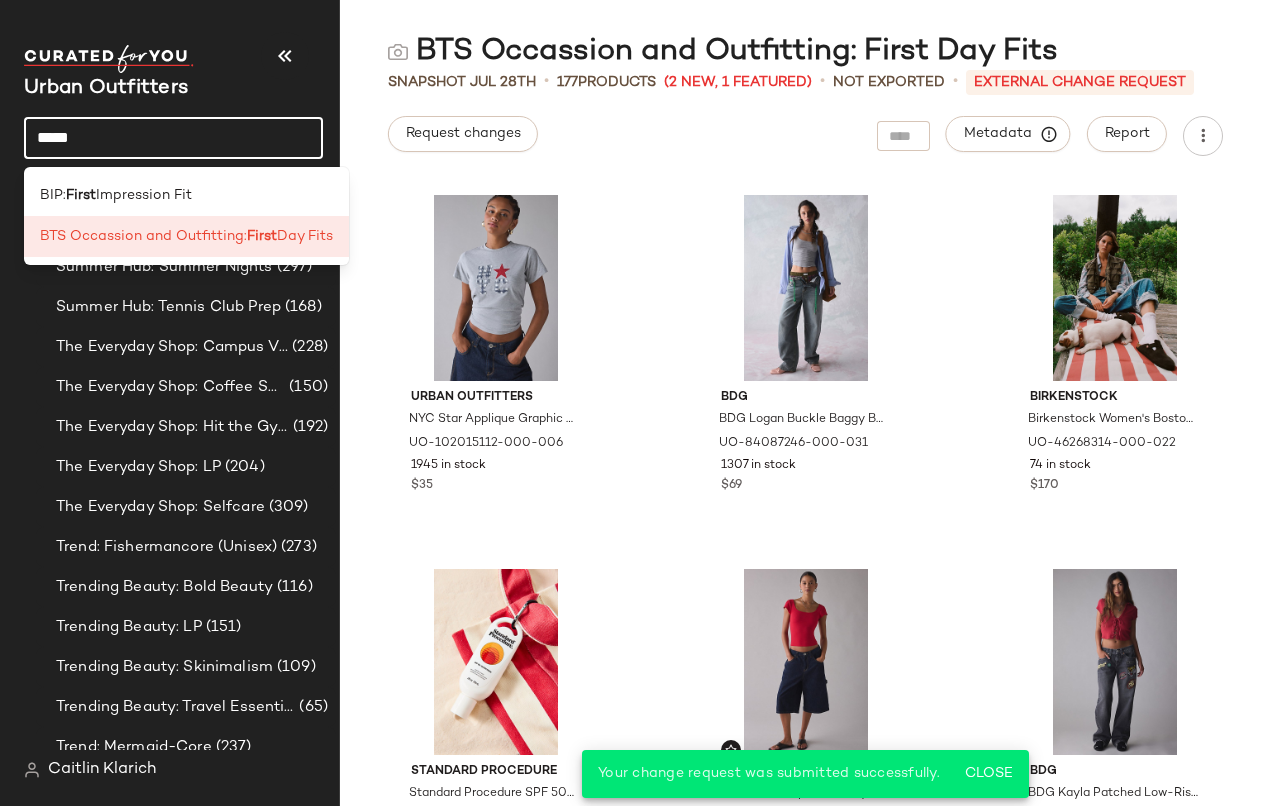 click on "*****" 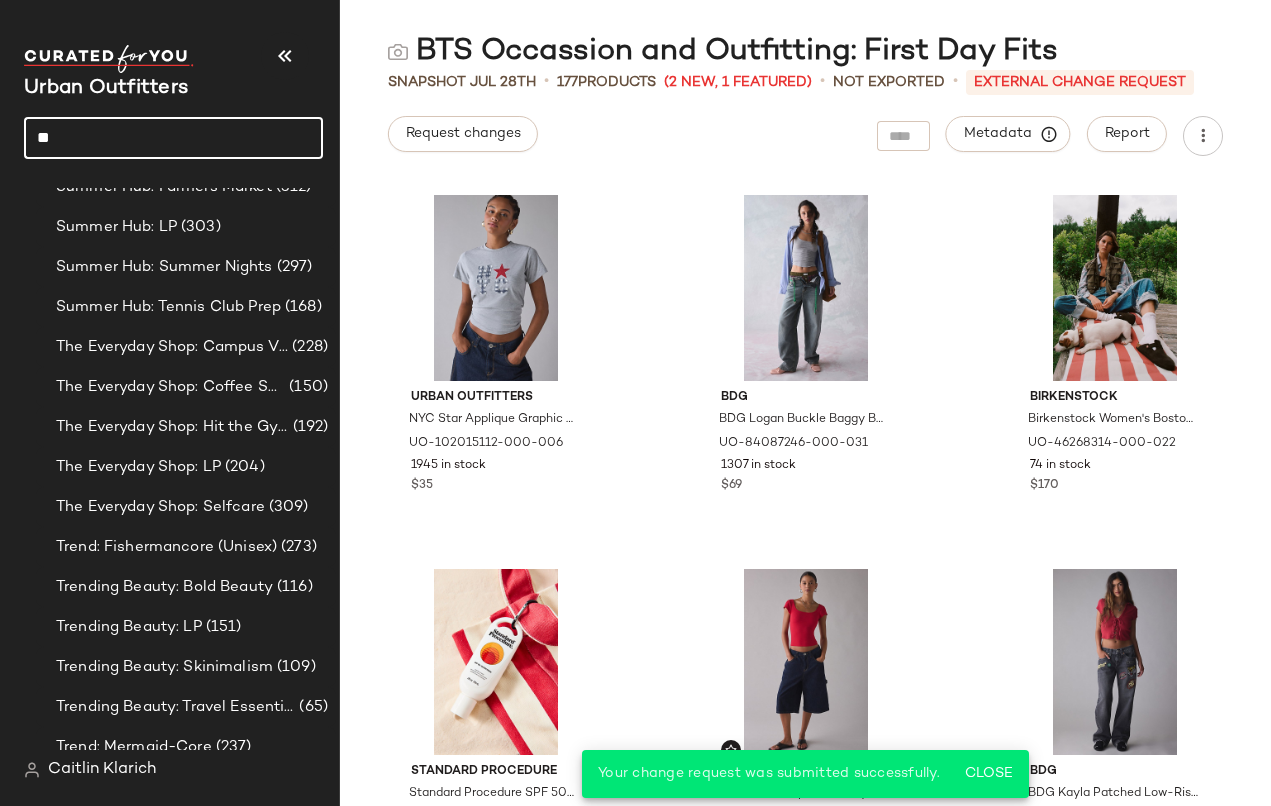 type on "*" 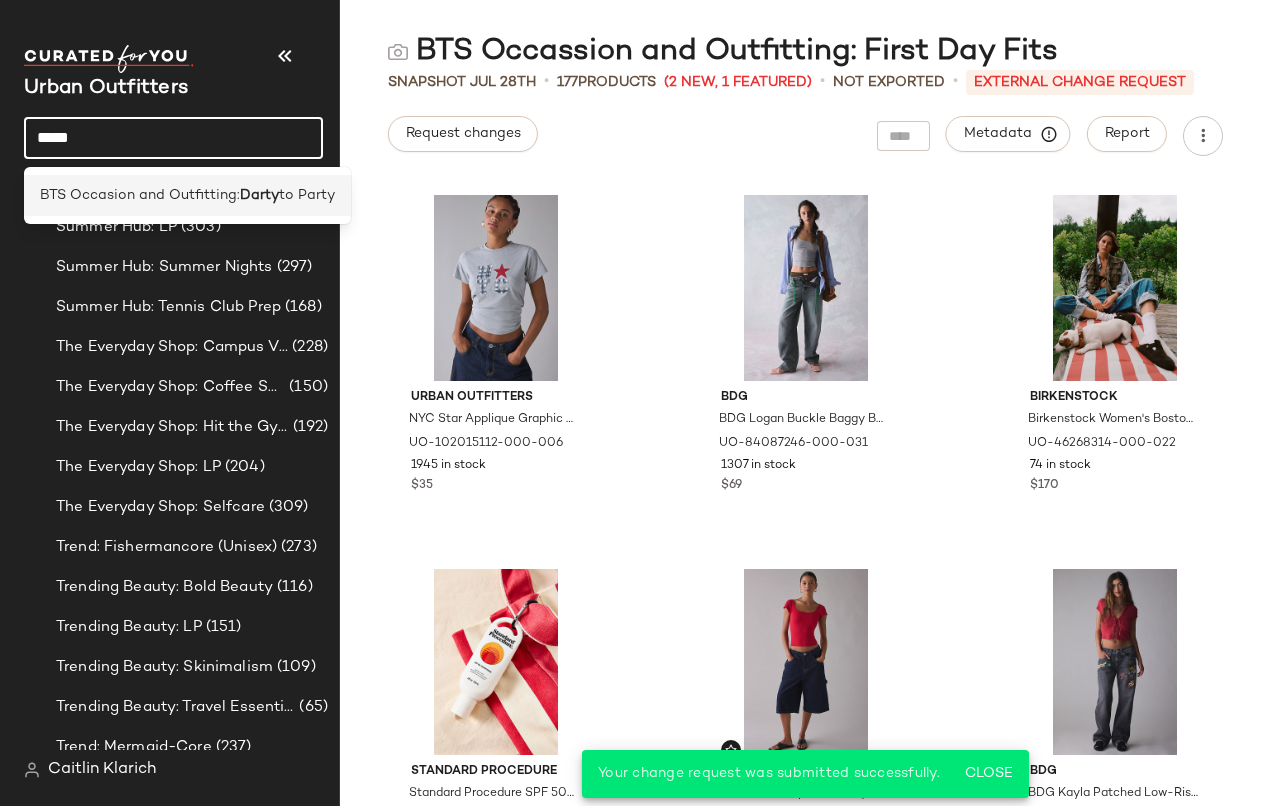 type on "*****" 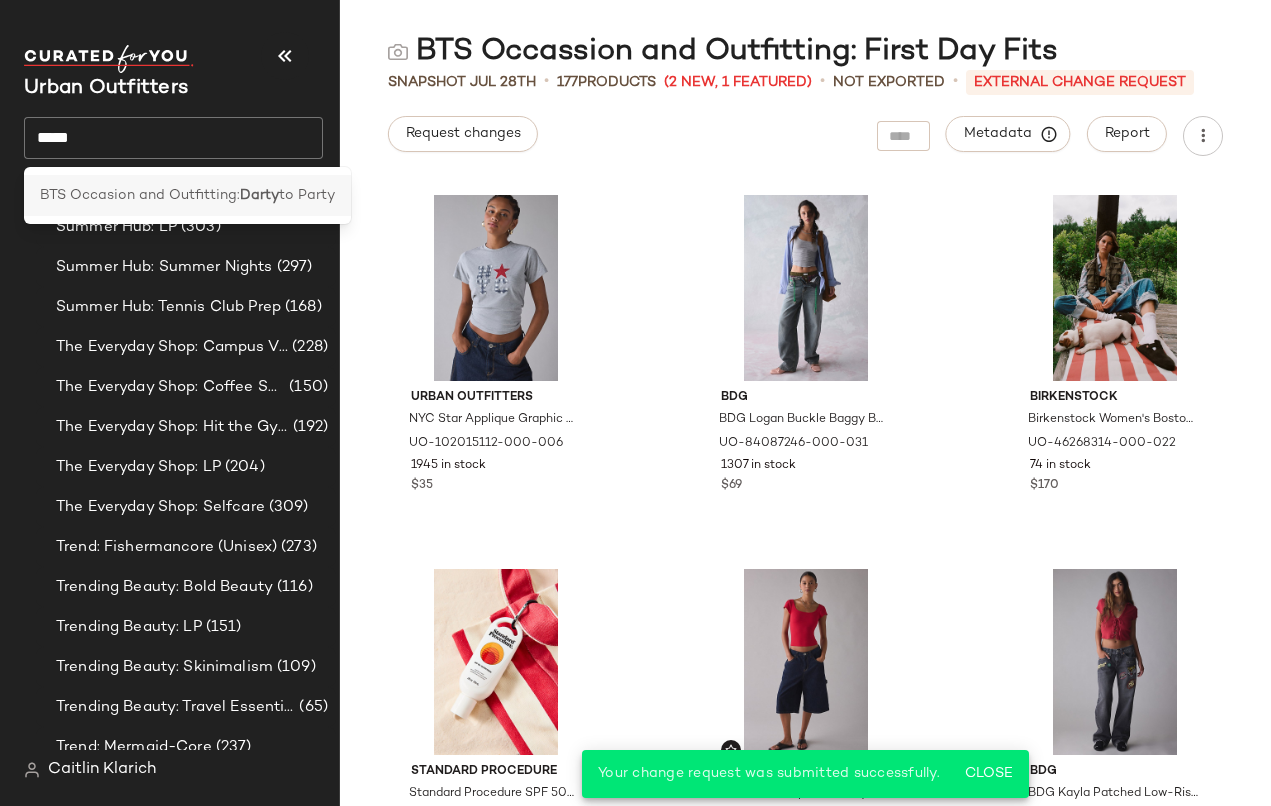 click on "BTS Occasion and Outfitting:" at bounding box center [140, 195] 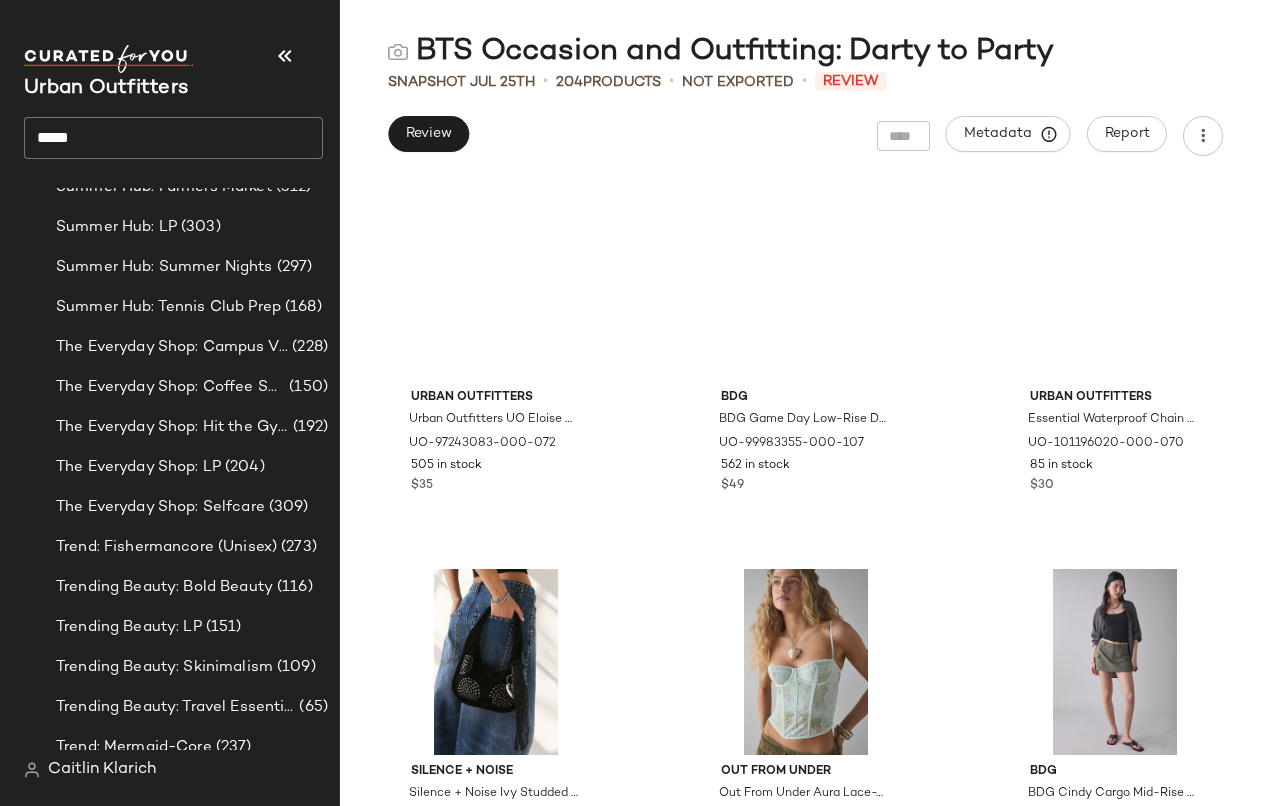 scroll, scrollTop: 0, scrollLeft: 0, axis: both 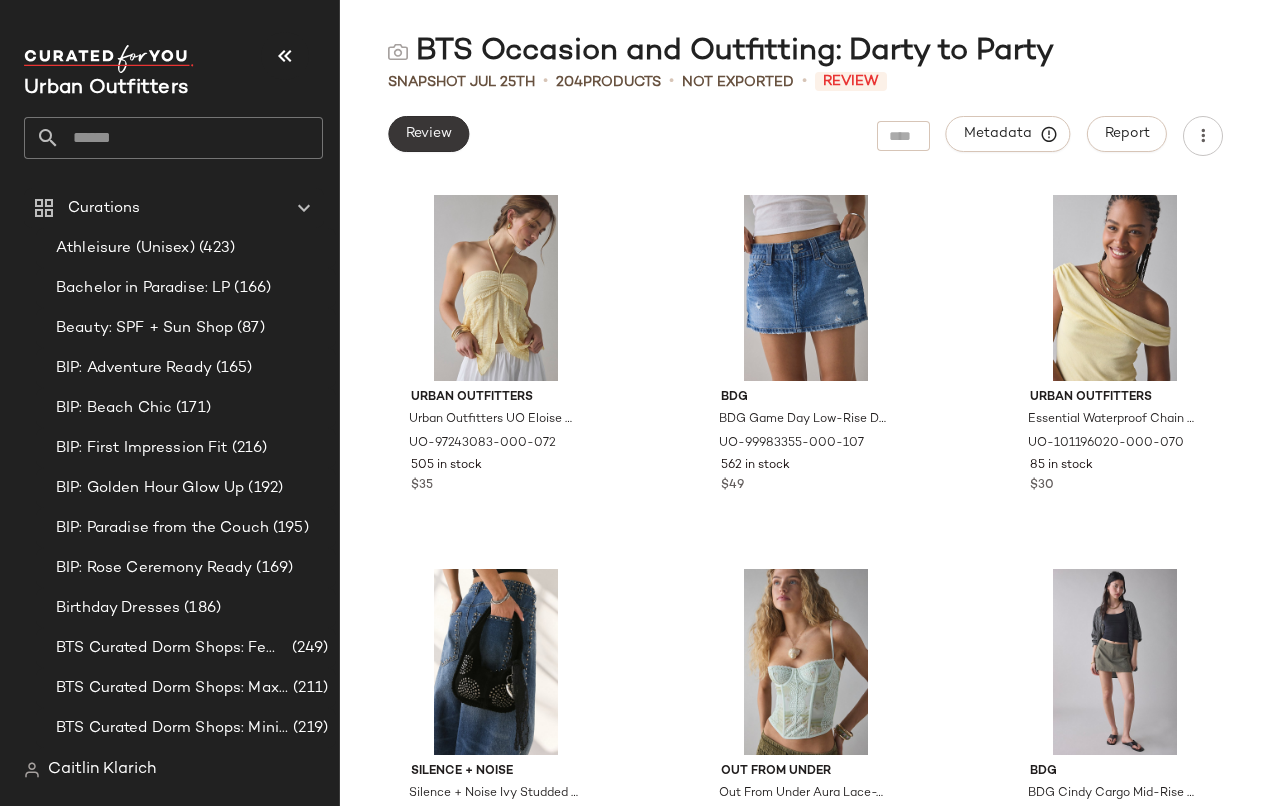 click on "Review" 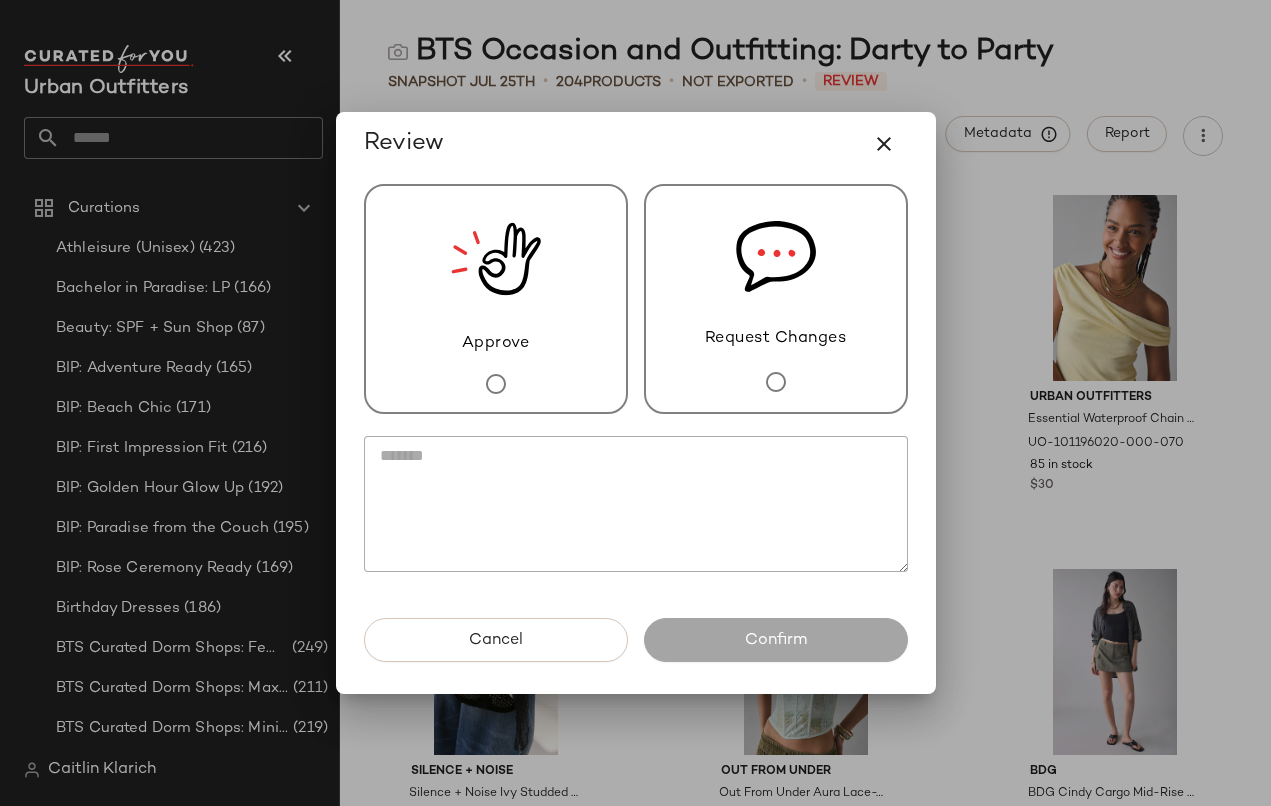 click on "Request Changes" at bounding box center (776, 299) 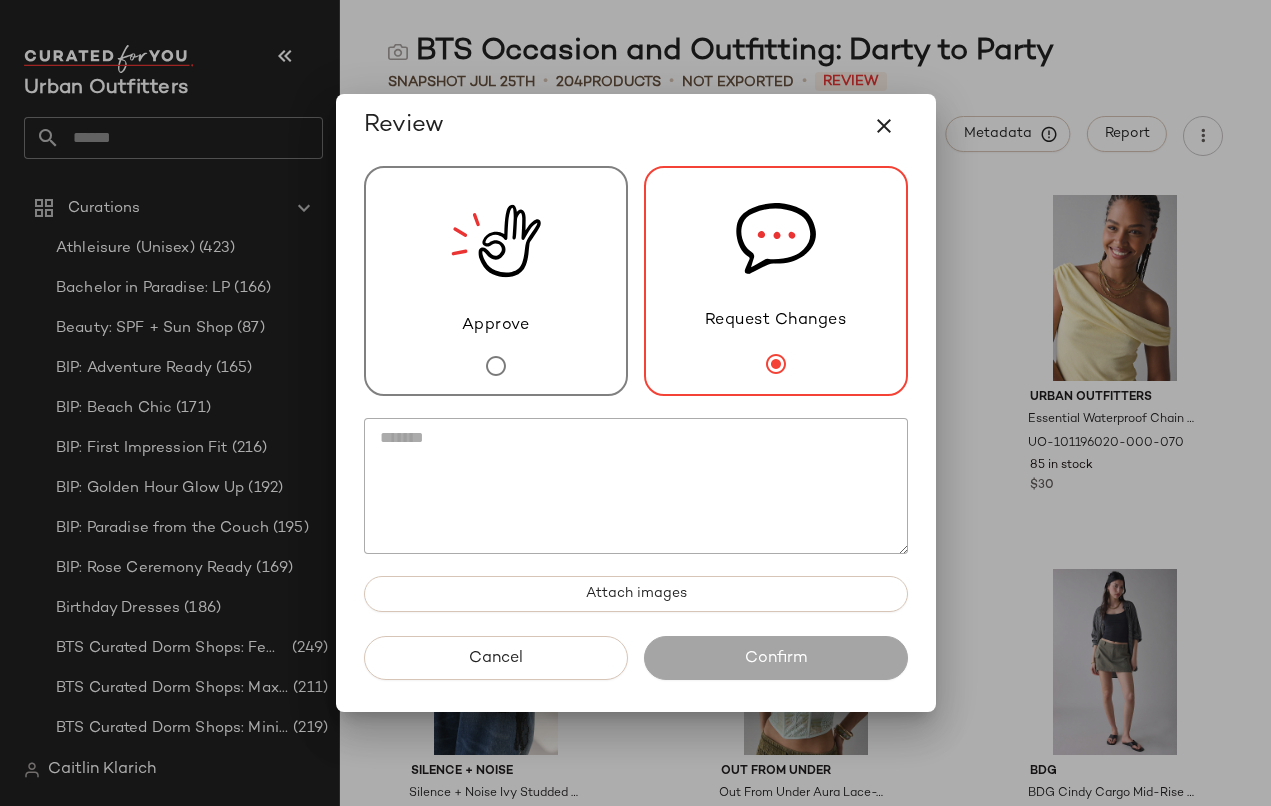 click 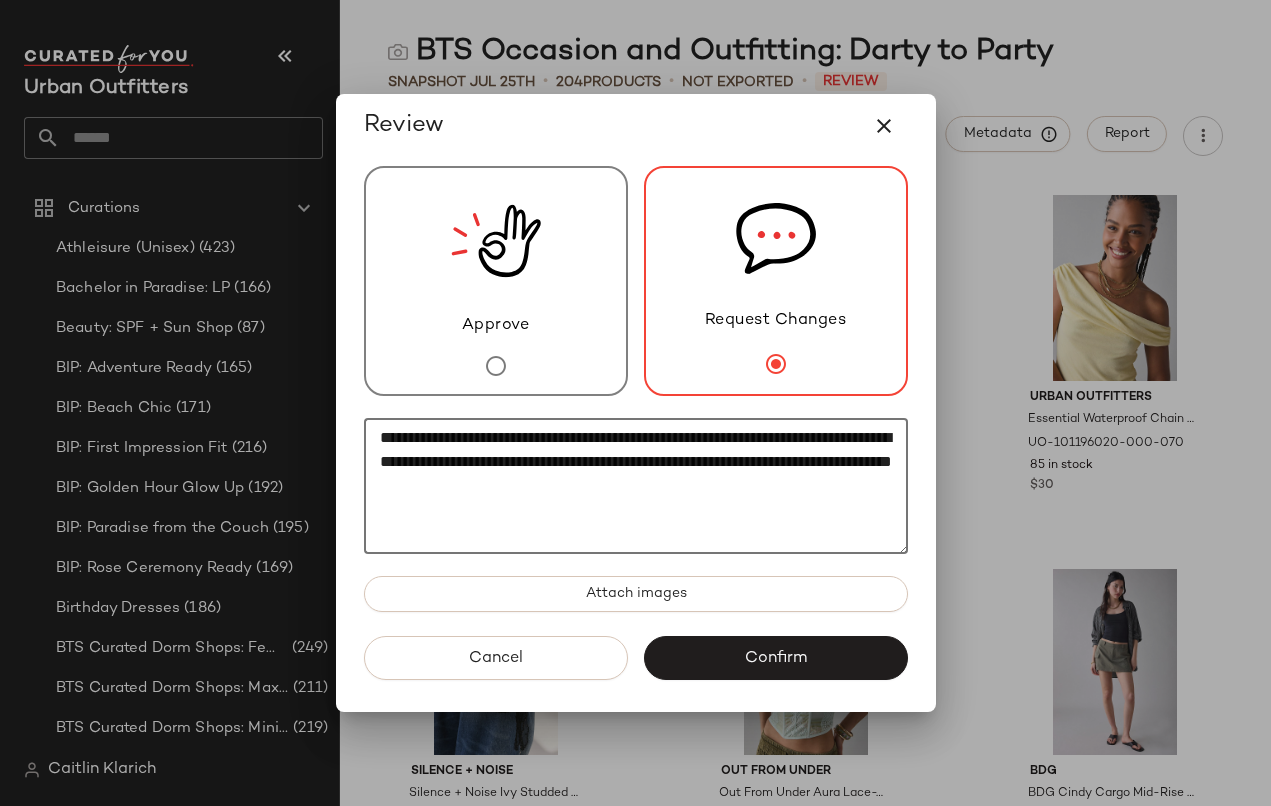 click on "**********" 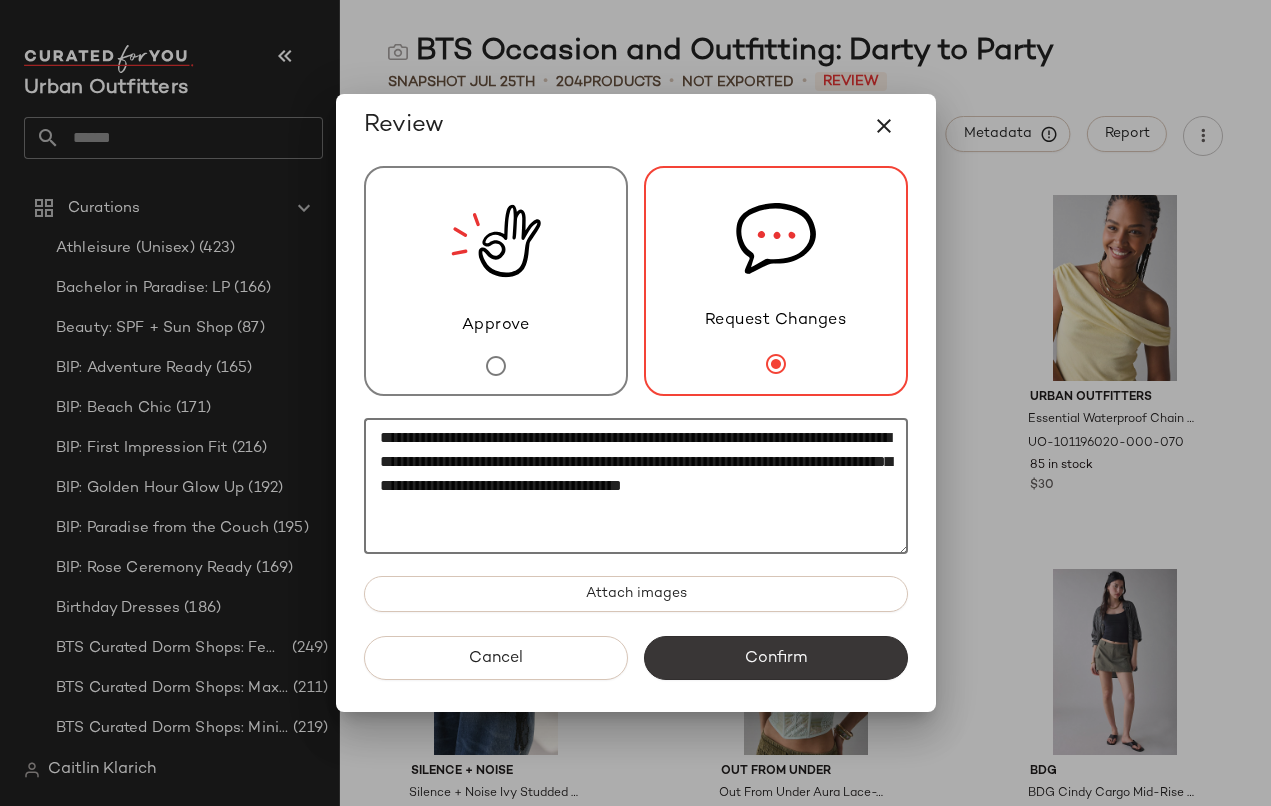type on "**********" 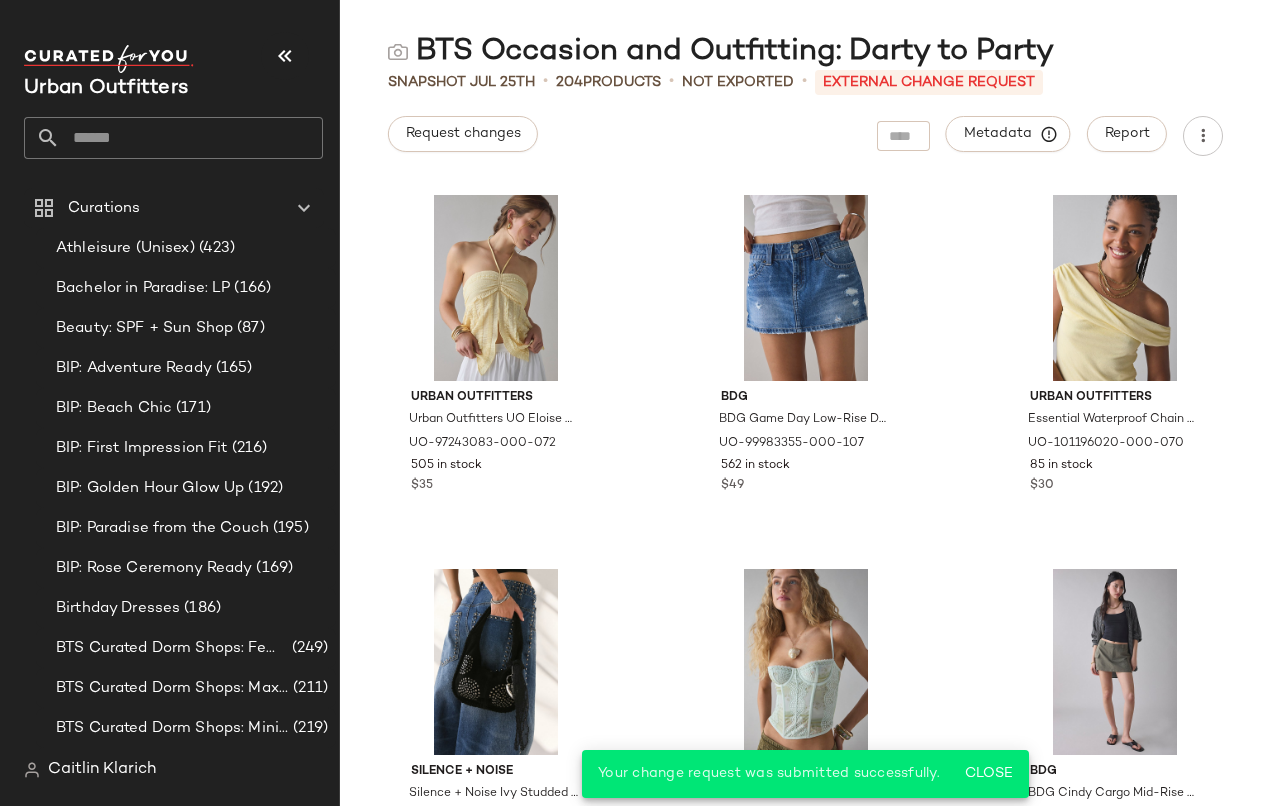 click 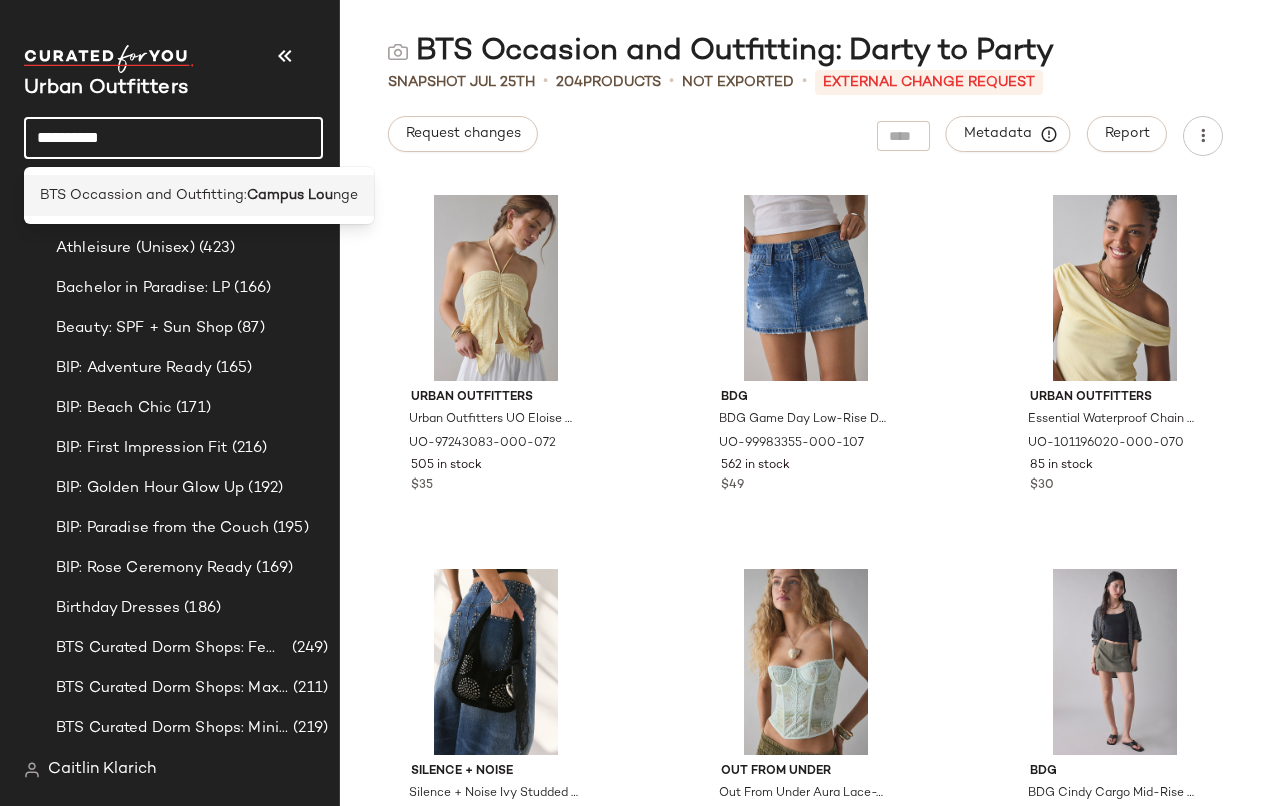 type on "**********" 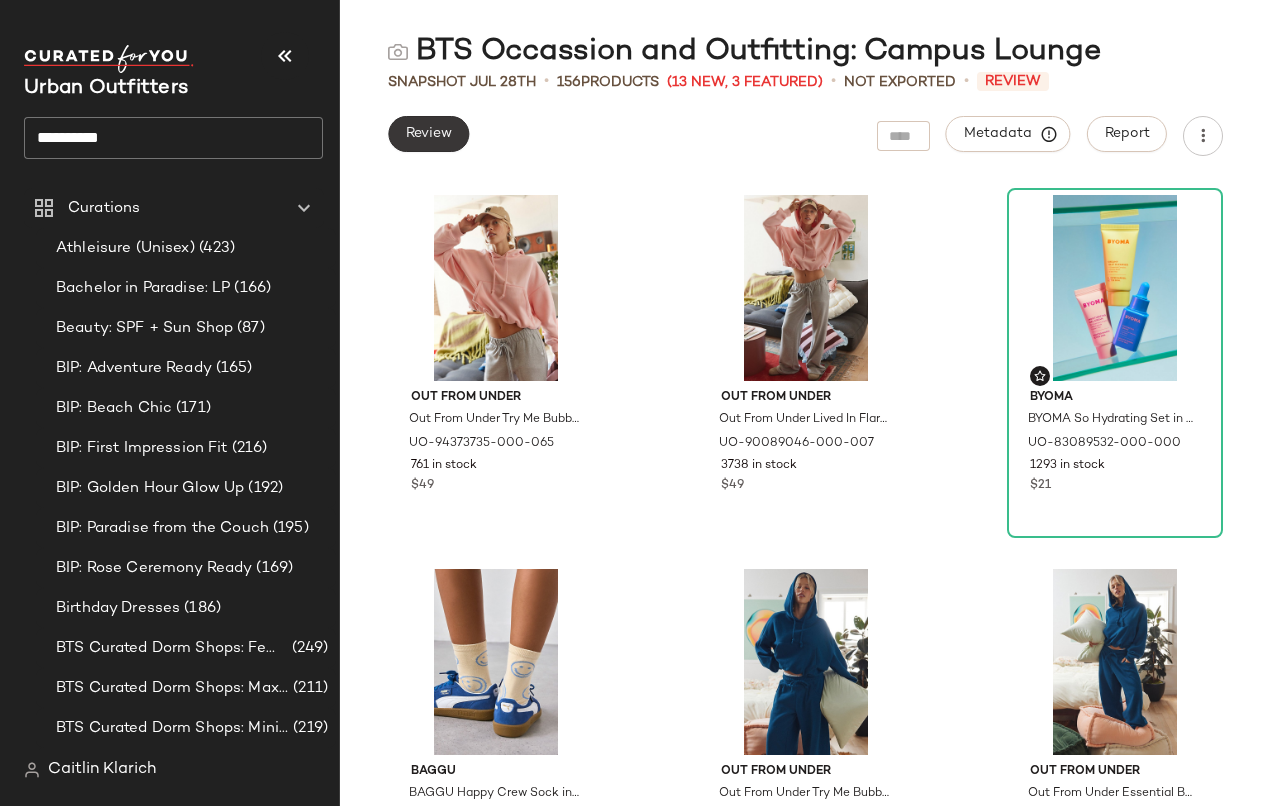 click on "Review" 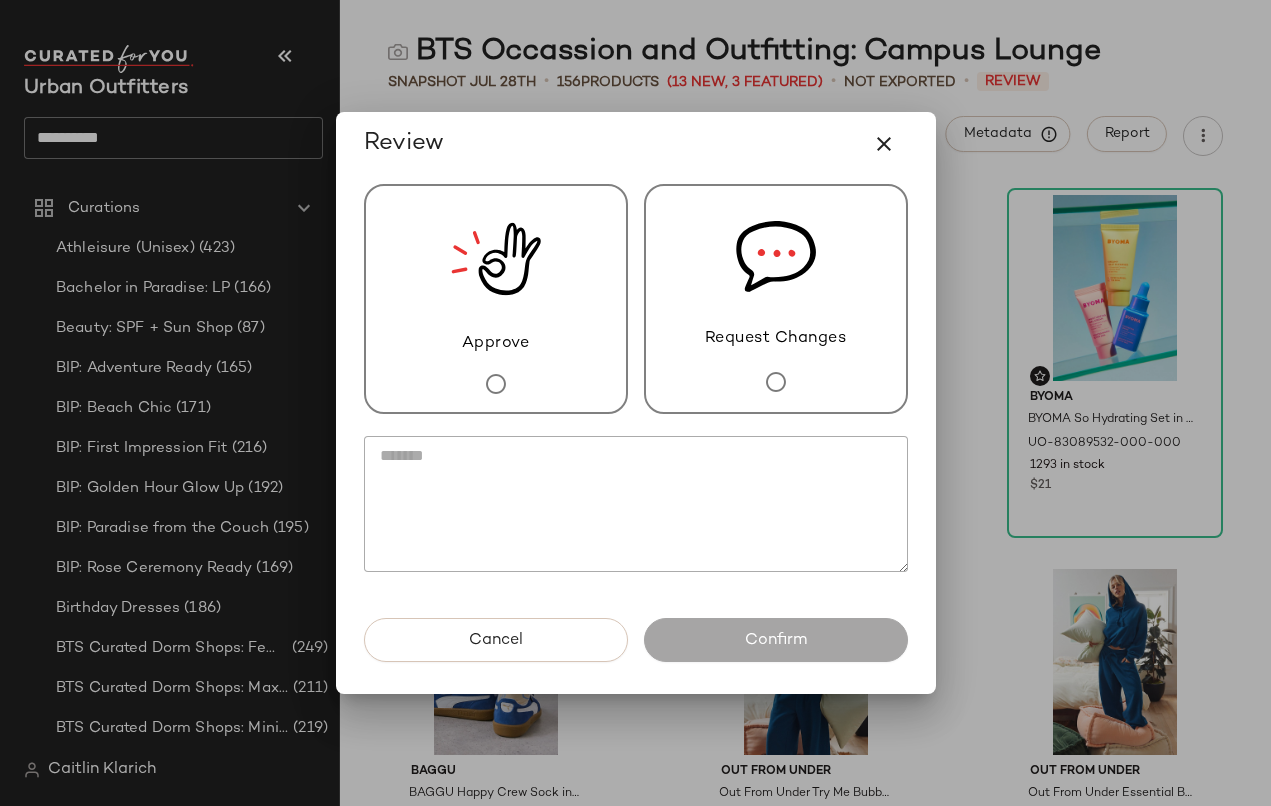 click on "Request Changes" at bounding box center (776, 299) 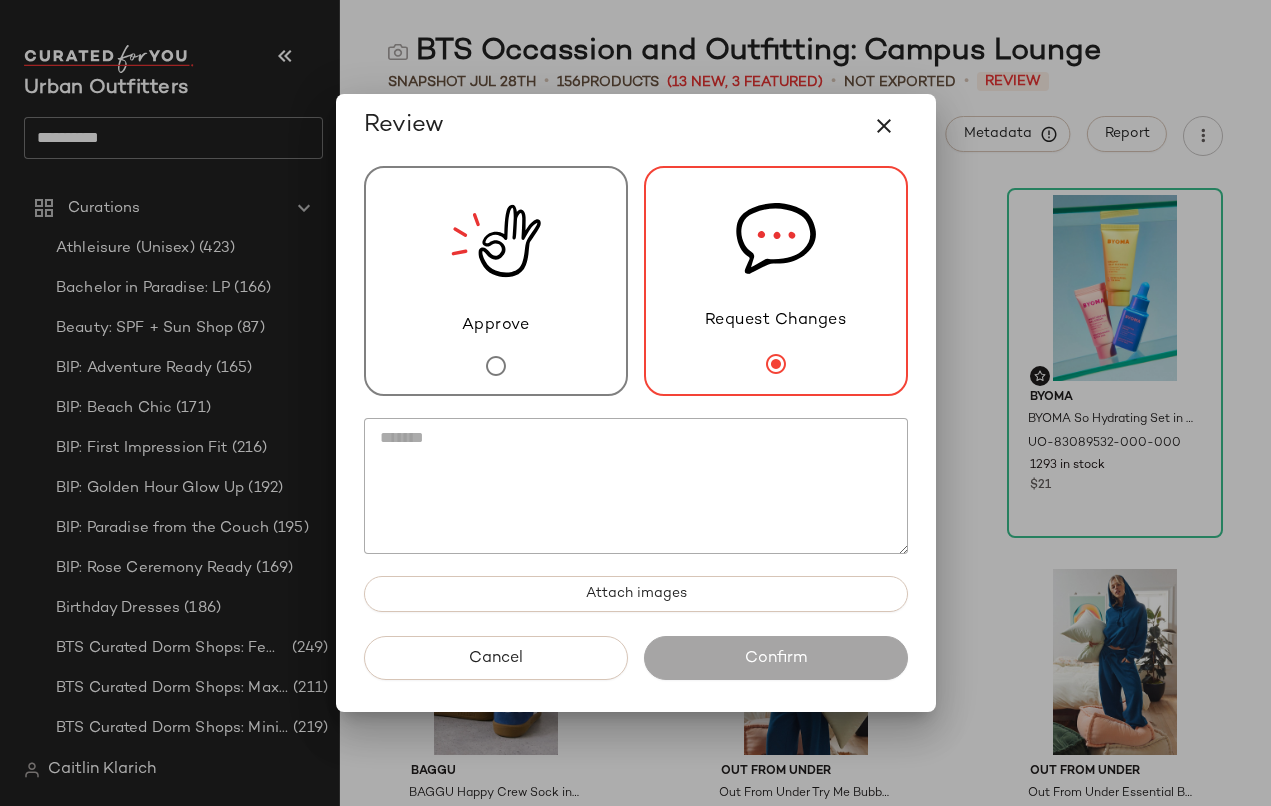 click 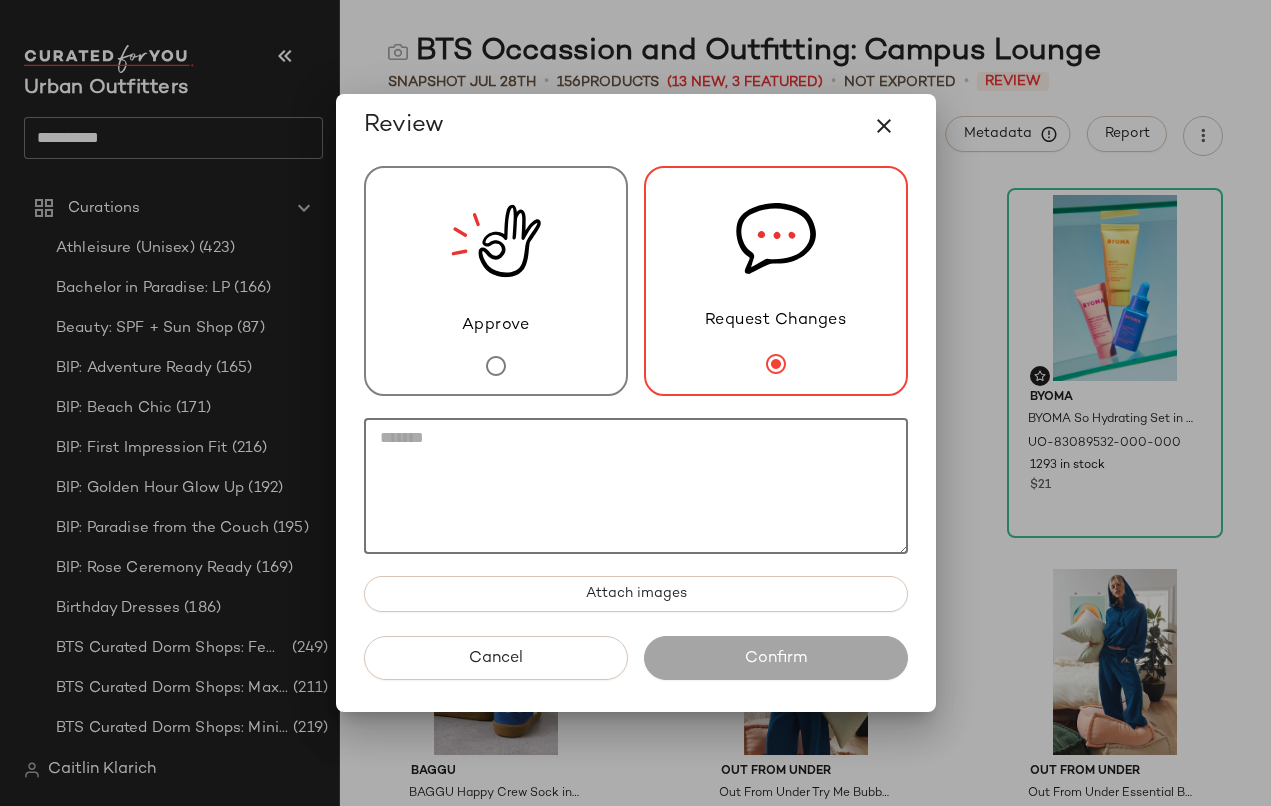 type on "*" 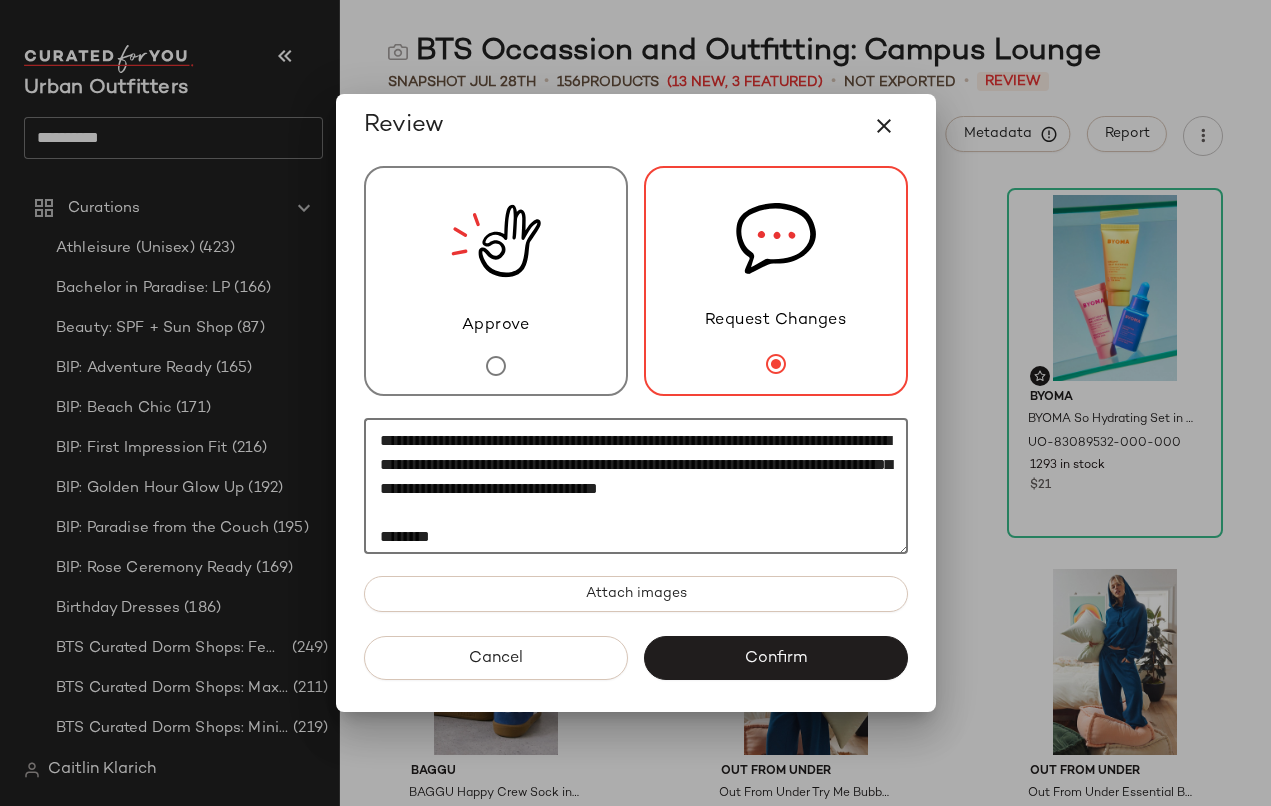 scroll, scrollTop: 63, scrollLeft: 0, axis: vertical 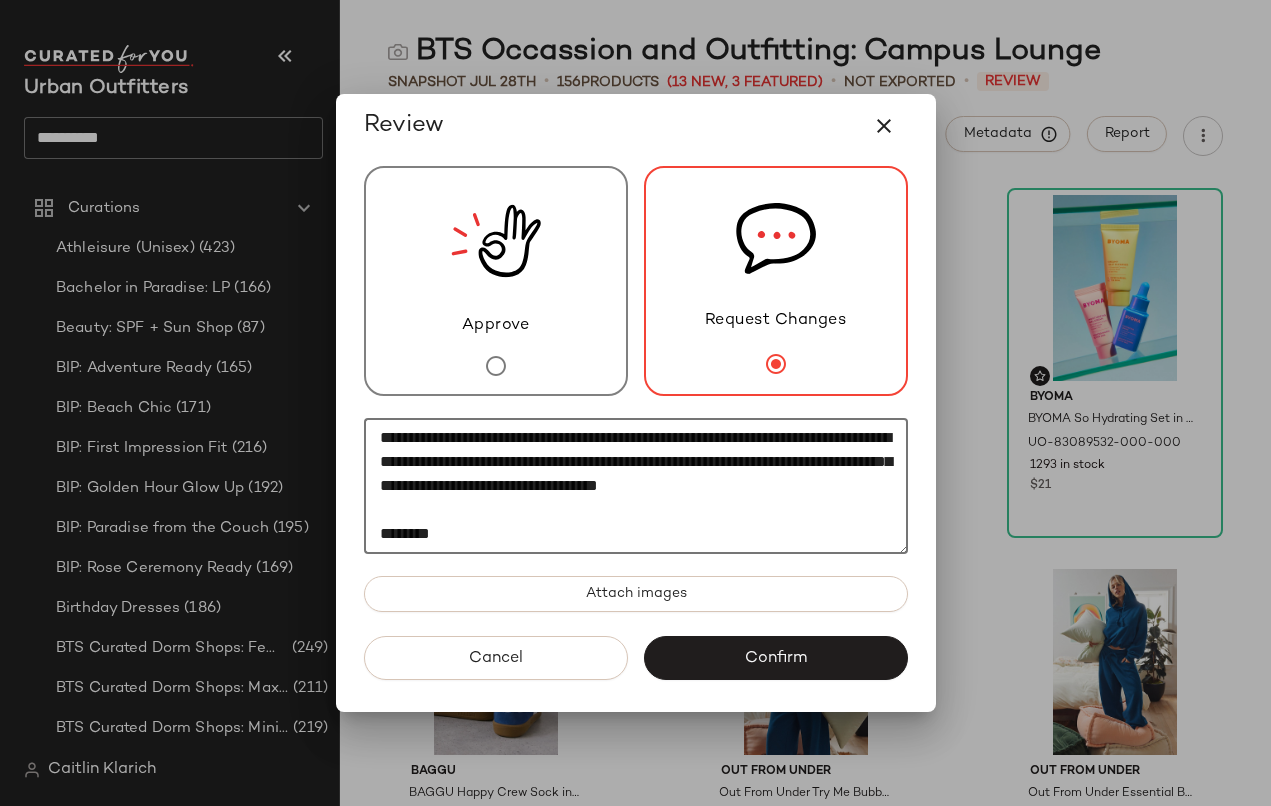 click on "**********" 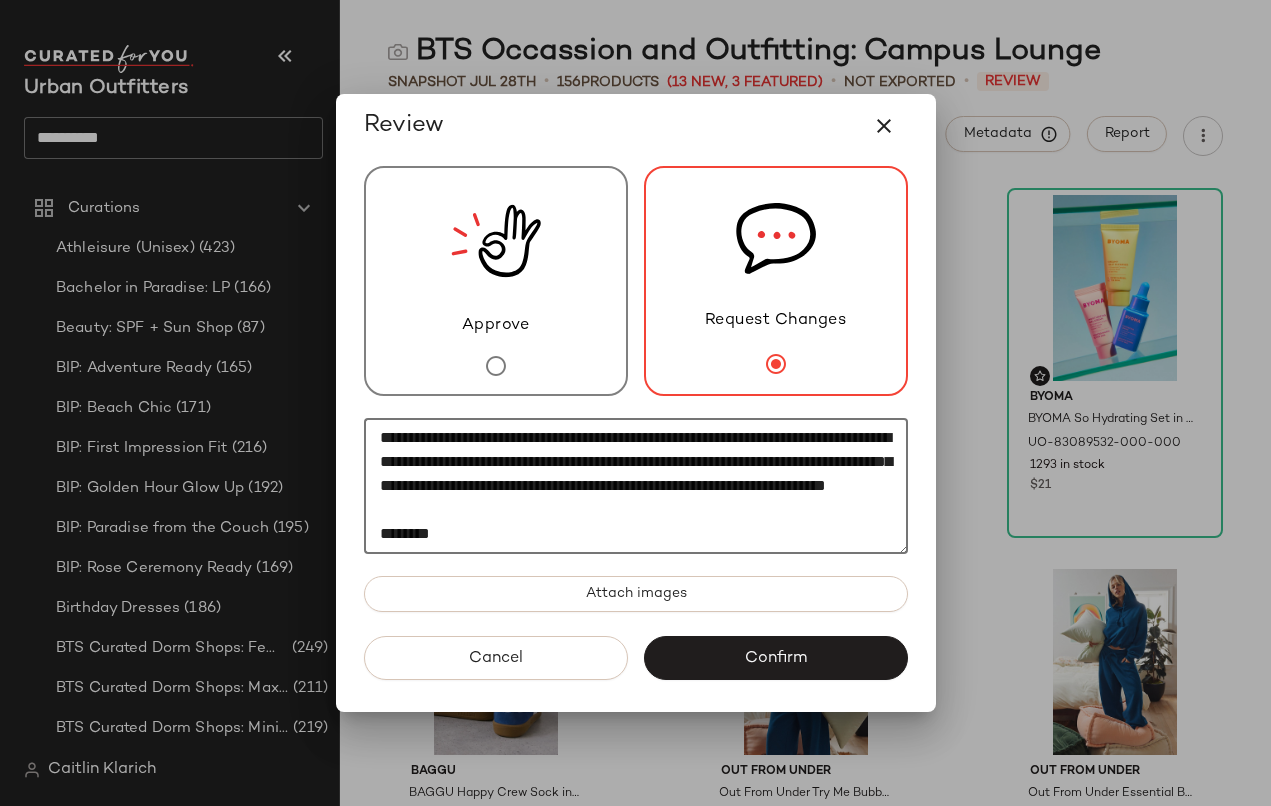 click on "**********" 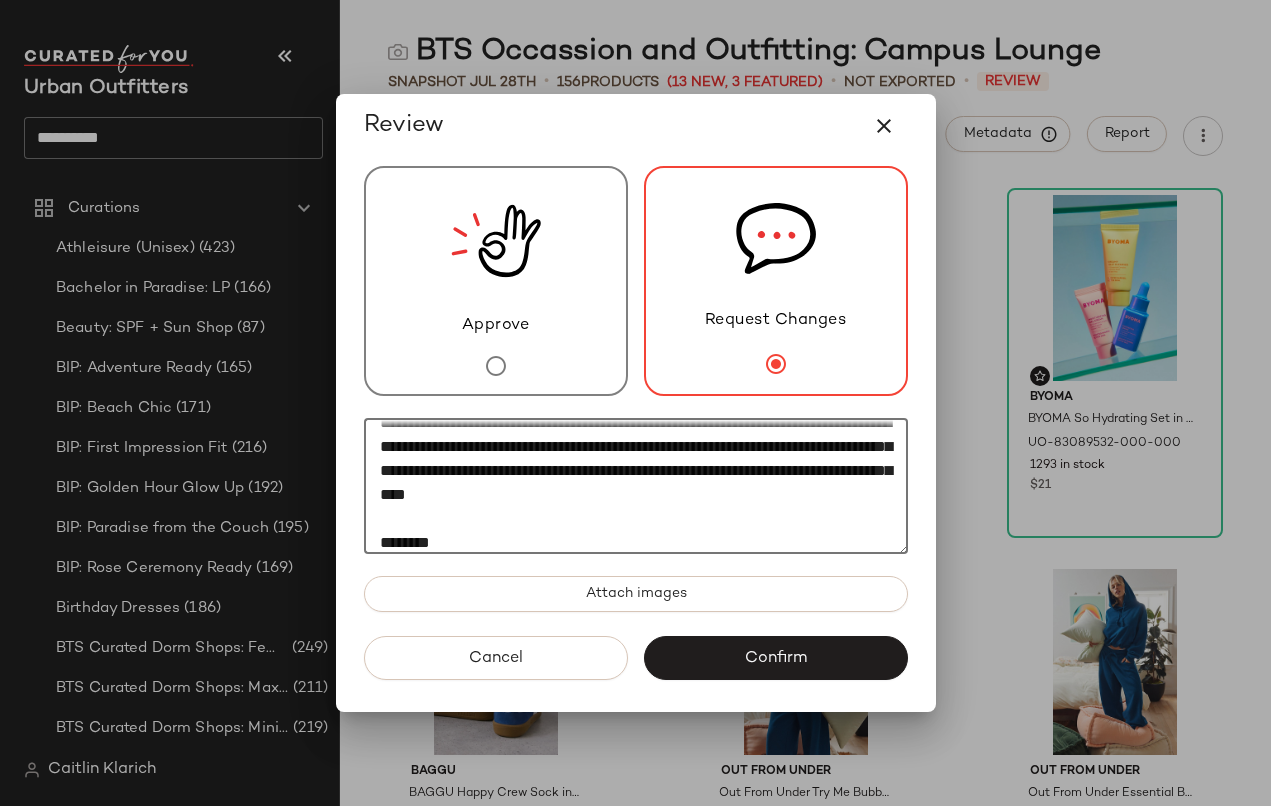 click on "**********" 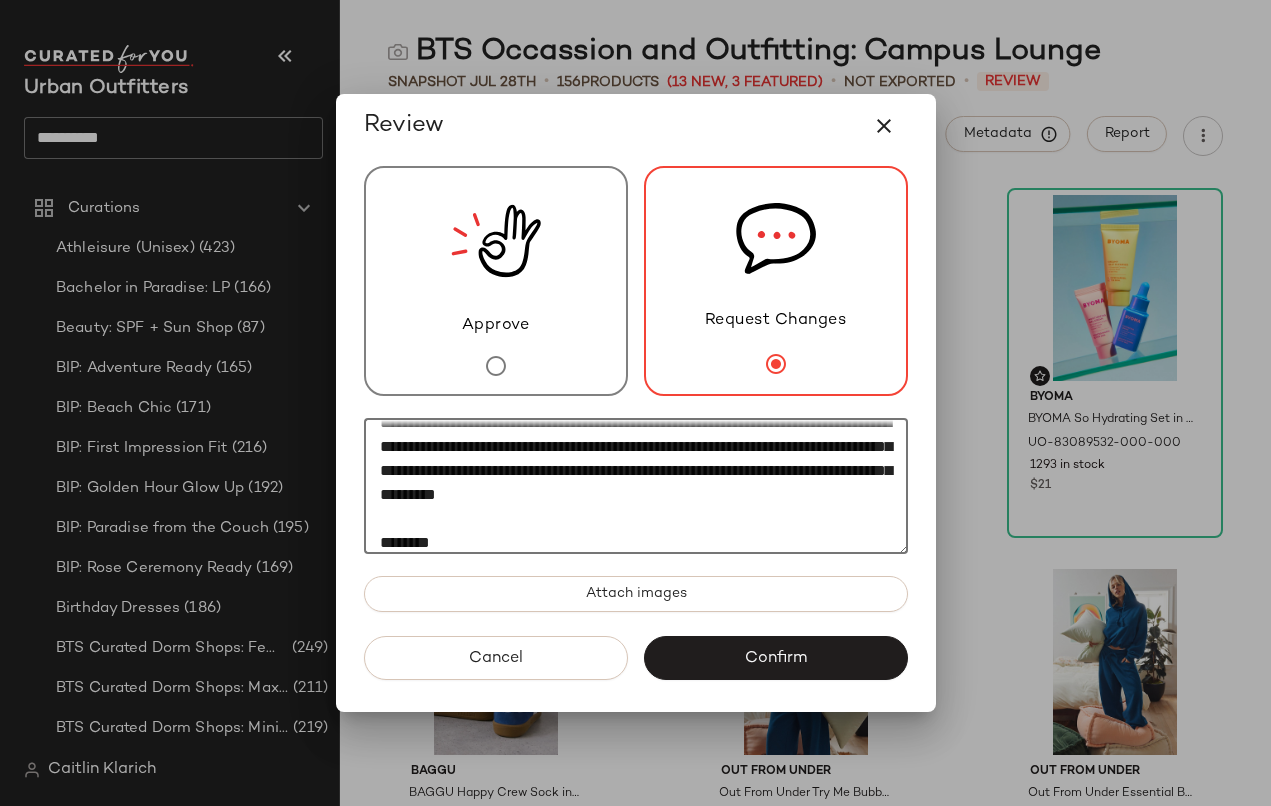 click on "**********" 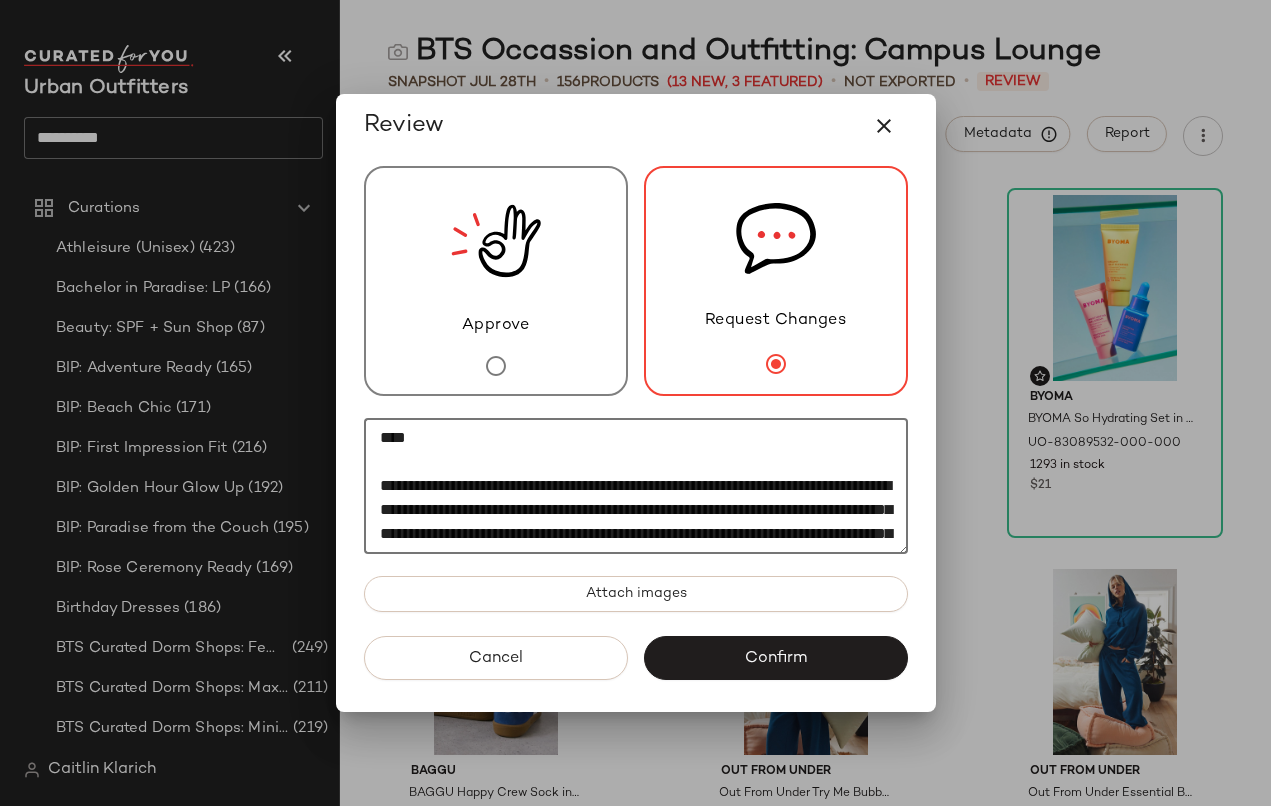 scroll, scrollTop: 0, scrollLeft: 0, axis: both 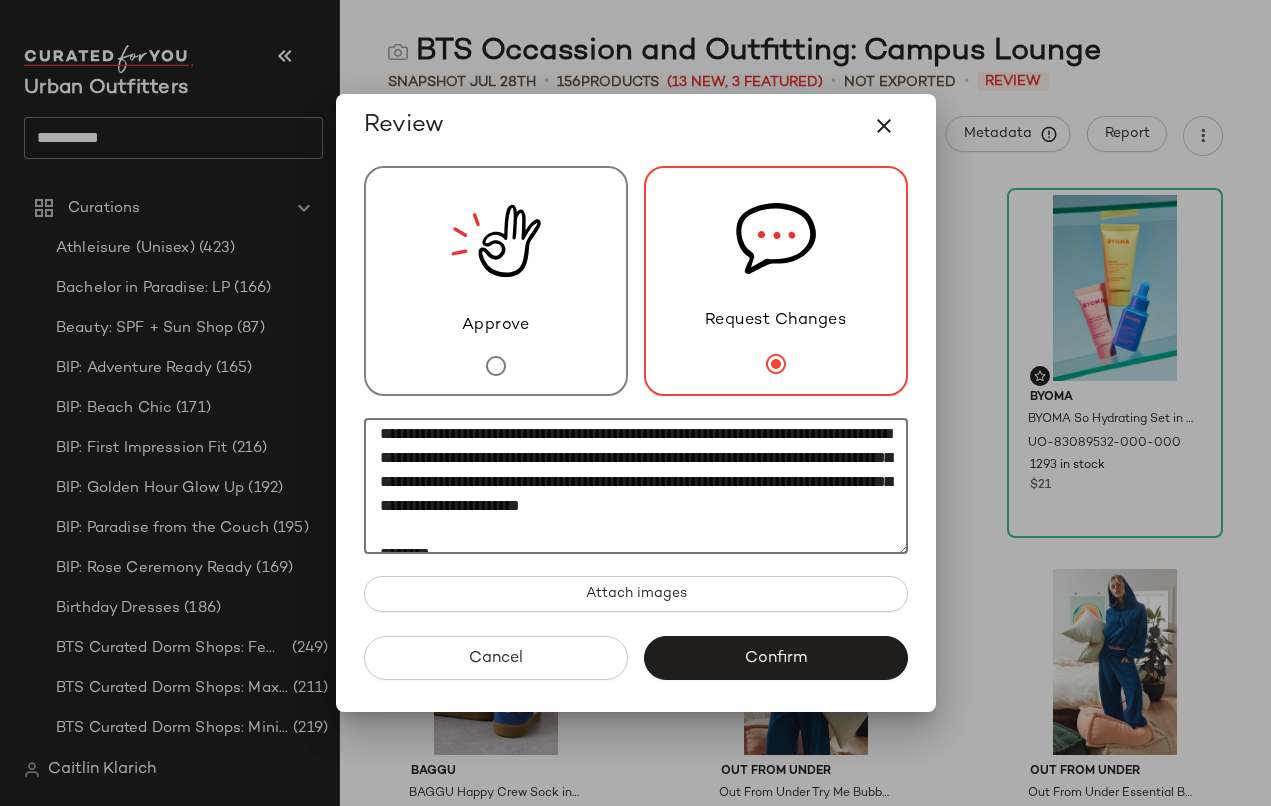 click on "**********" 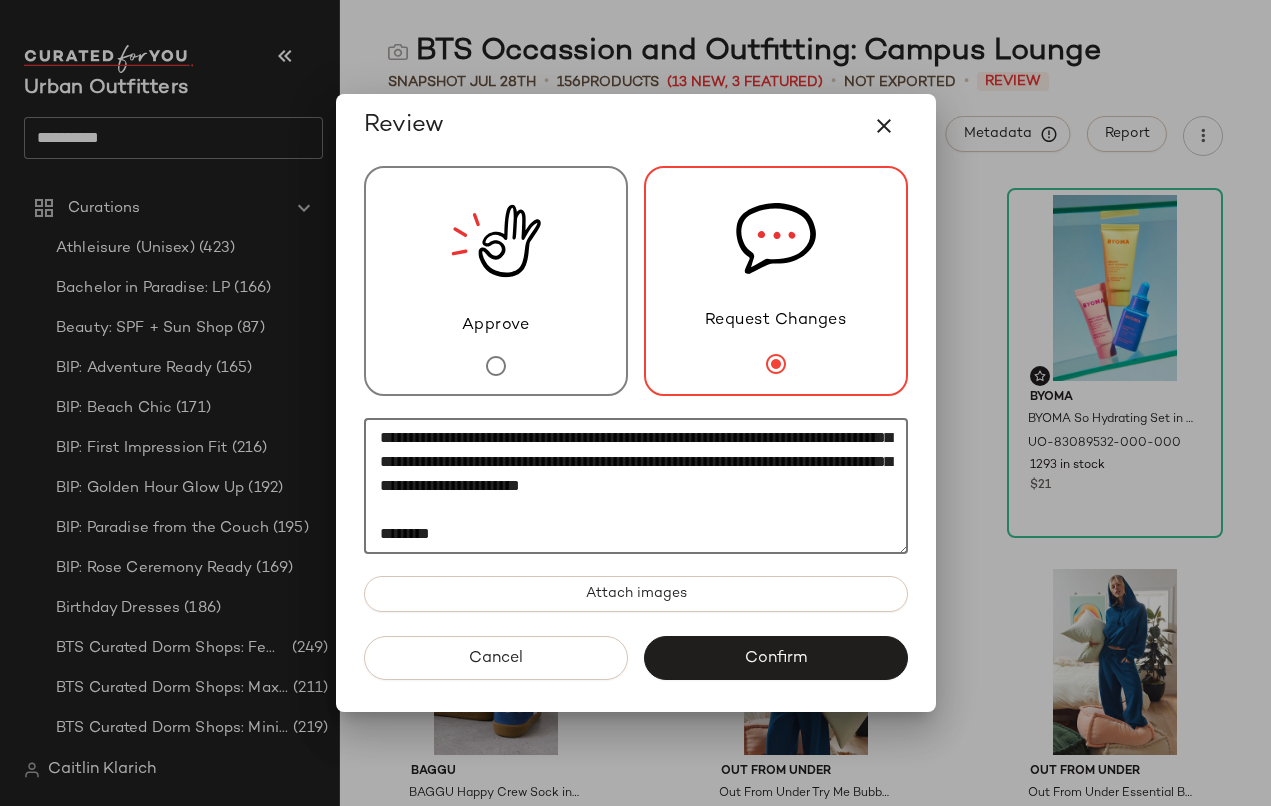 scroll, scrollTop: 83, scrollLeft: 0, axis: vertical 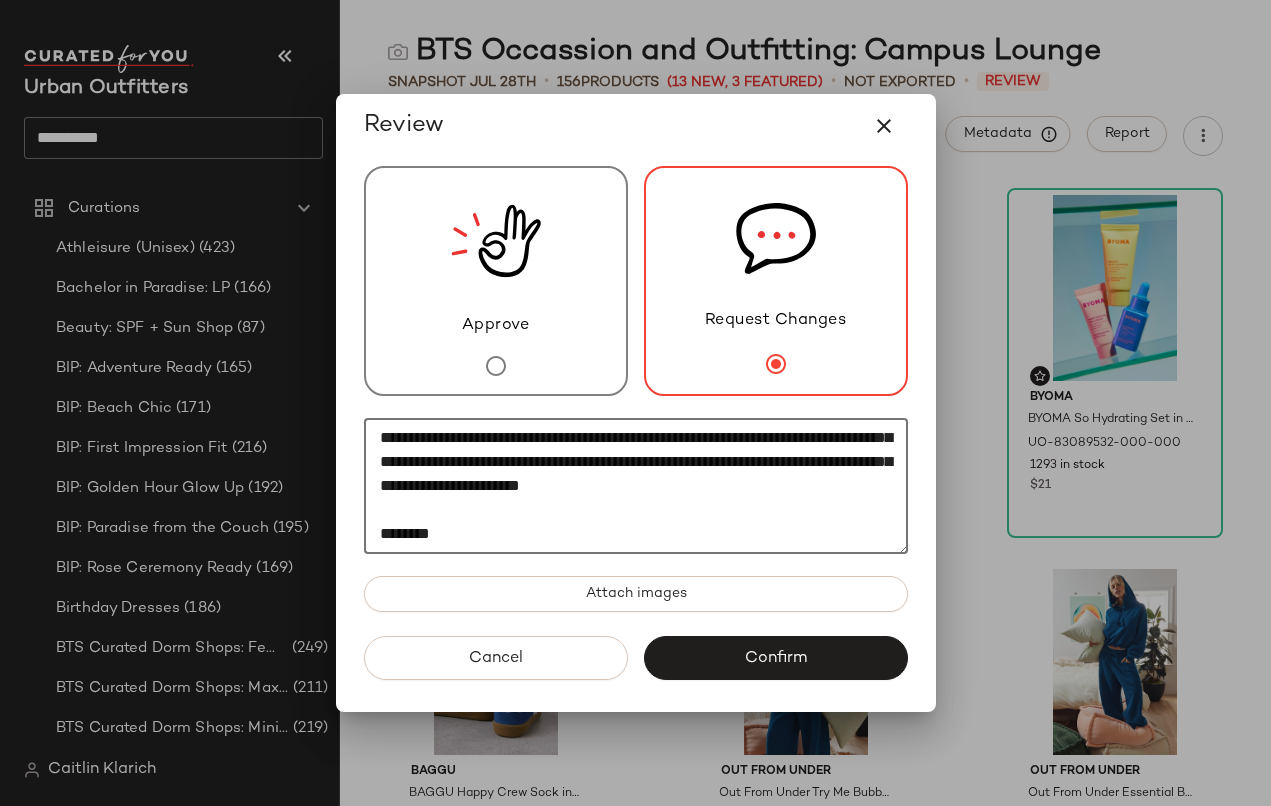 click on "**********" 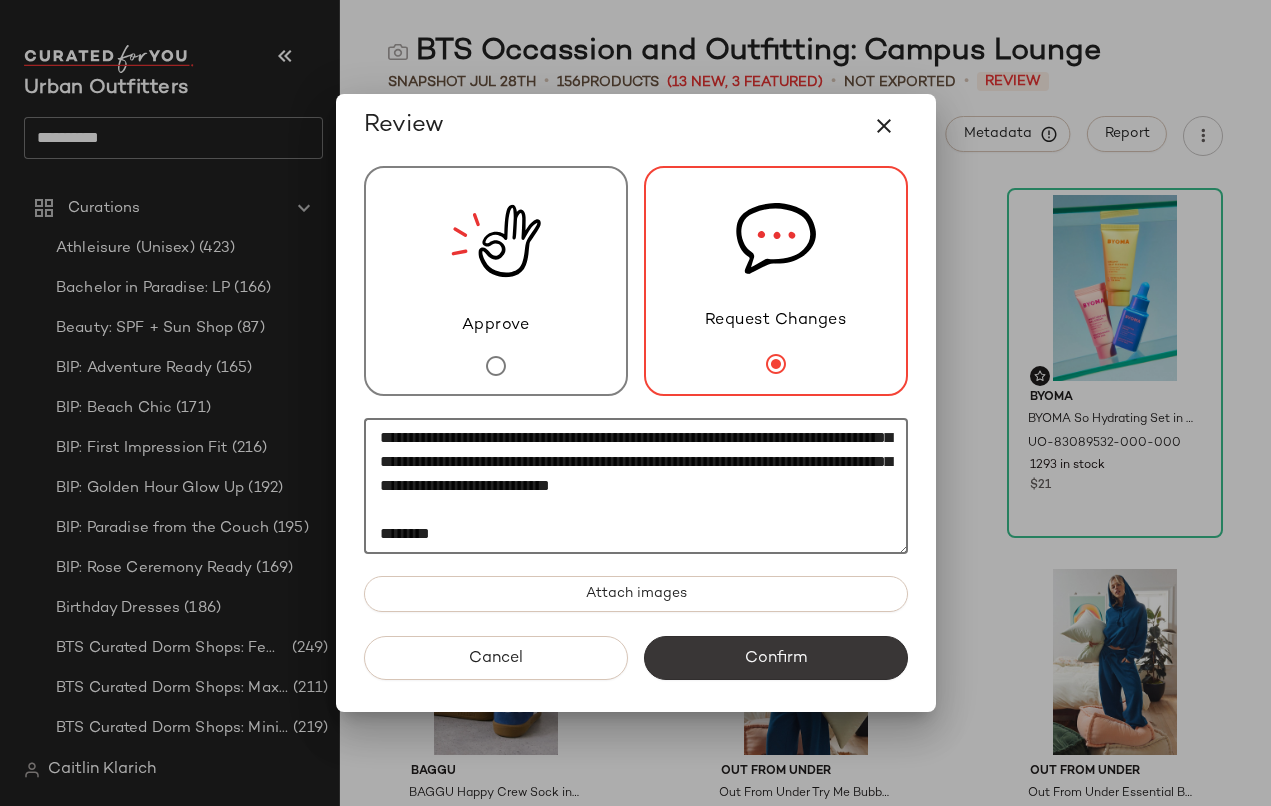 scroll, scrollTop: 144, scrollLeft: 0, axis: vertical 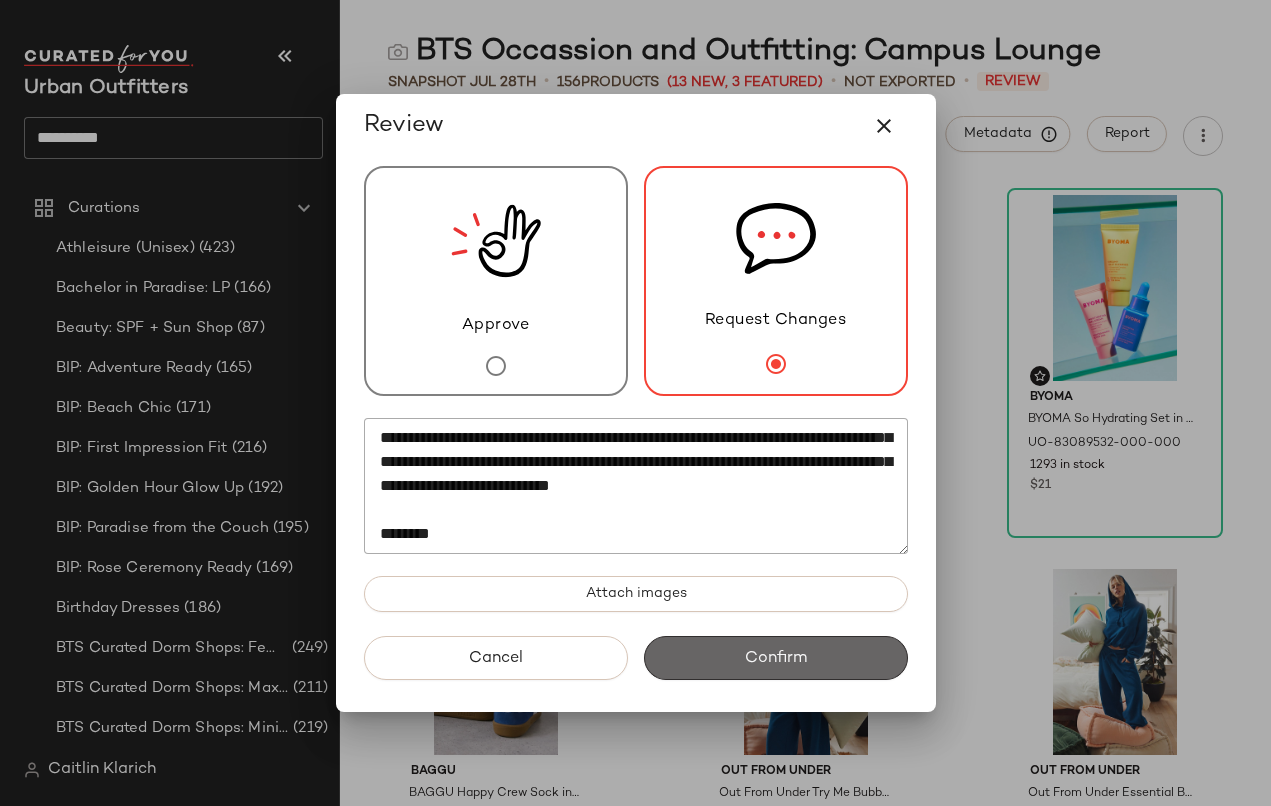 click on "Confirm" at bounding box center (776, 658) 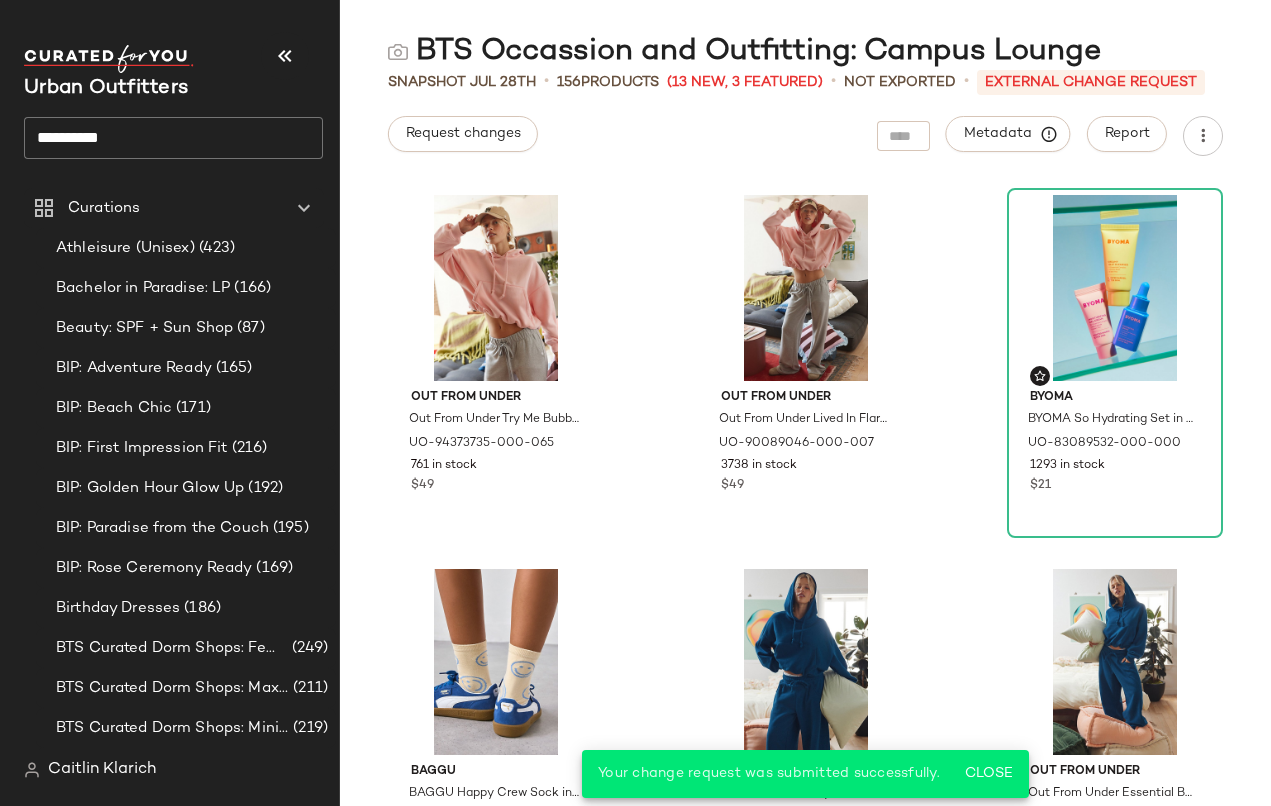 click on "**********" 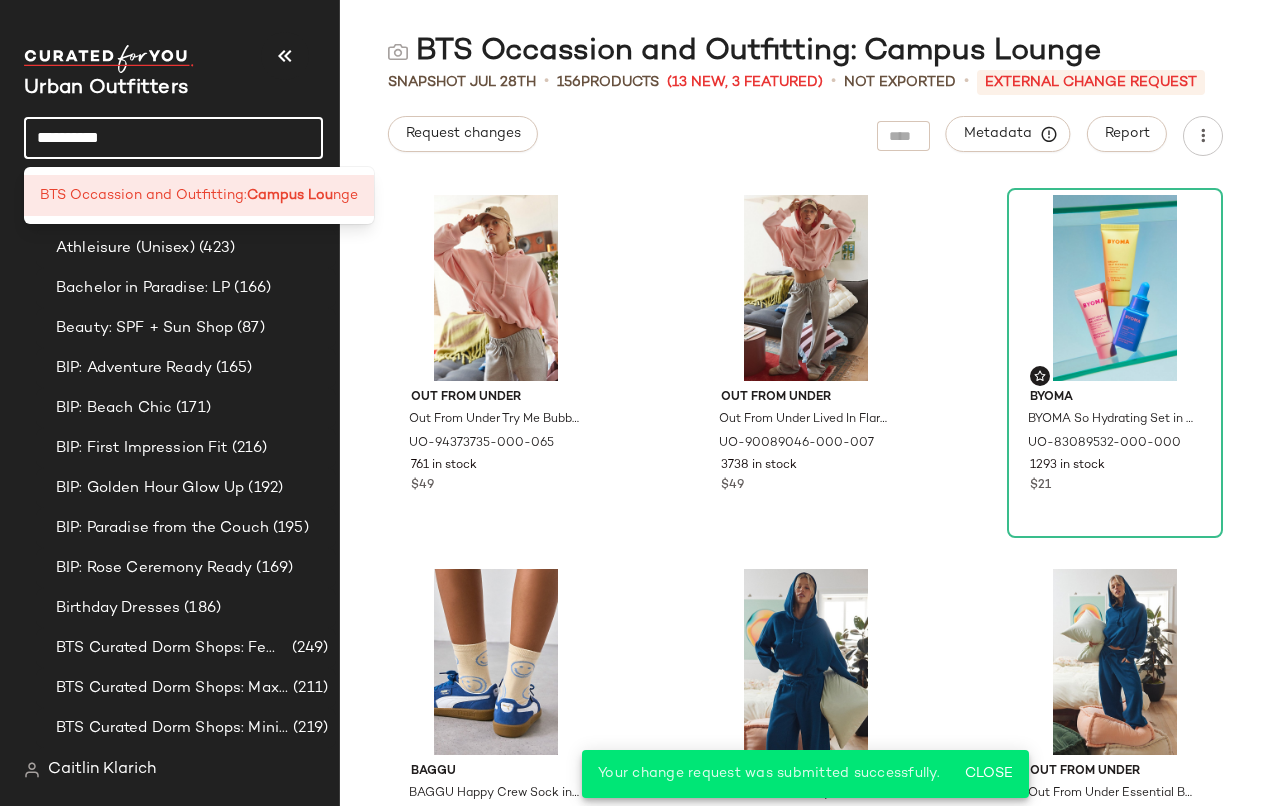 click on "**********" 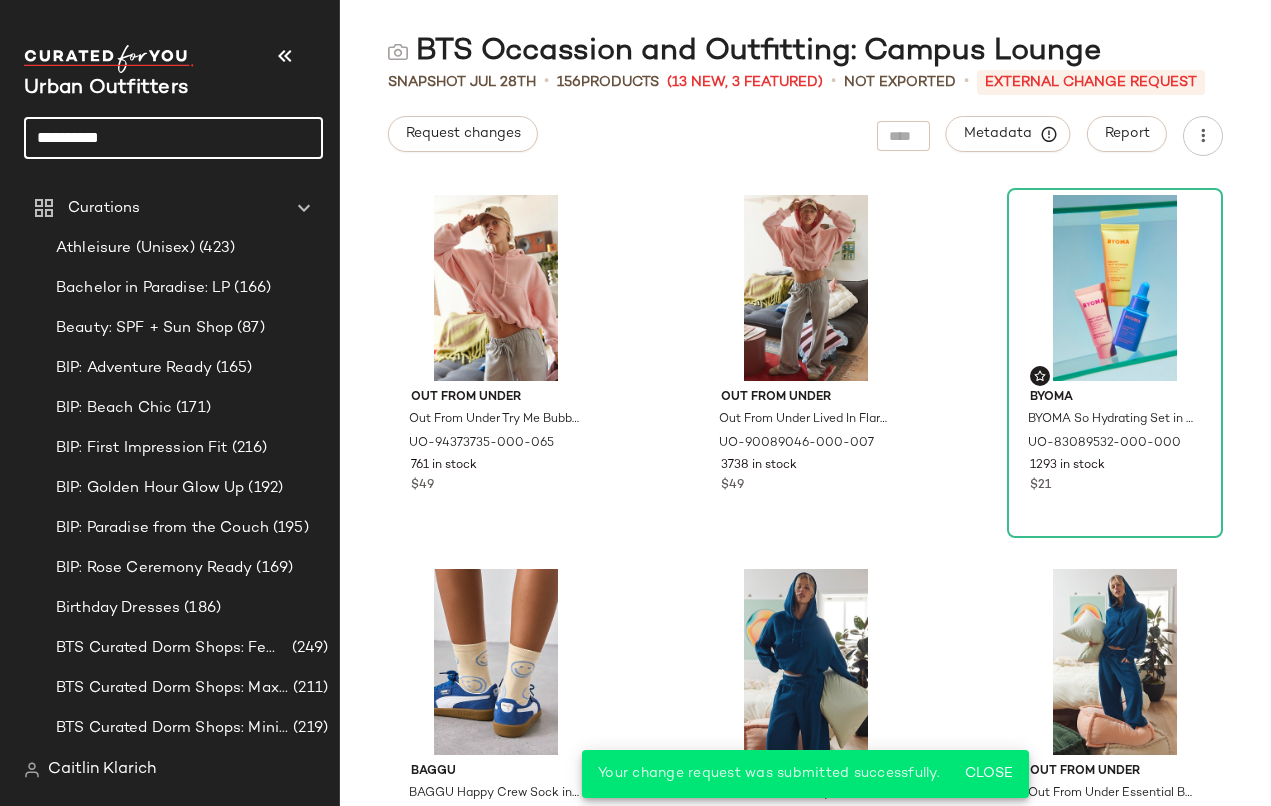drag, startPoint x: 145, startPoint y: 138, endPoint x: 15, endPoint y: 136, distance: 130.01538 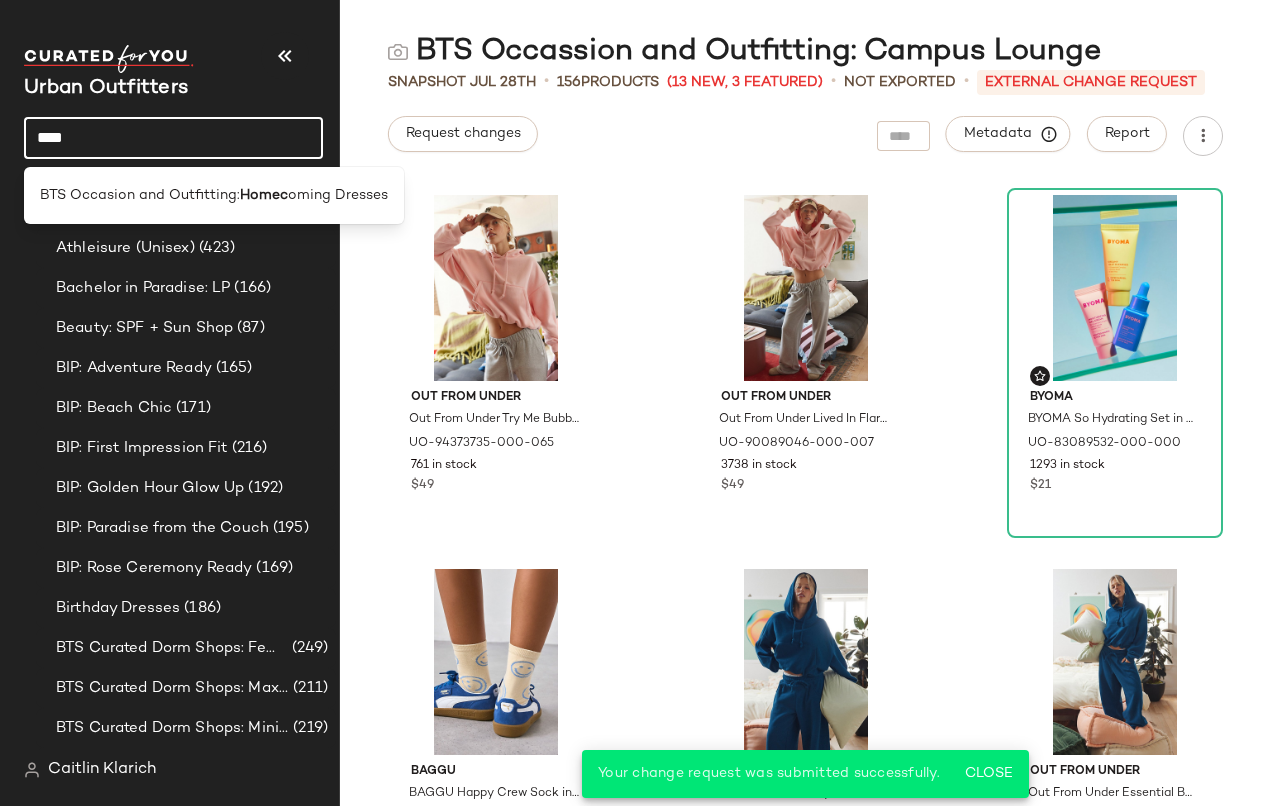 type on "****" 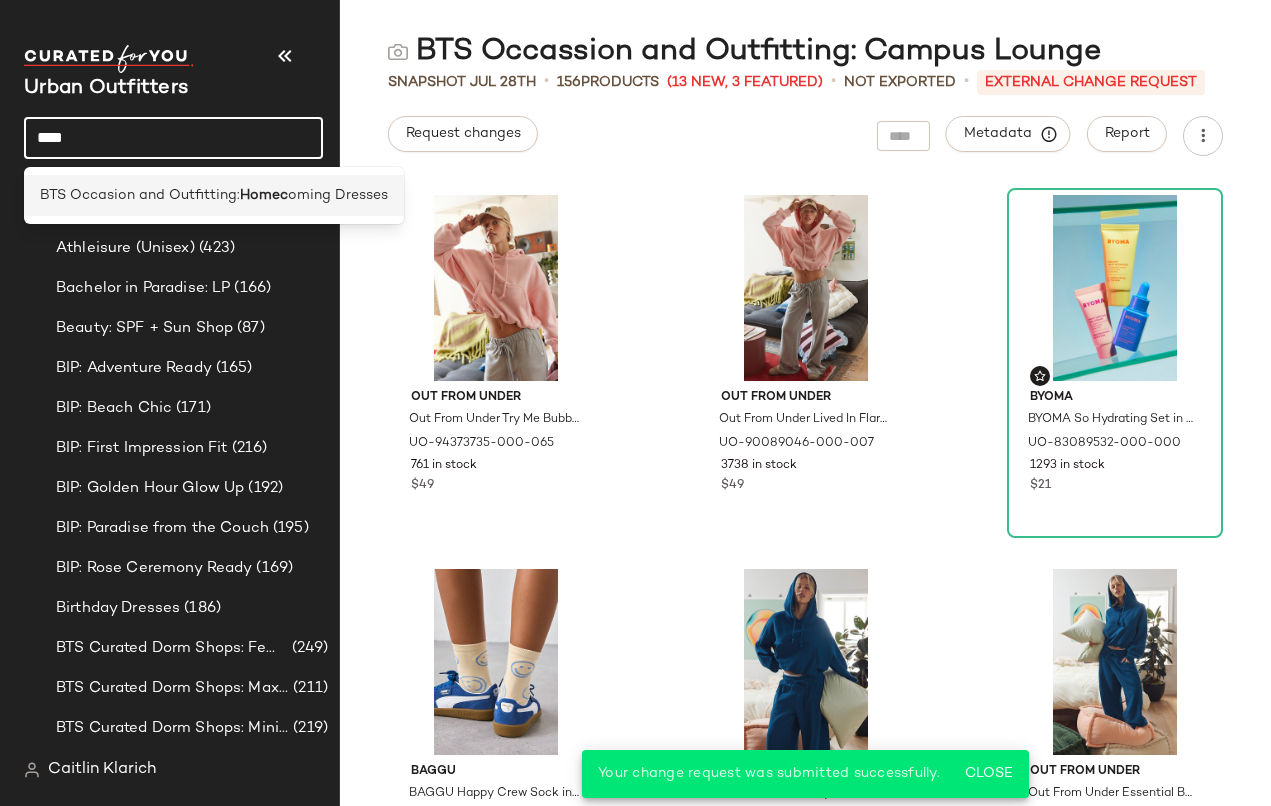drag, startPoint x: 102, startPoint y: 160, endPoint x: 146, endPoint y: 201, distance: 60.1415 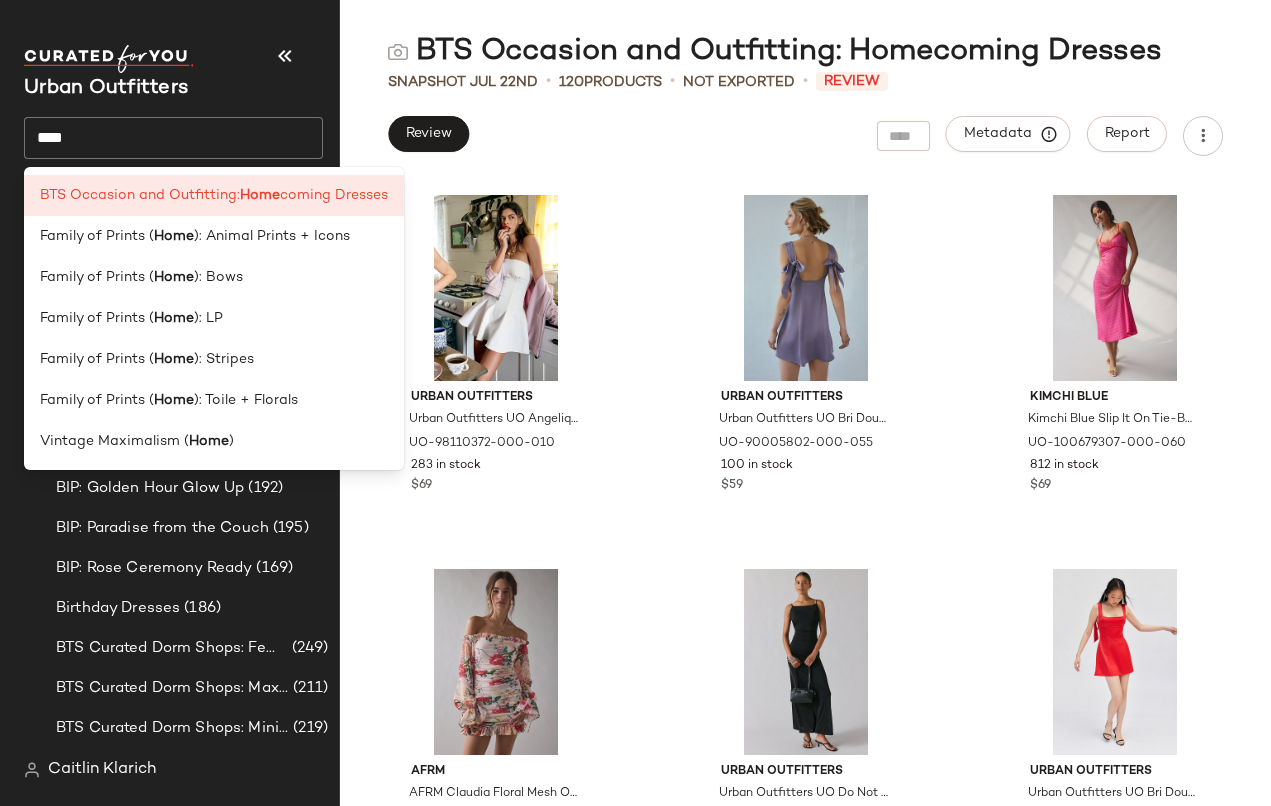 click on "Urban Outfitters Urban Outfitters UO Angelique Fit-And-Flare Strapless Denim Mini Dress in White, Women's at Urban Outfitters UO-98110372-000-010 283 in stock $69 Urban Outfitters Urban Outfitters UO Bri Double Bow Satin Mini Dress in Lilac, Women's at Urban Outfitters UO-90005802-000-055 100 in stock $59 Kimchi Blue Kimchi Blue Slip It On Tie-Back Satin Midi Dress in Red, Women's at Urban Outfitters UO-100679307-000-060 812 in stock $69 AFRM AFRM Claudia Floral Mesh Off-The-Shoulder Ruched Mini Dress in Floral, Women's at Urban Outfitters UO-100854074-000-023 8 in stock $128 Urban Outfitters Urban Outfitters UO Do Not Disturb Ruched Drape Bodycon Maxi Dress in Black, Women's at Urban Outfitters UO-102372125-000-001 220 in stock $69 Urban Outfitters Urban Outfitters UO Bri Double Bow Satin Mini Dress in Red, Women's at Urban Outfitters UO-90005802-000-060 309 in stock $59 Out From Under Out From Under Jena Sheer Lace Halter Slip in Red, Women's at Urban Outfitters UO-100644756-000-060 518 in stock $29 AFRM" 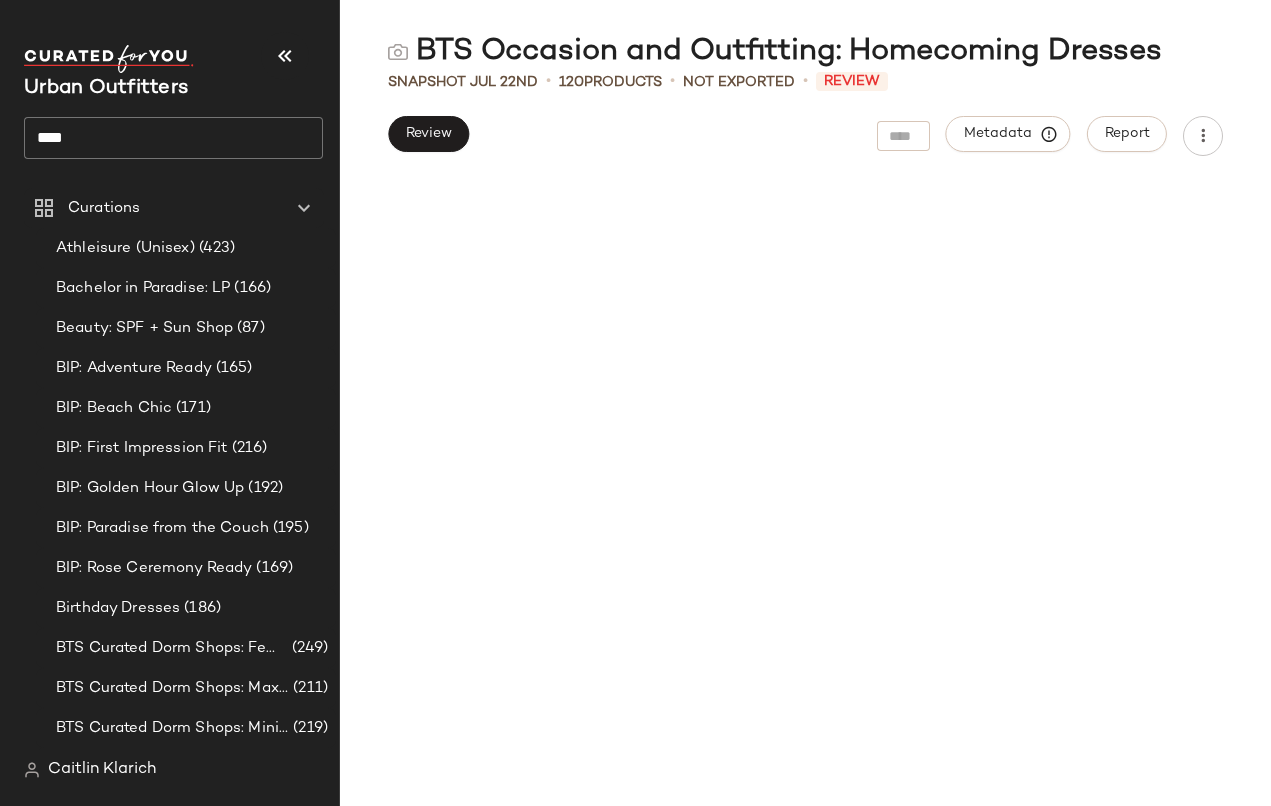 scroll, scrollTop: 0, scrollLeft: 0, axis: both 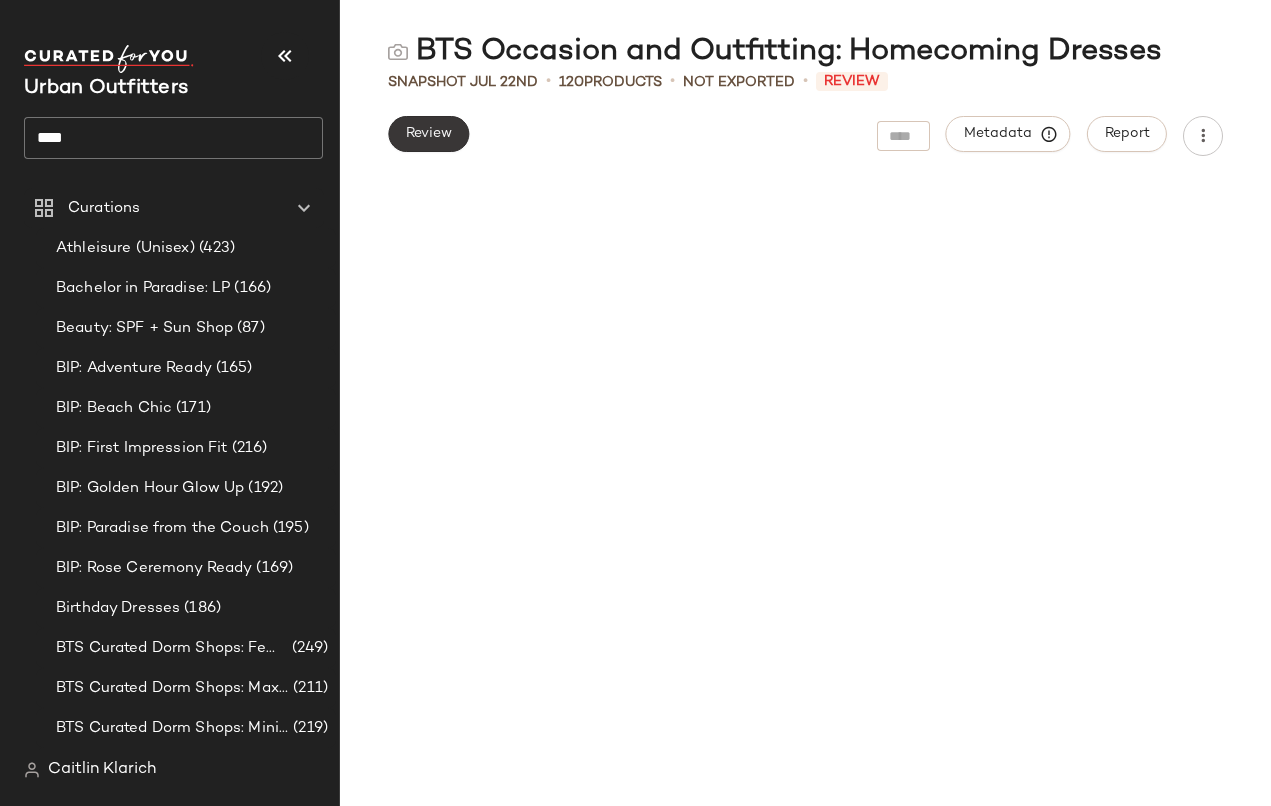 click on "Review" at bounding box center (428, 134) 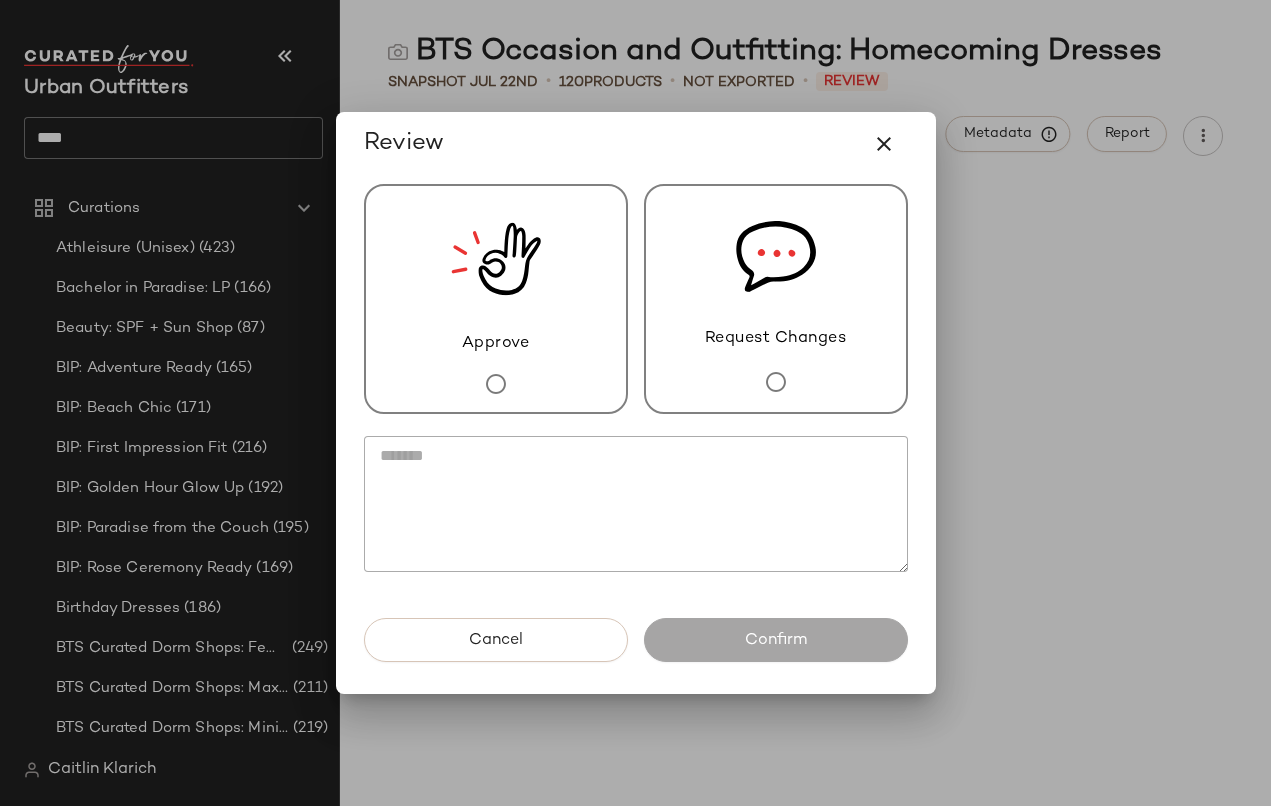 click 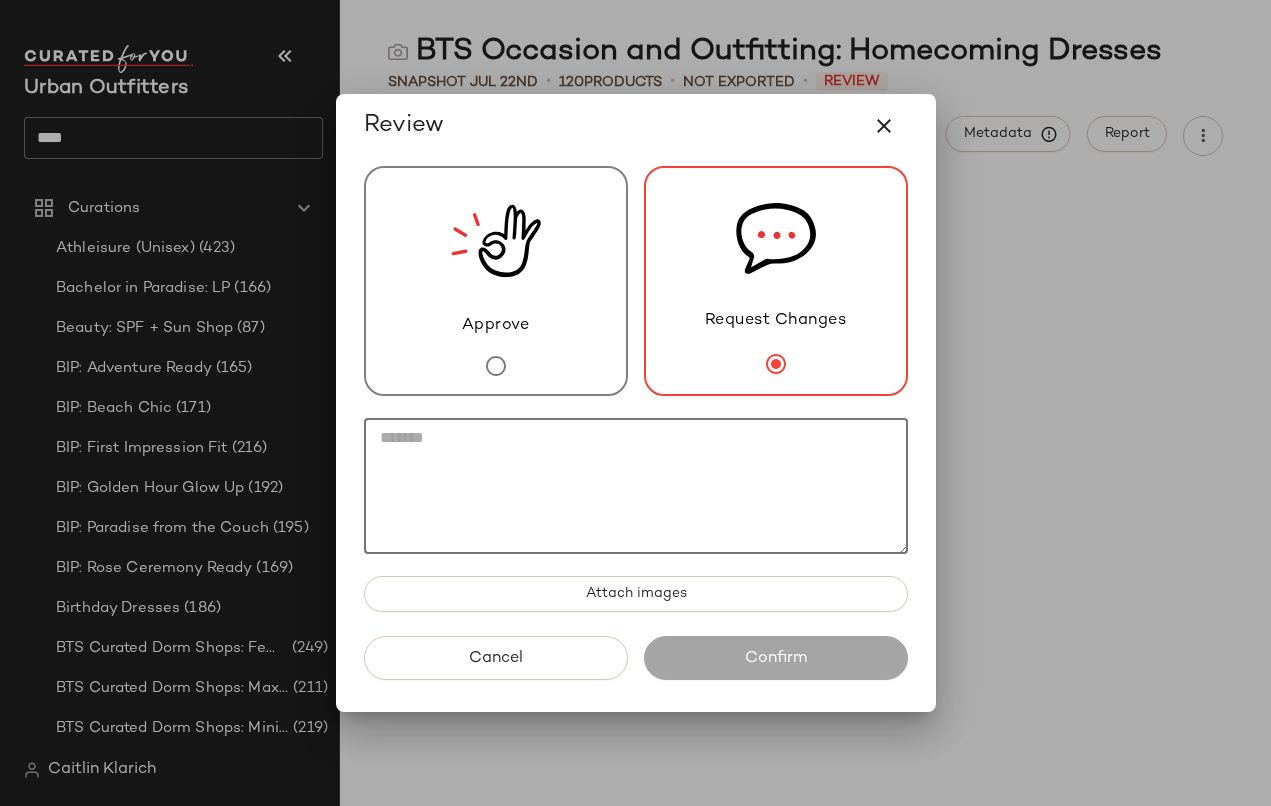 click 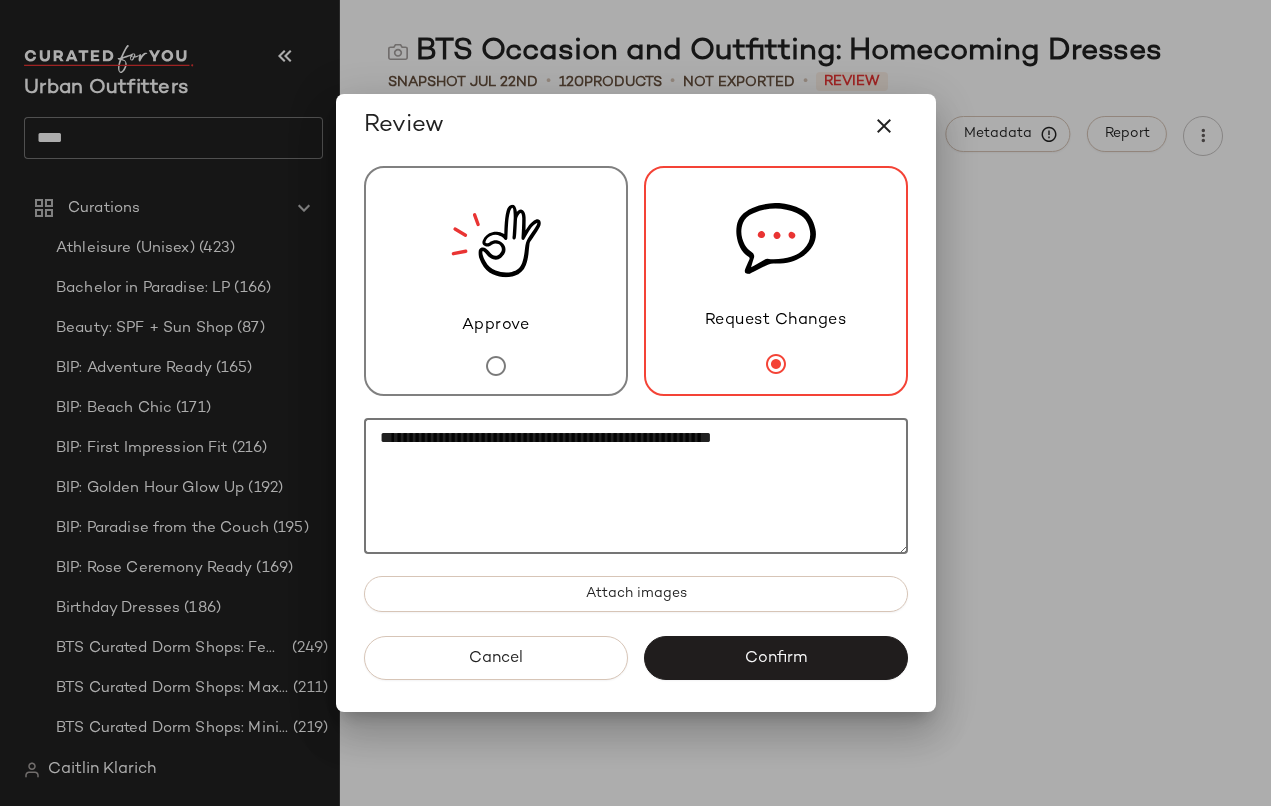 click on "**********" 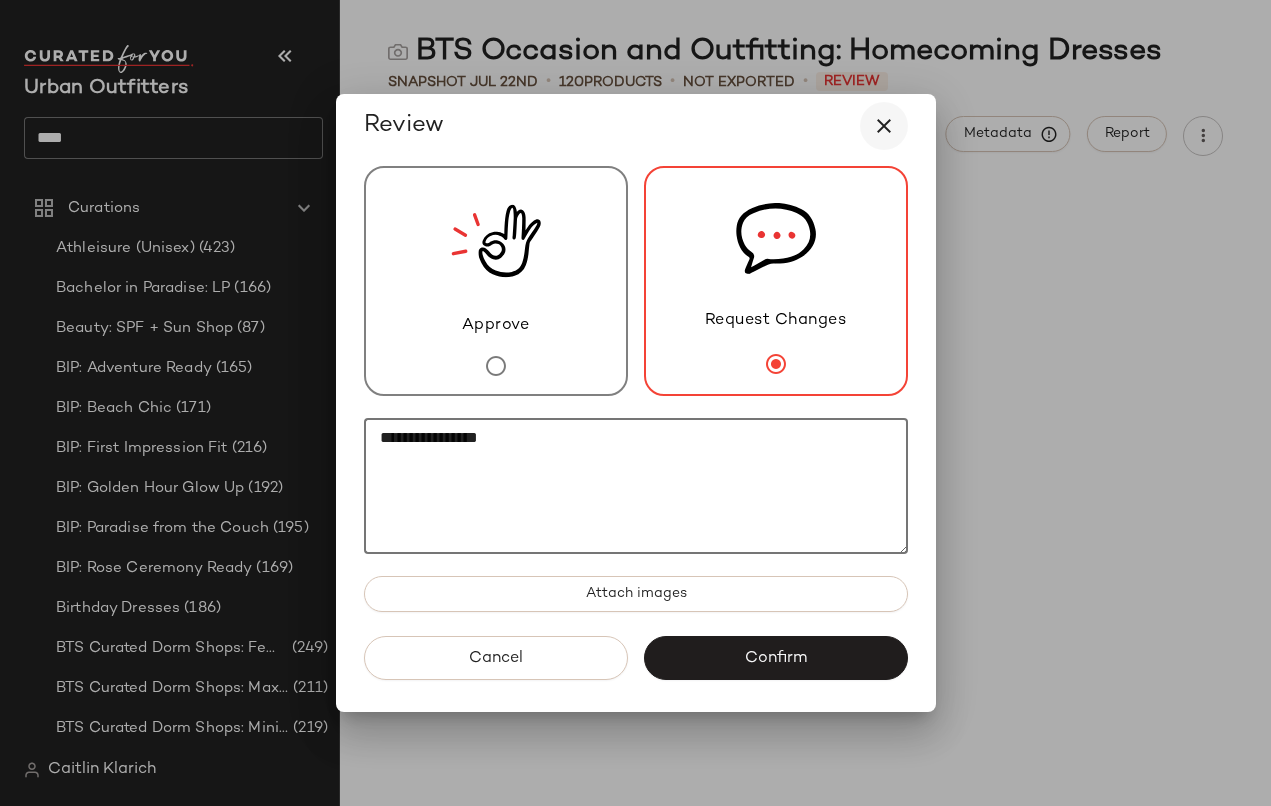 type on "**********" 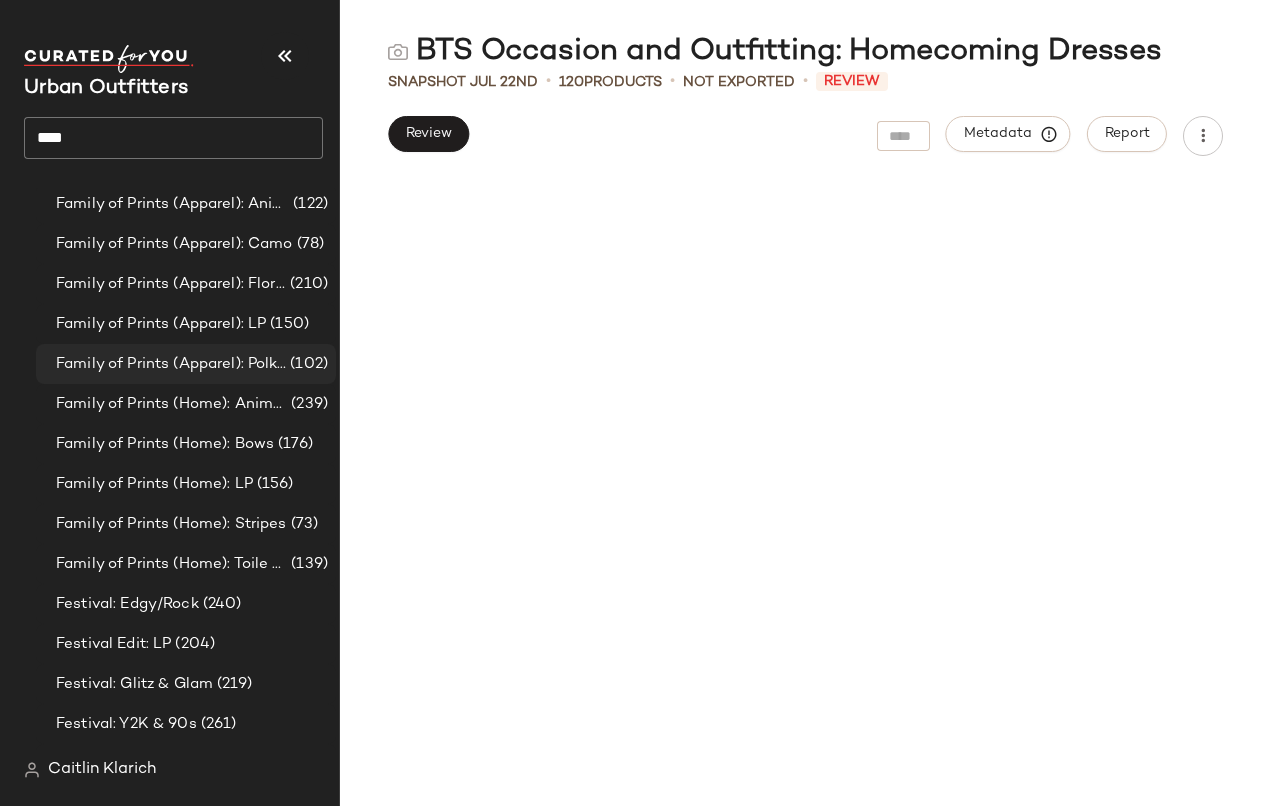 scroll, scrollTop: 1246, scrollLeft: 0, axis: vertical 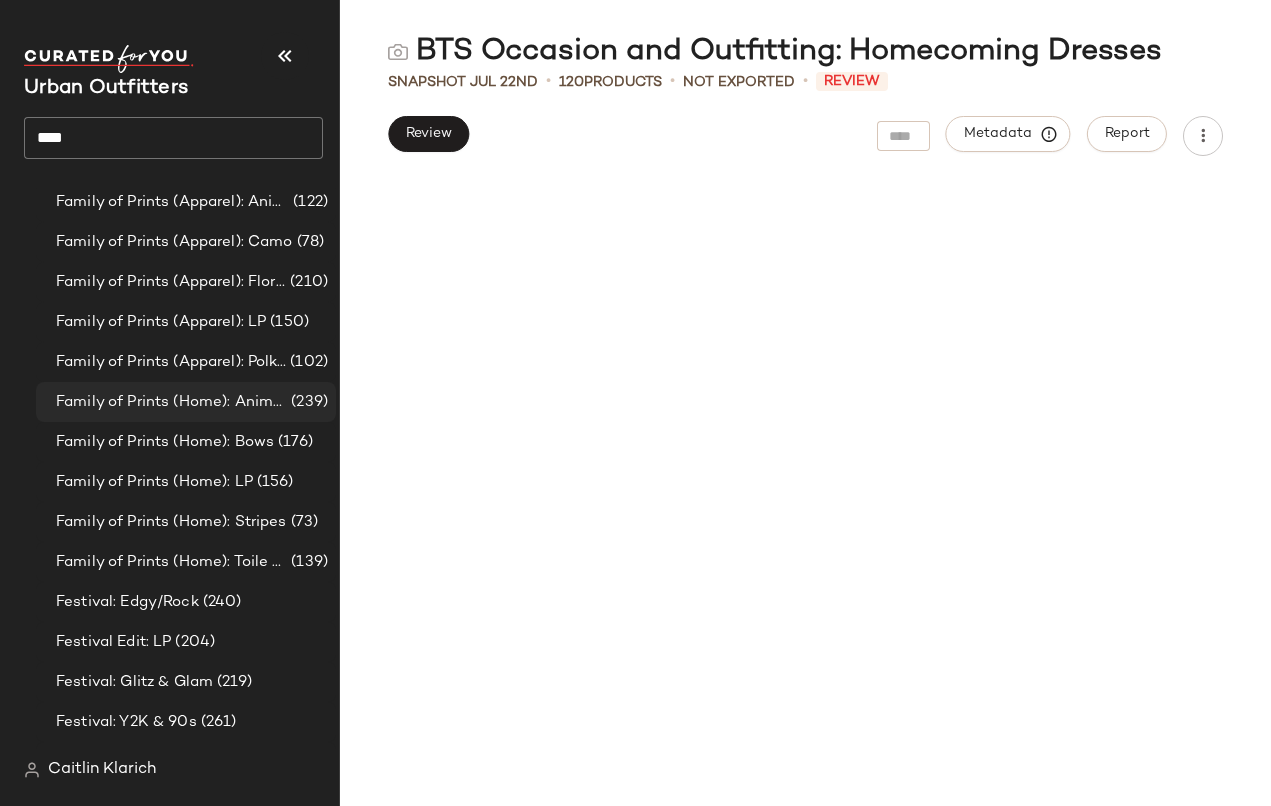 click on "Family of Prints (Home): Animal Prints + Icons" at bounding box center [171, 402] 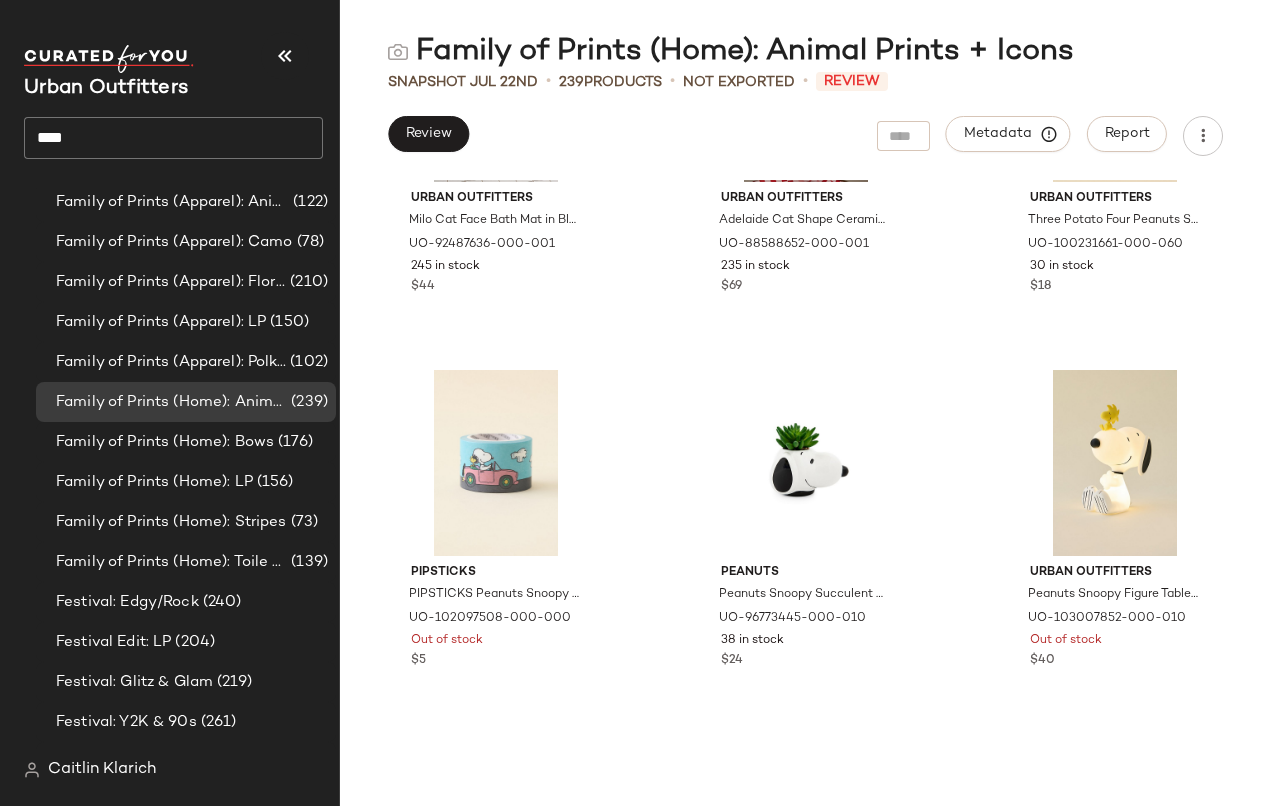 scroll, scrollTop: 12594, scrollLeft: 0, axis: vertical 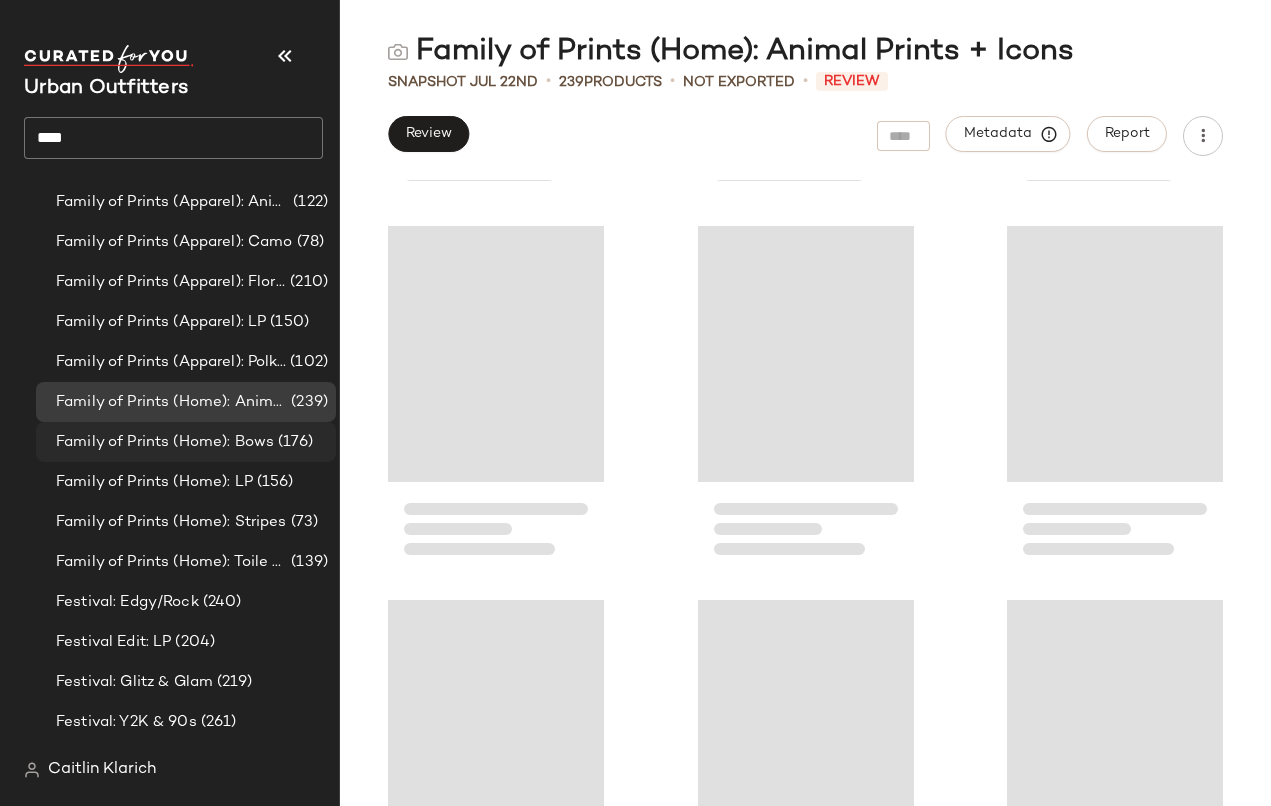 click on "Family of Prints (Home): Bows" at bounding box center (165, 442) 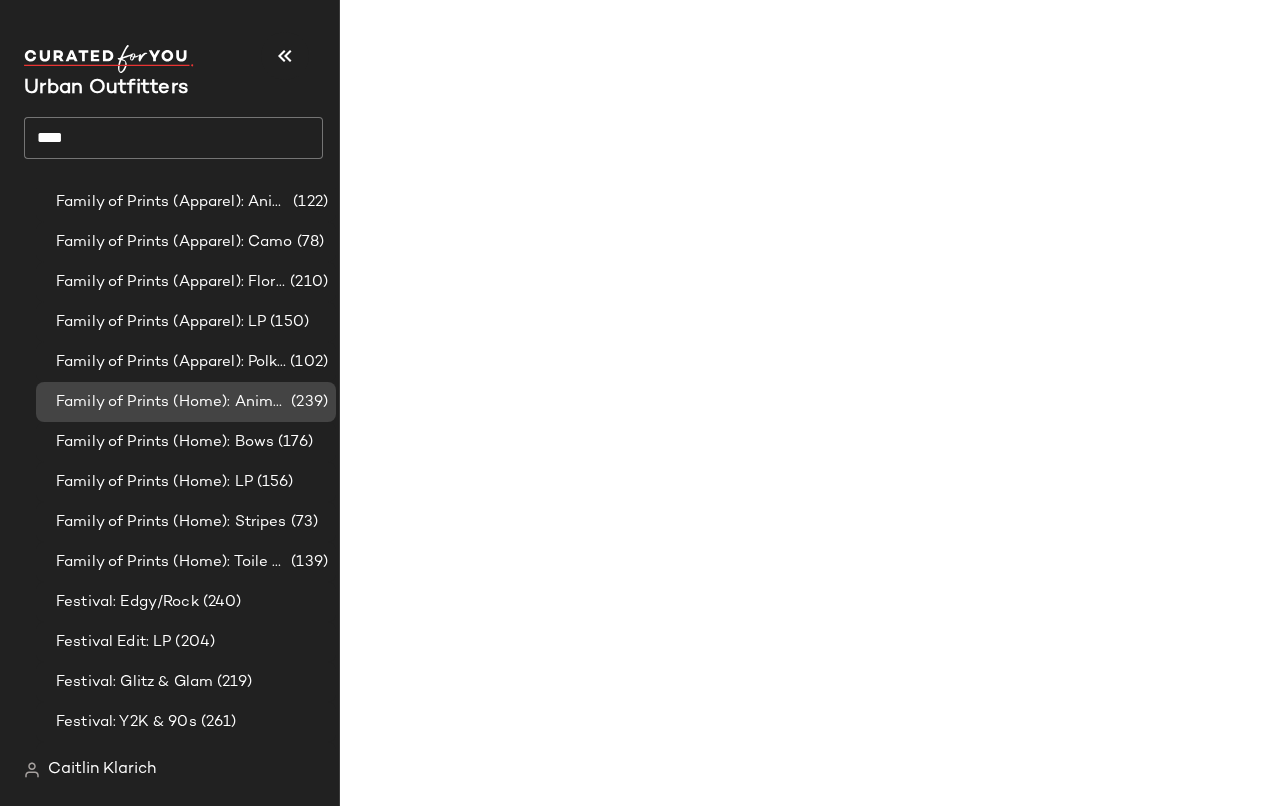 click on "Family of Prints (Home): Animal Prints + Icons" at bounding box center [171, 402] 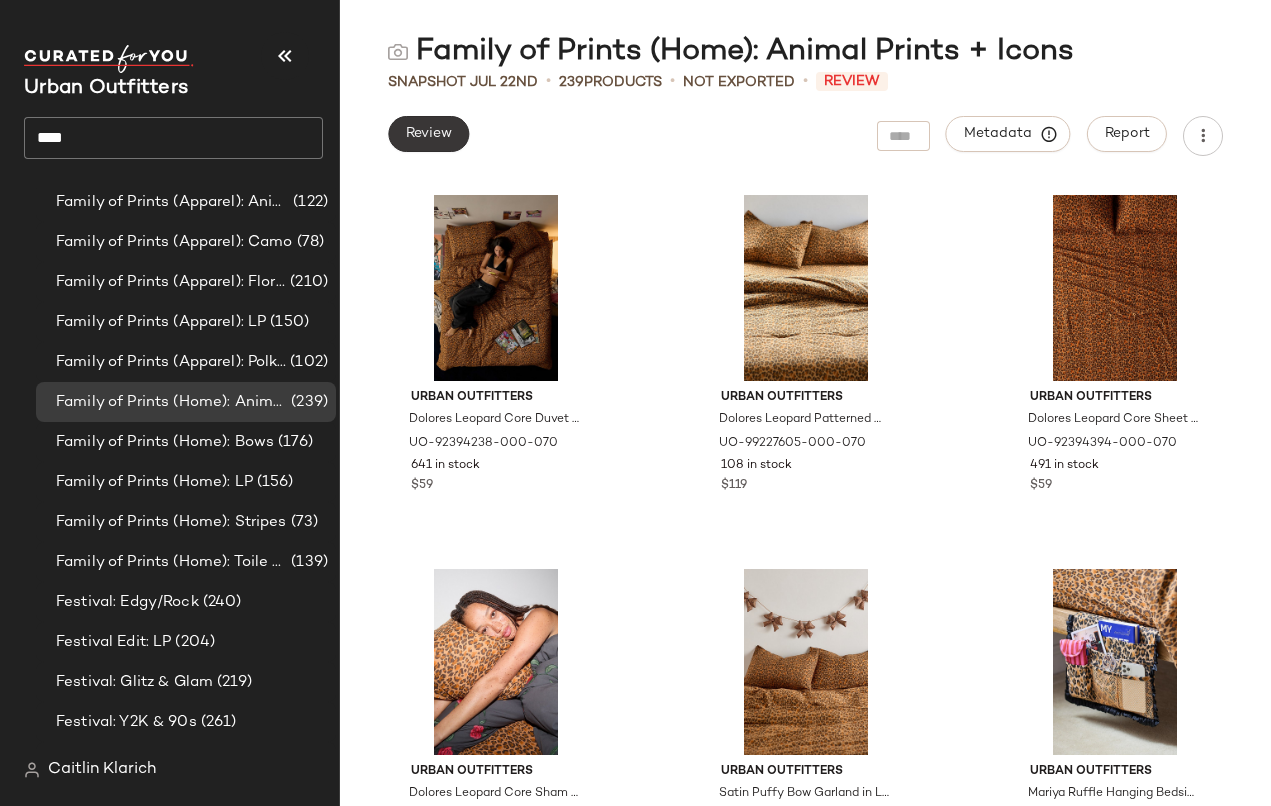 click on "Review" 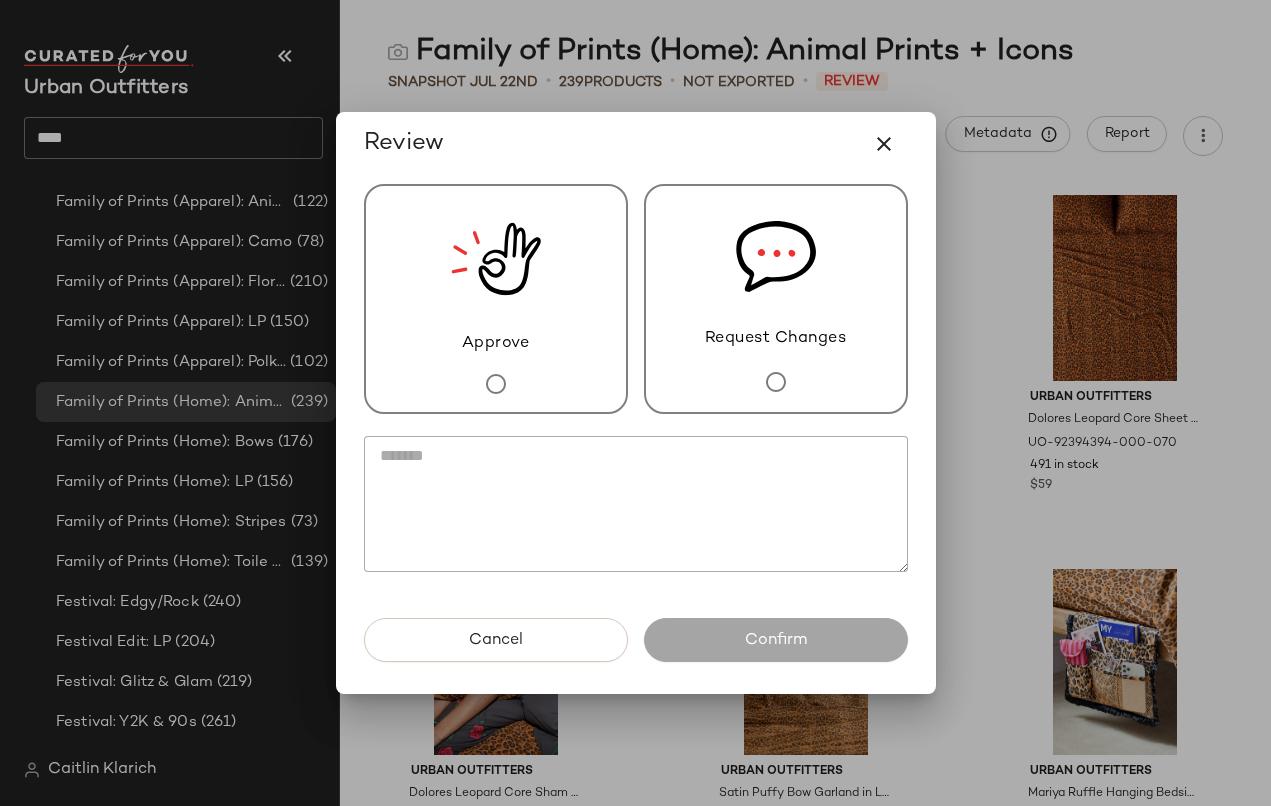 click 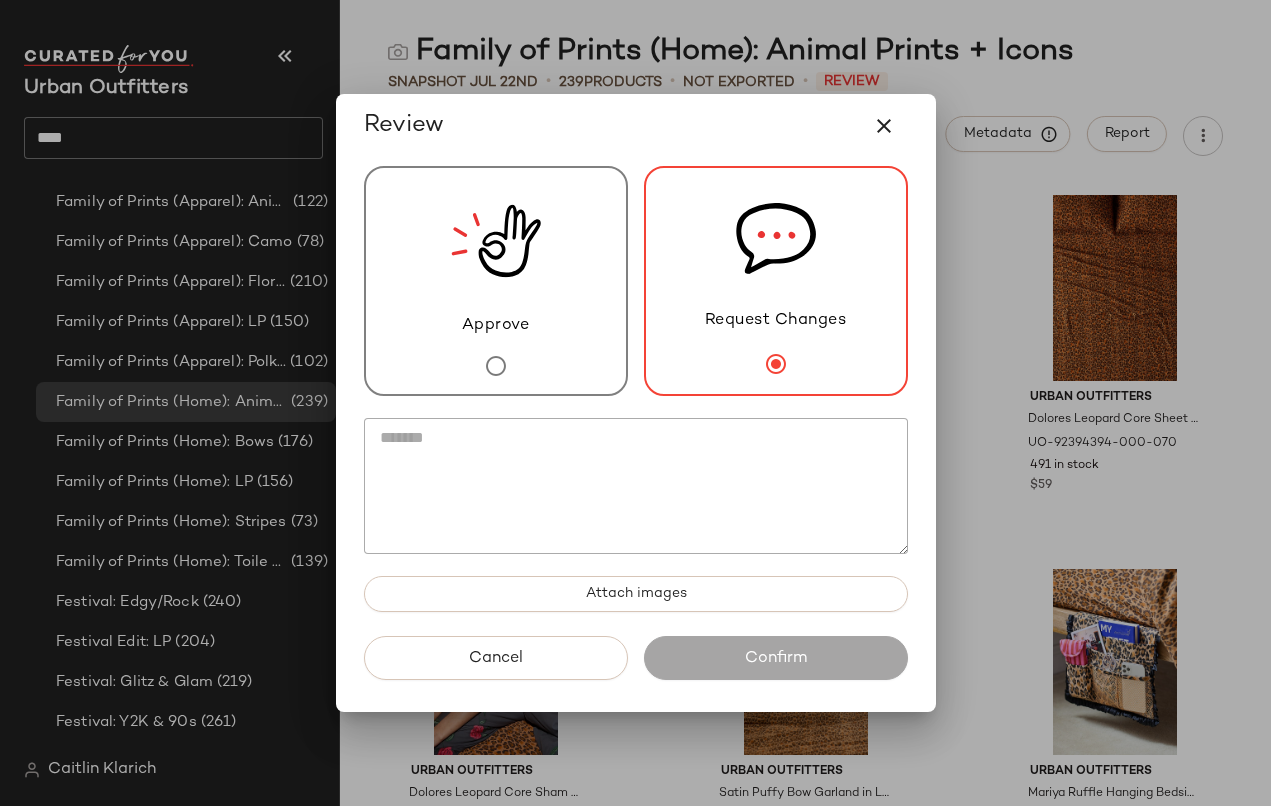 click 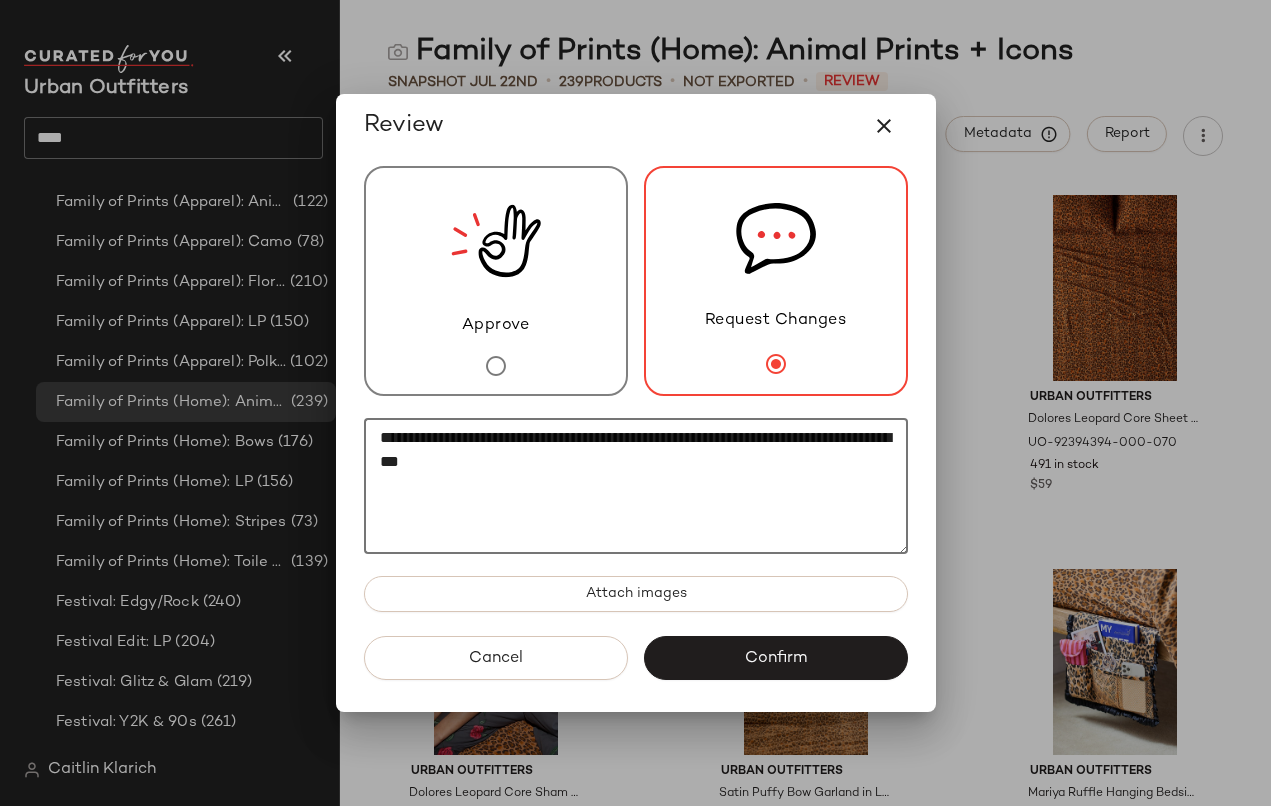click on "**********" 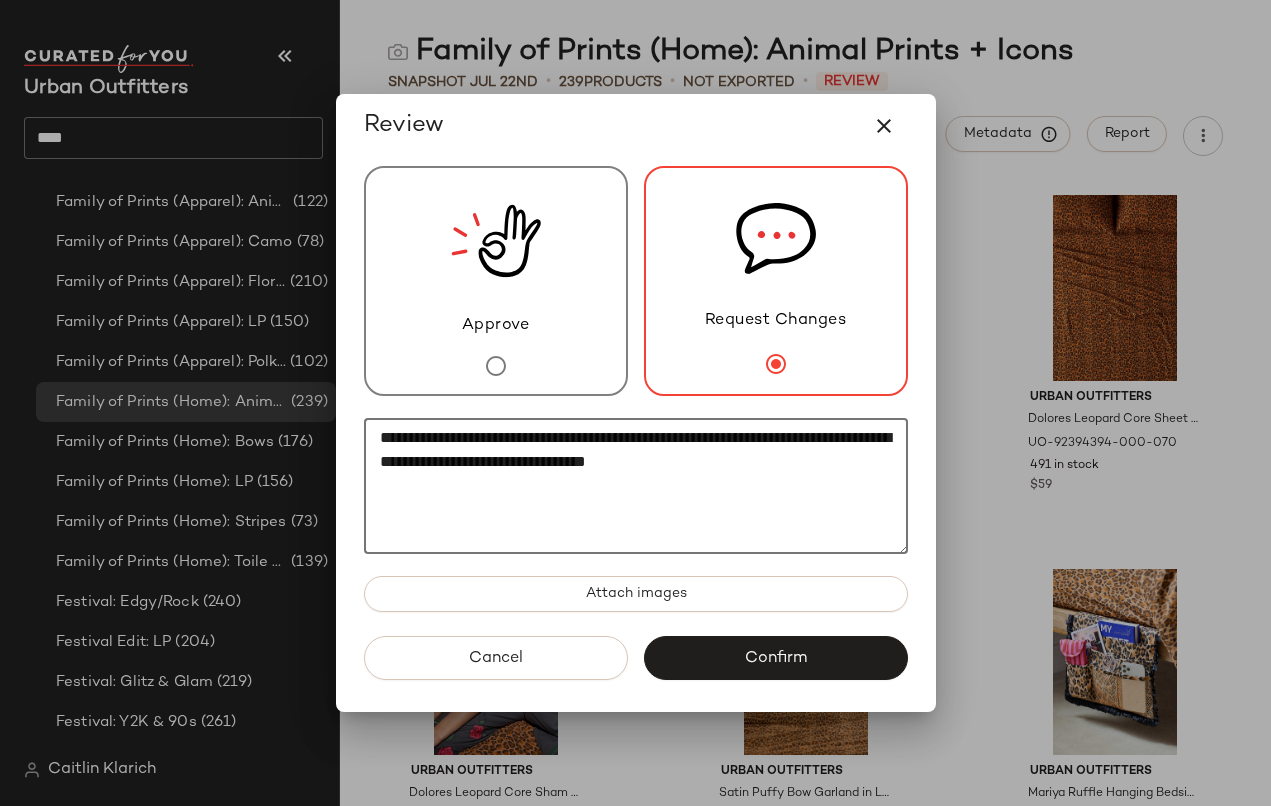 drag, startPoint x: 833, startPoint y: 461, endPoint x: 518, endPoint y: 460, distance: 315.0016 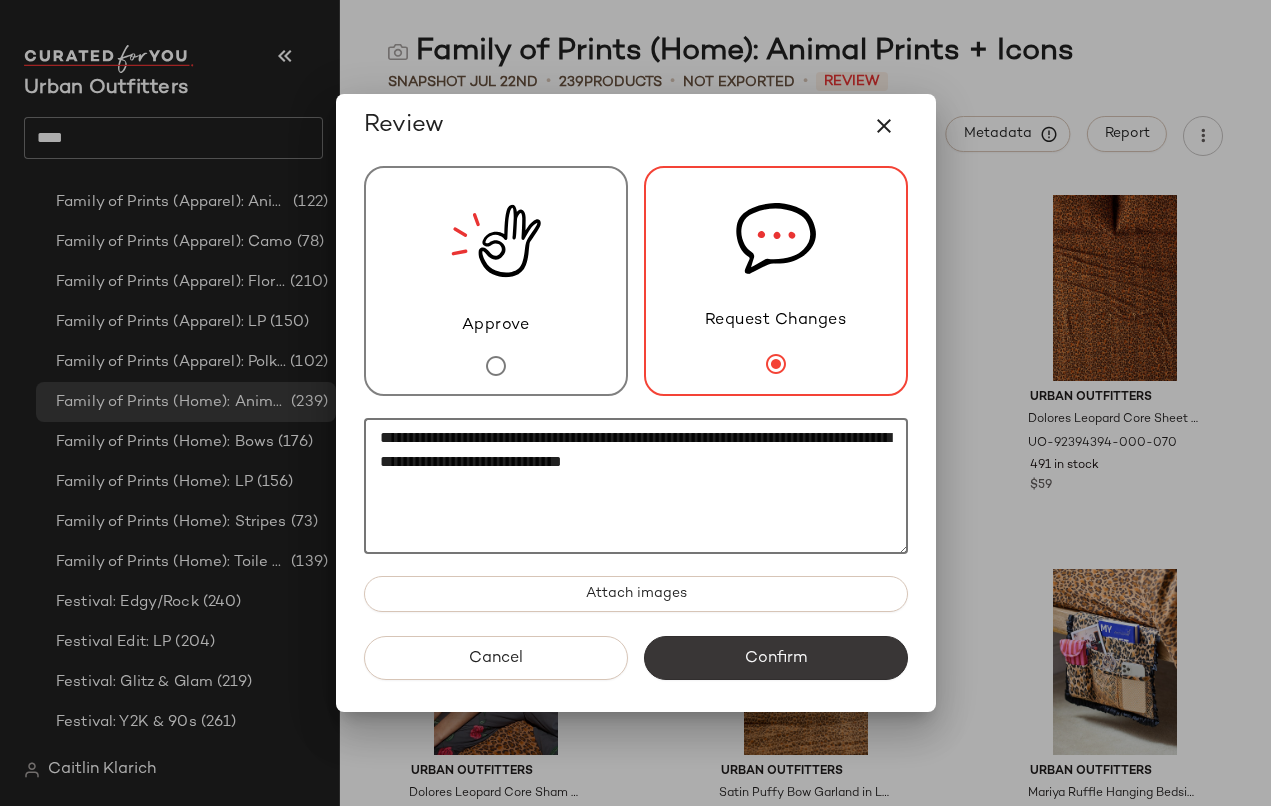 type on "**********" 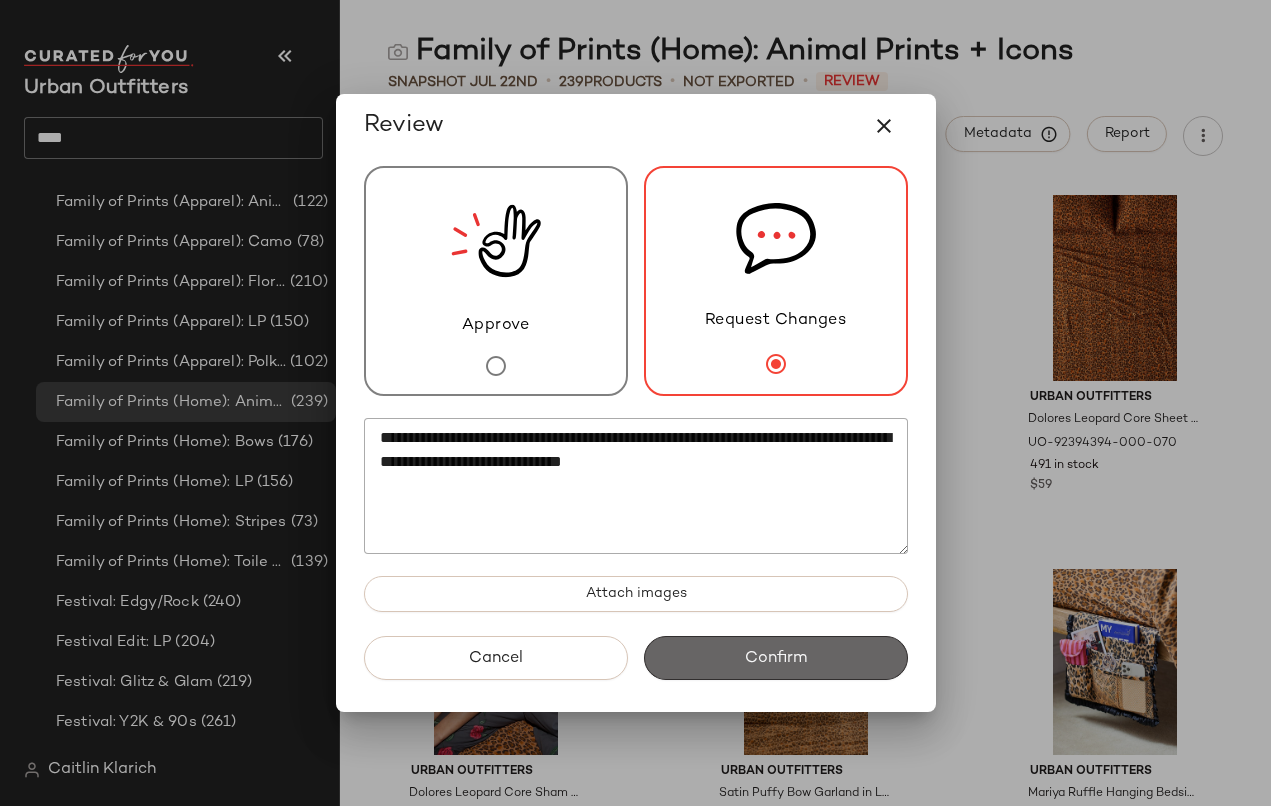 click on "Confirm" at bounding box center (776, 658) 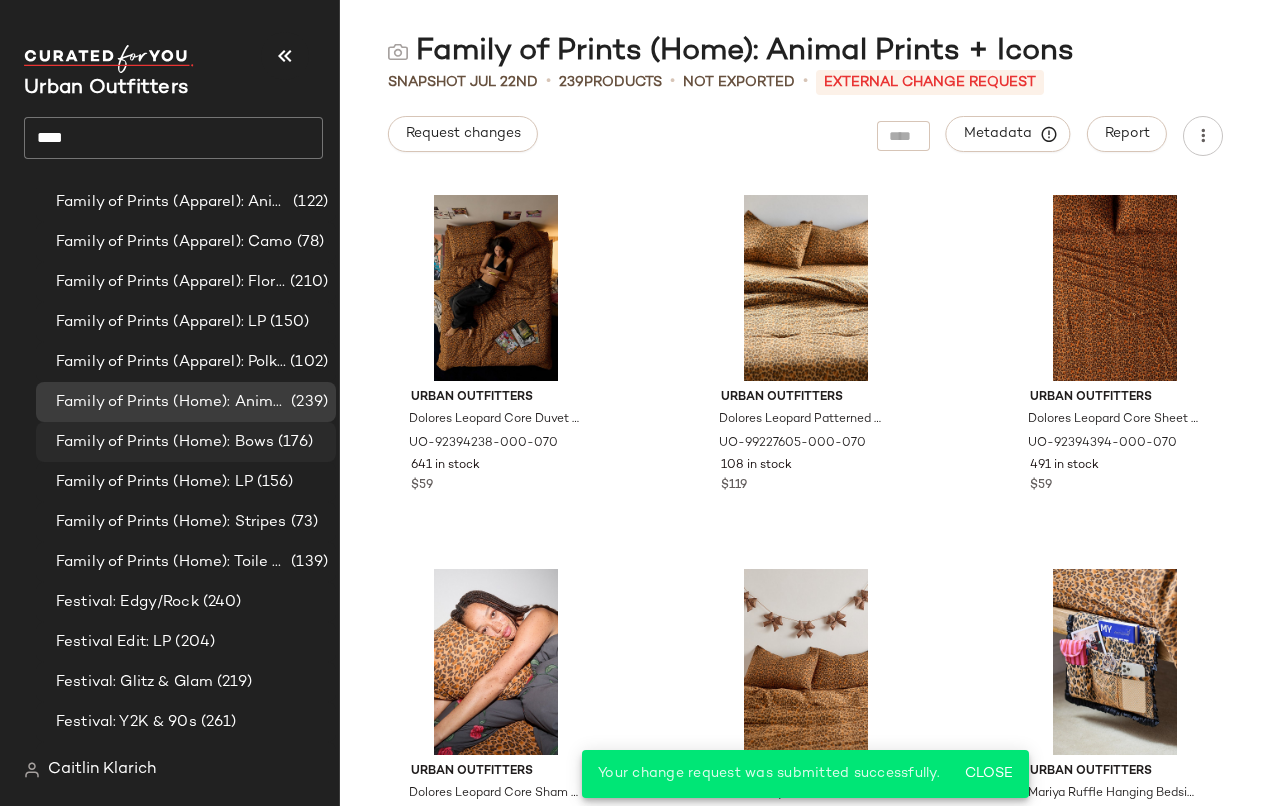 click on "Family of Prints (Home): Bows" at bounding box center [165, 442] 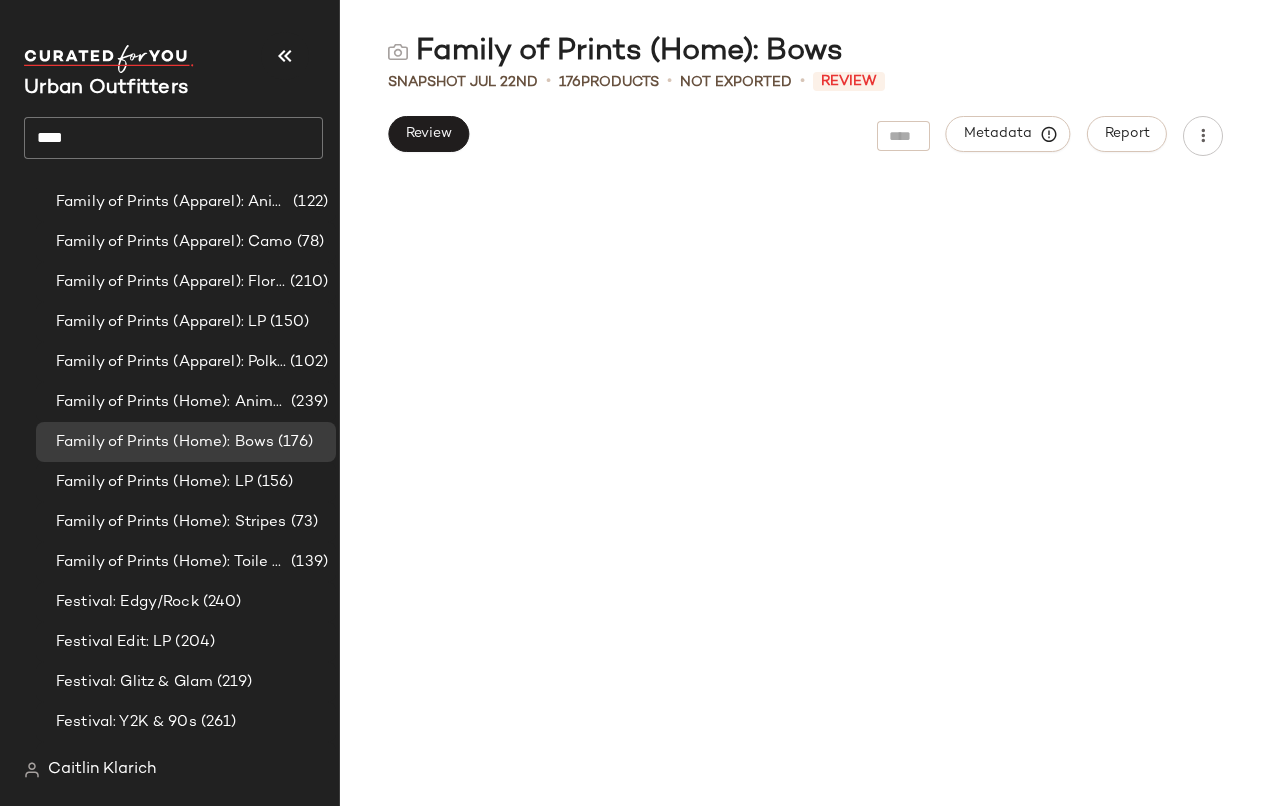 scroll, scrollTop: 0, scrollLeft: 0, axis: both 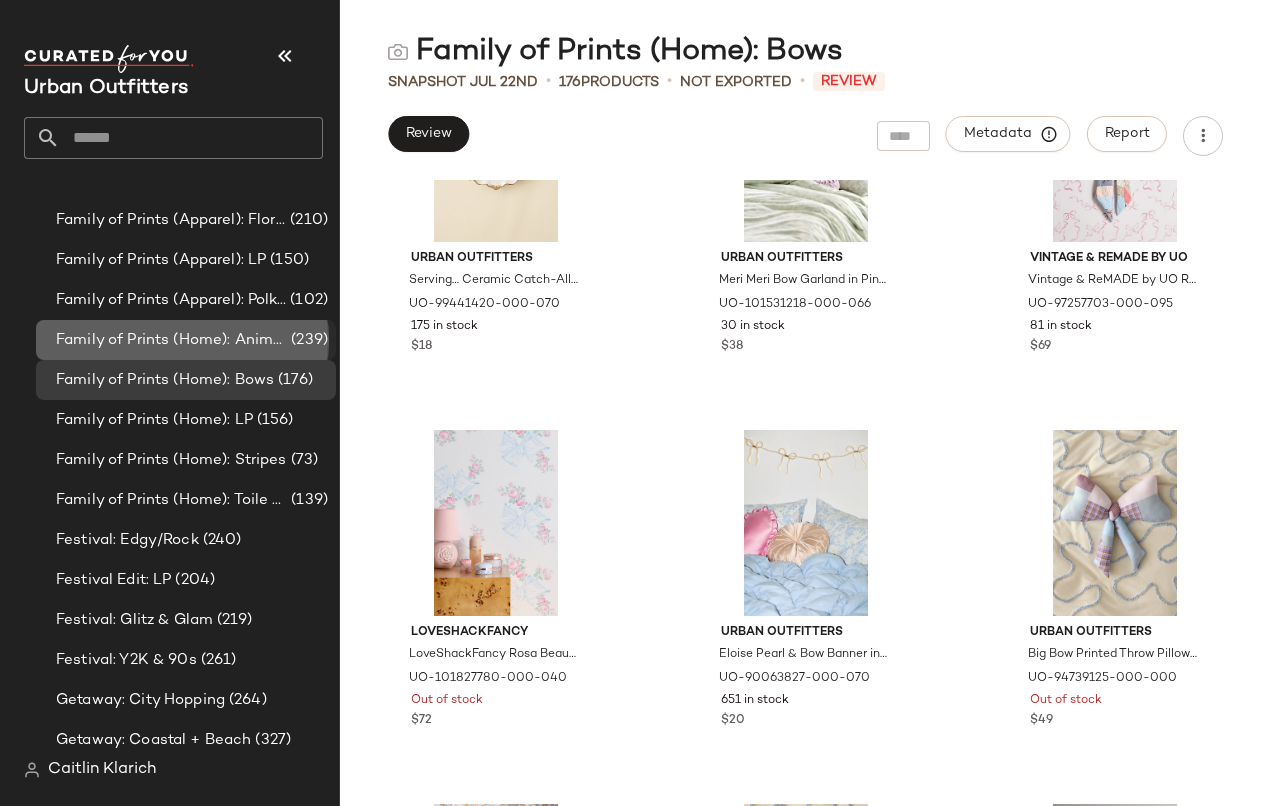 click on "Family of Prints (Home): Animal Prints + Icons" at bounding box center [171, 340] 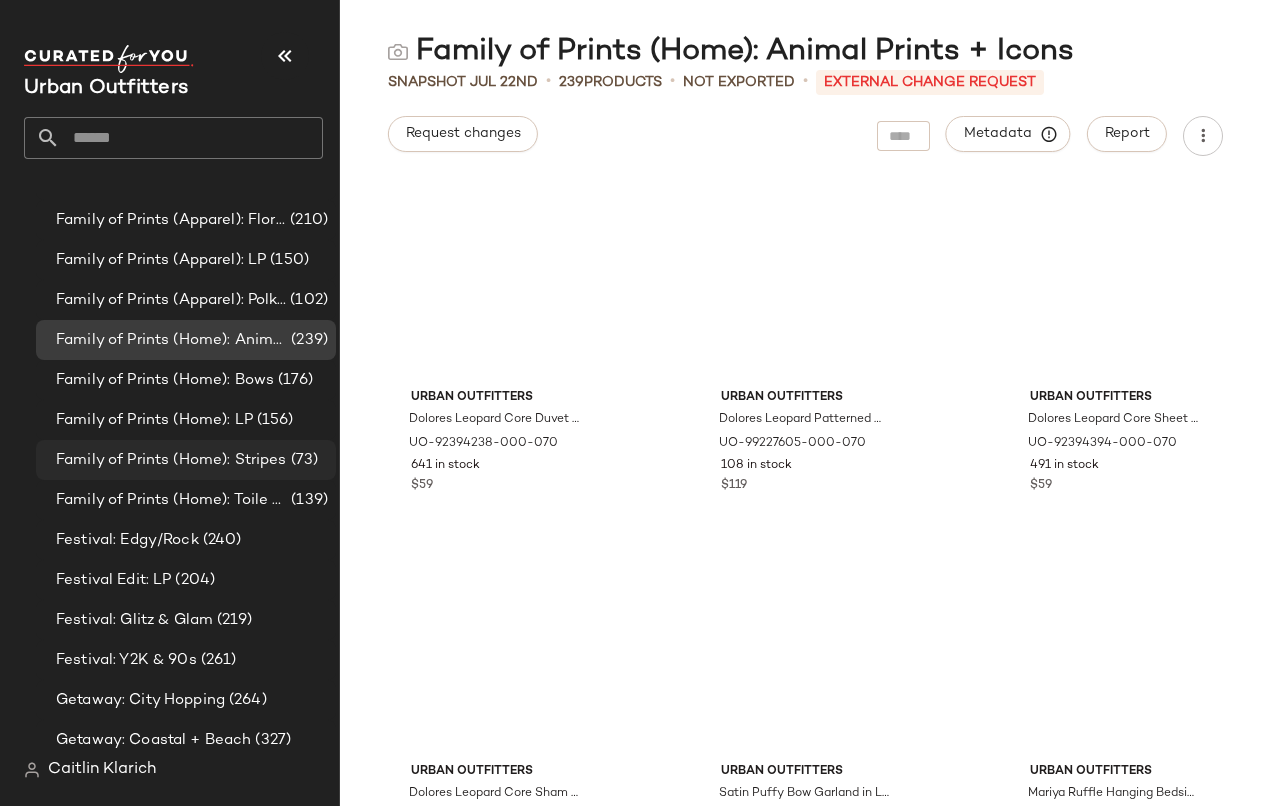 click on "Family of Prints (Home): Stripes" at bounding box center [171, 460] 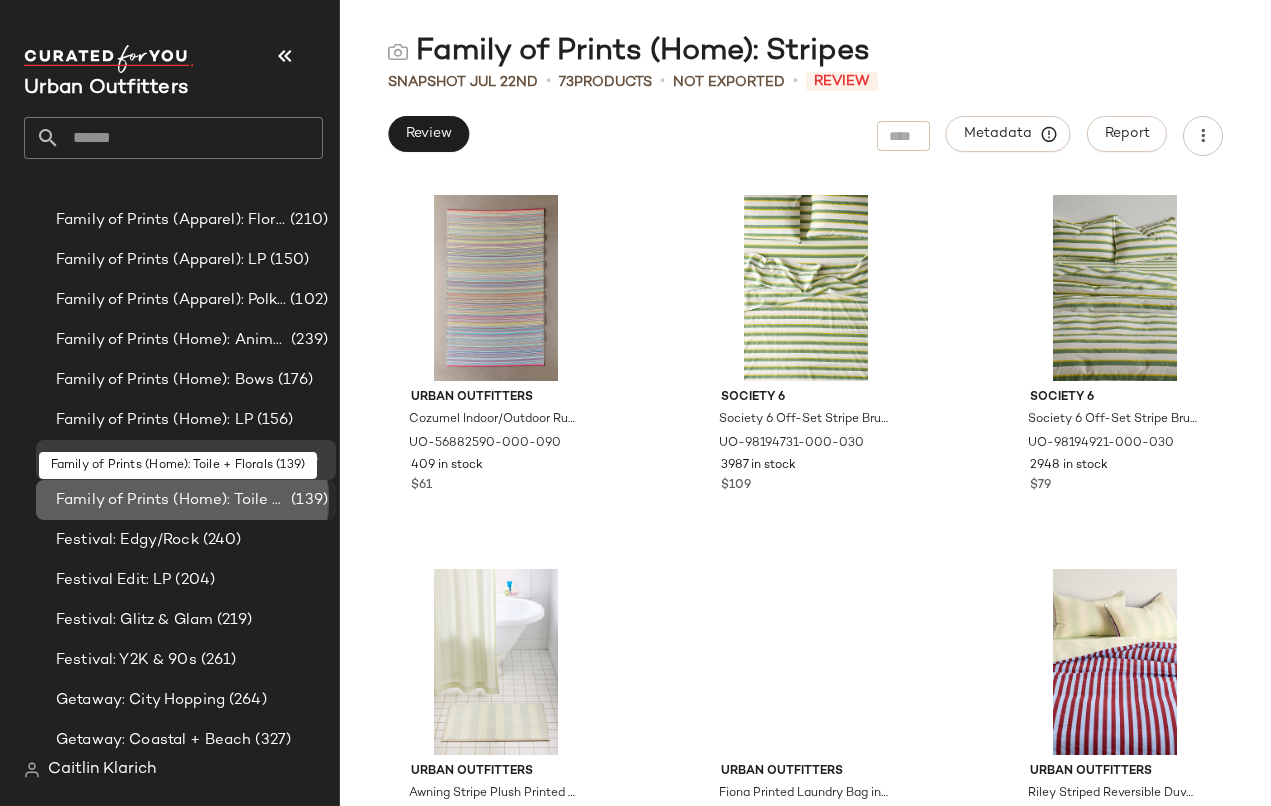 click on "Family of Prints (Home): Toile + Florals (139)" 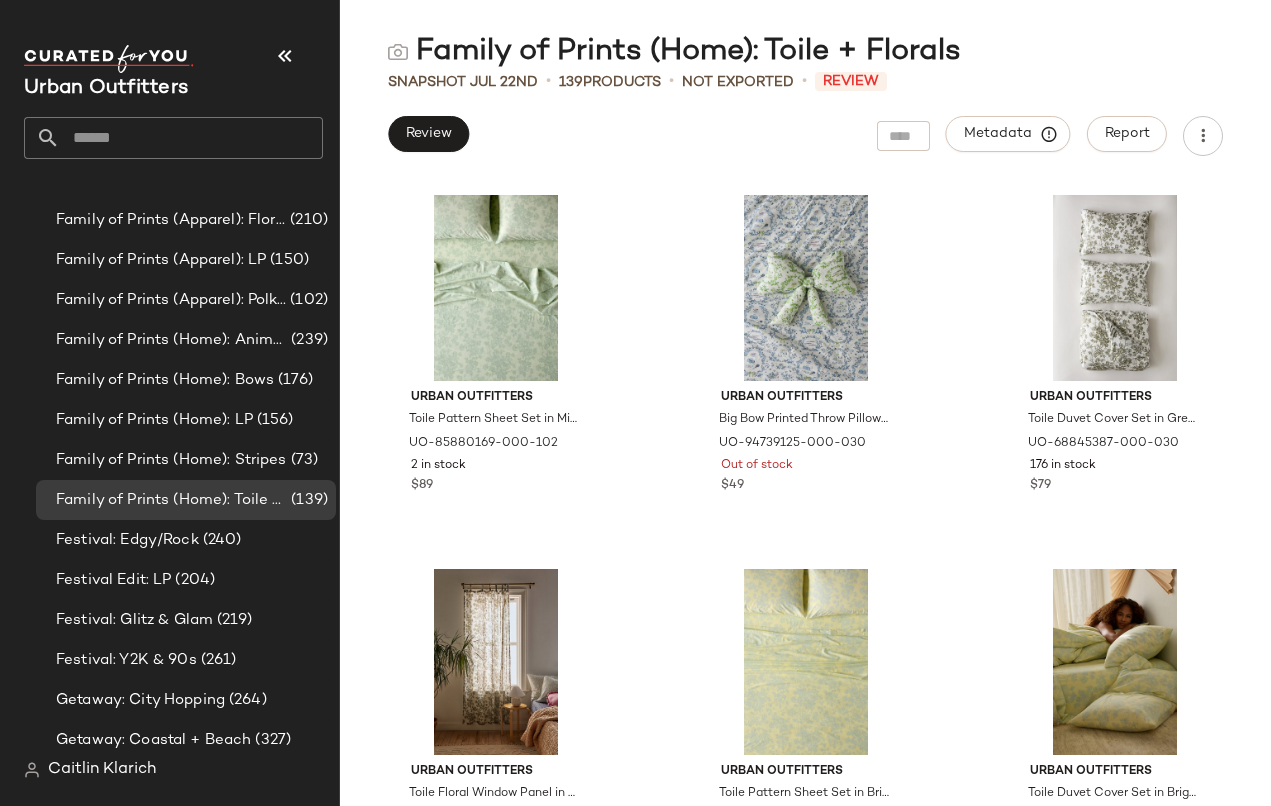 scroll, scrollTop: 0, scrollLeft: 0, axis: both 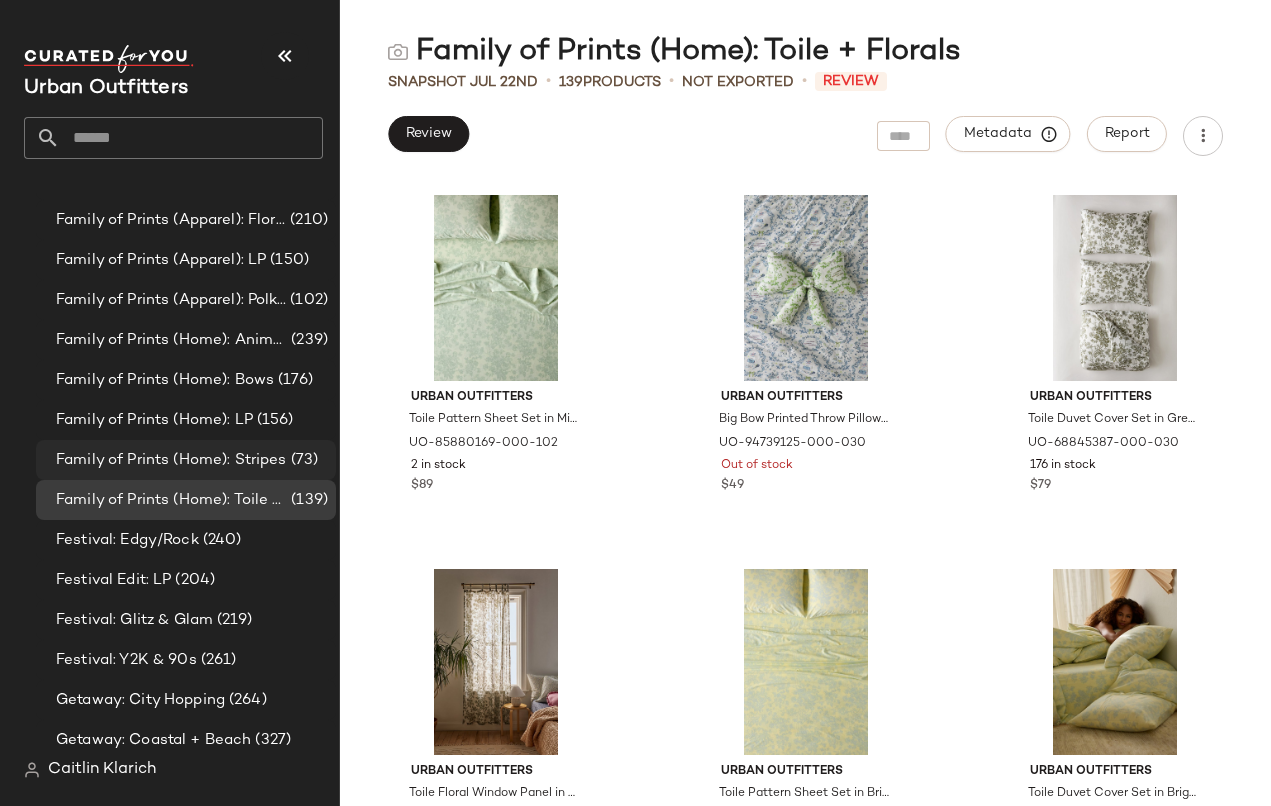 click on "Family of Prints (Home): Stripes" at bounding box center [171, 460] 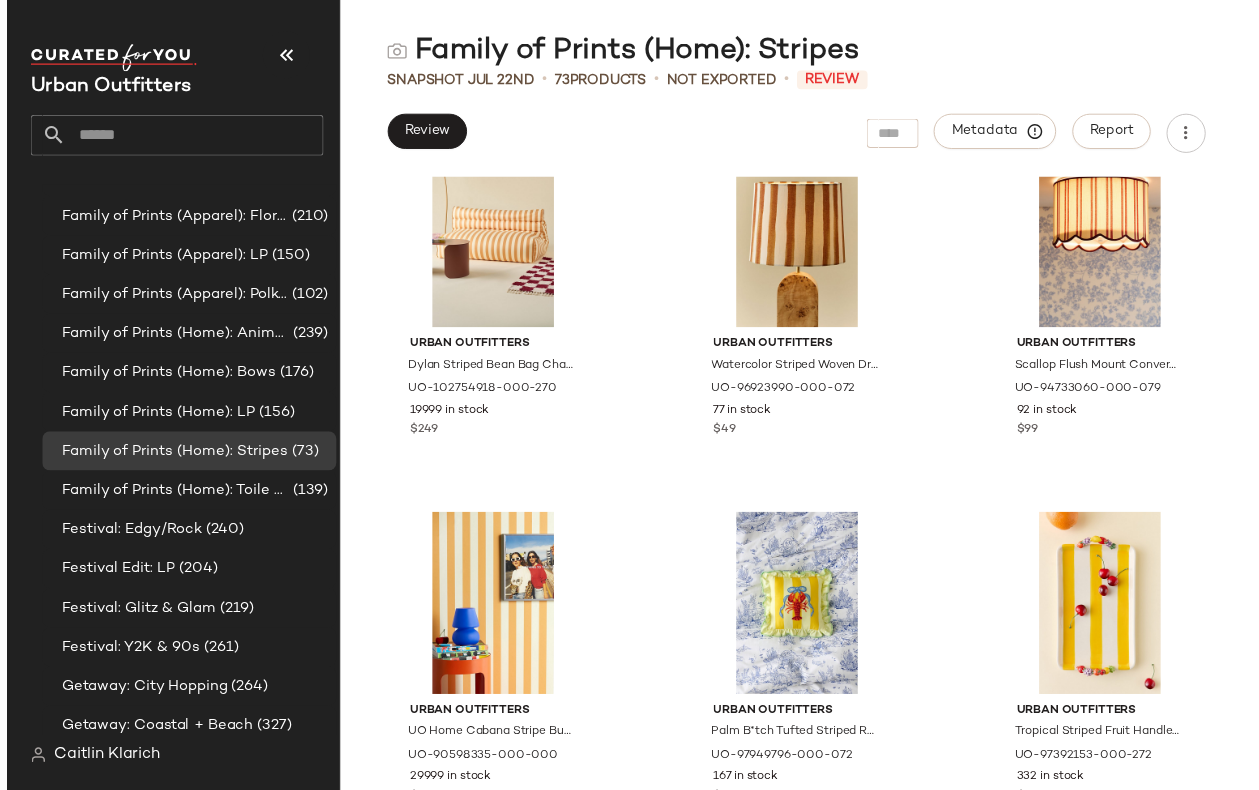 scroll, scrollTop: 7240, scrollLeft: 0, axis: vertical 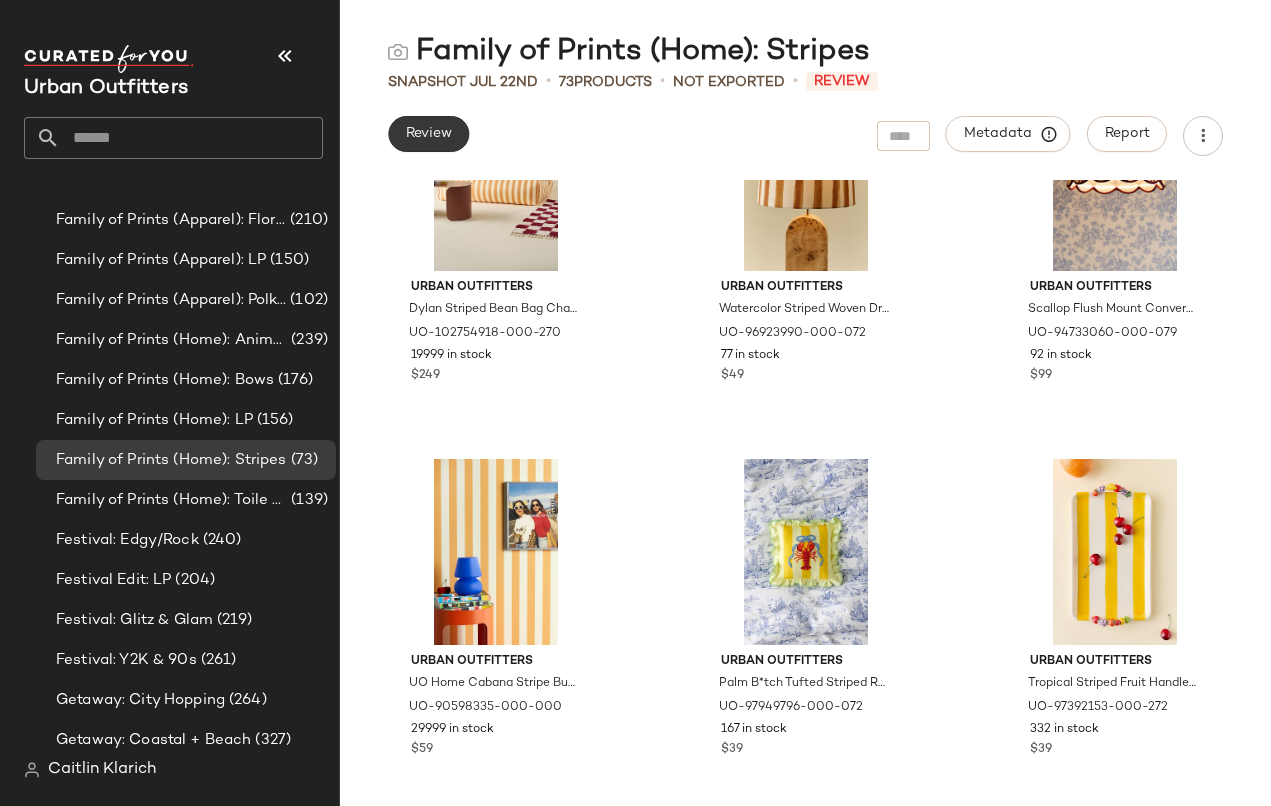 click on "Review" at bounding box center [428, 134] 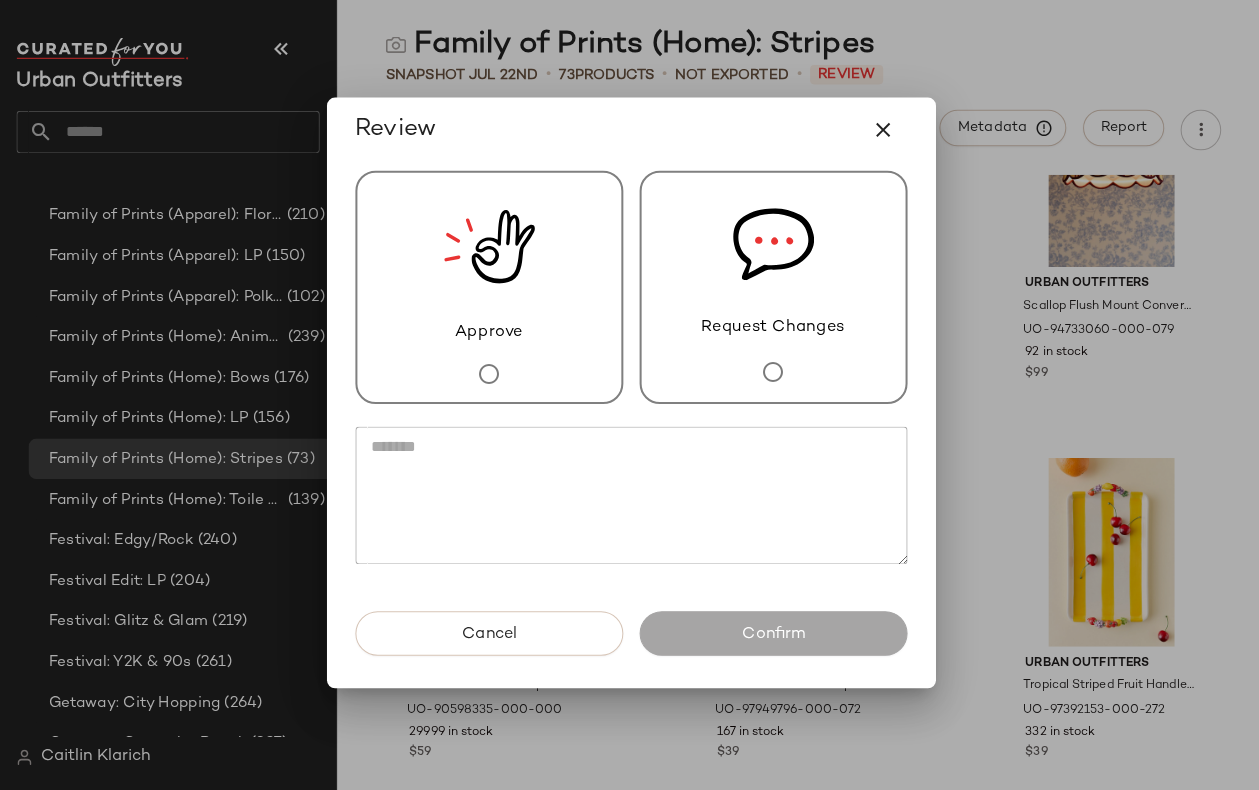 click 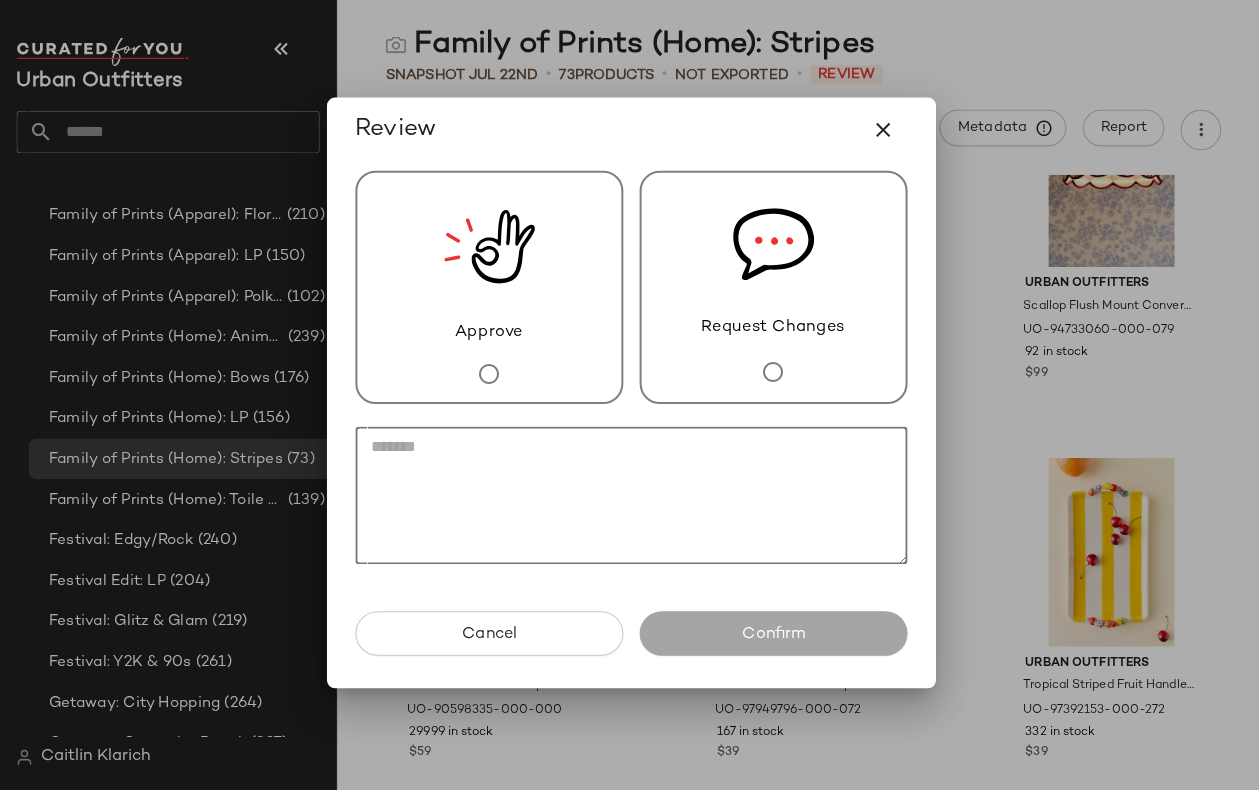 click on "Request Changes" at bounding box center [770, 331] 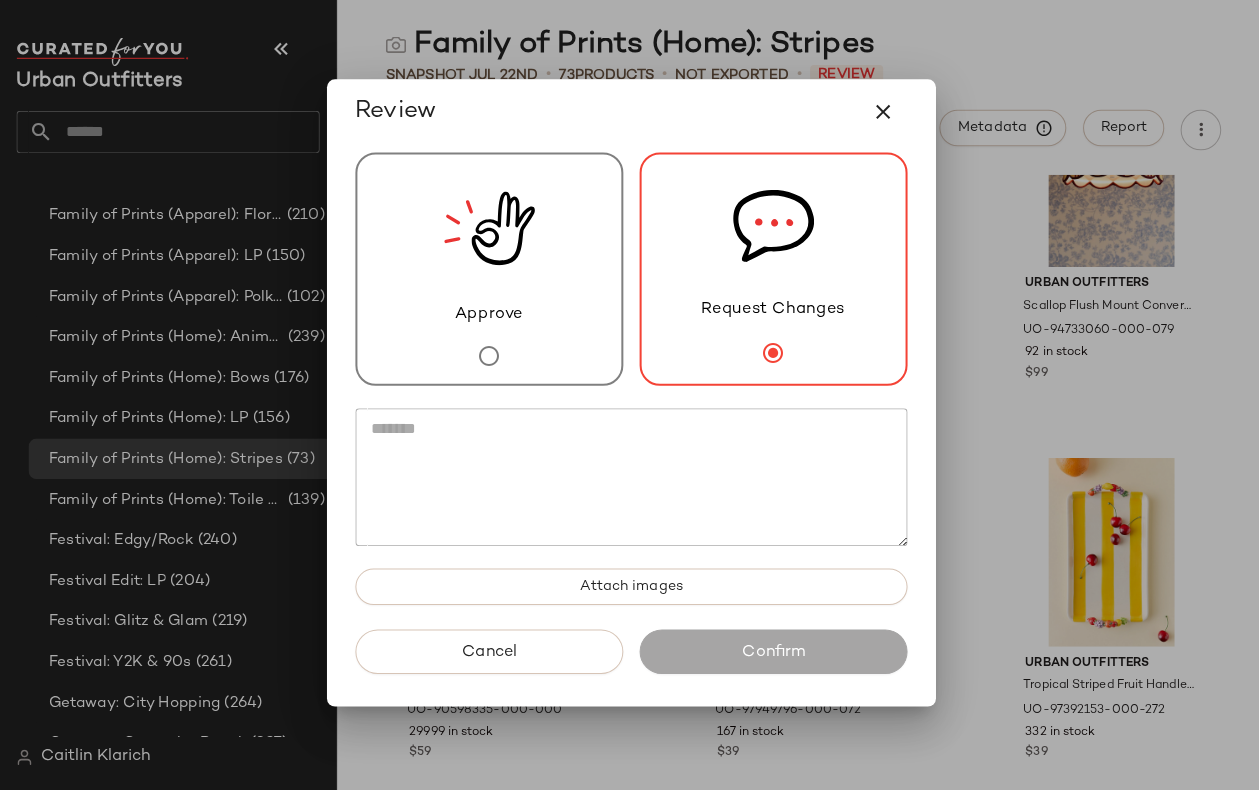 click 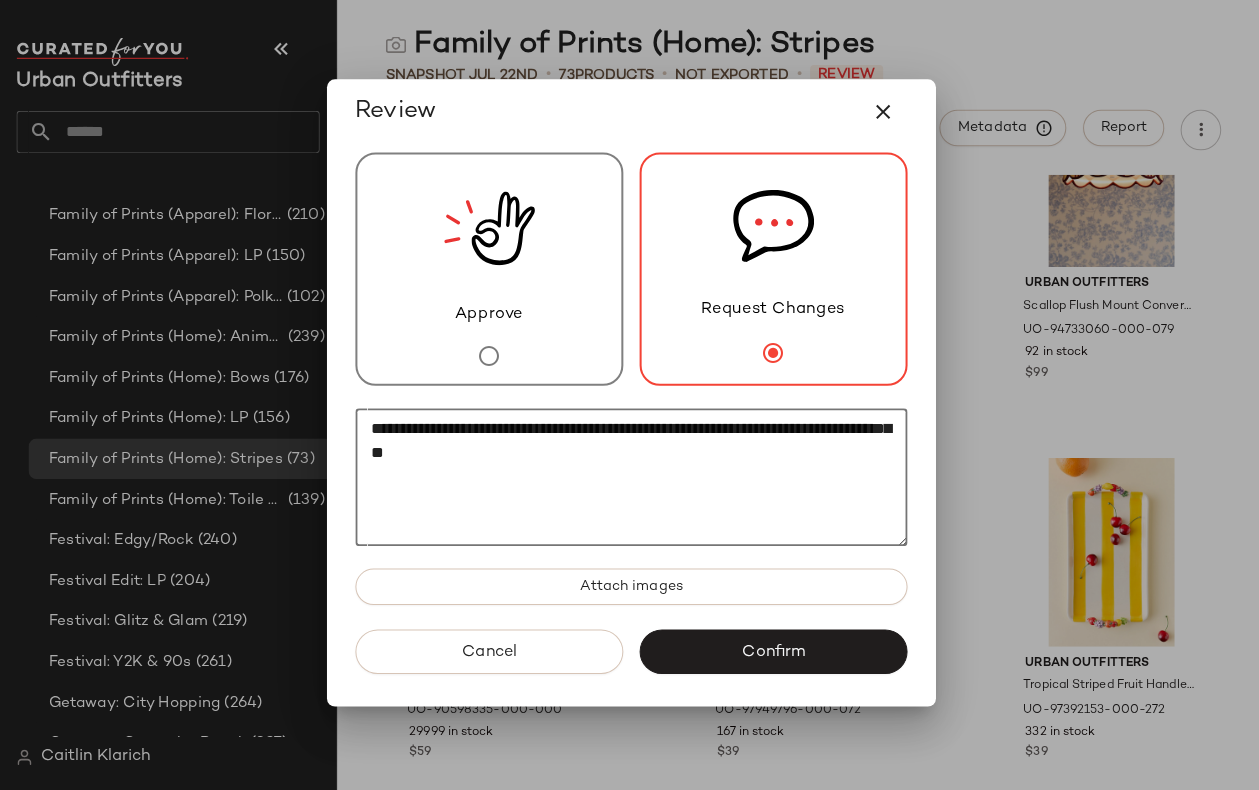 click on "**********" 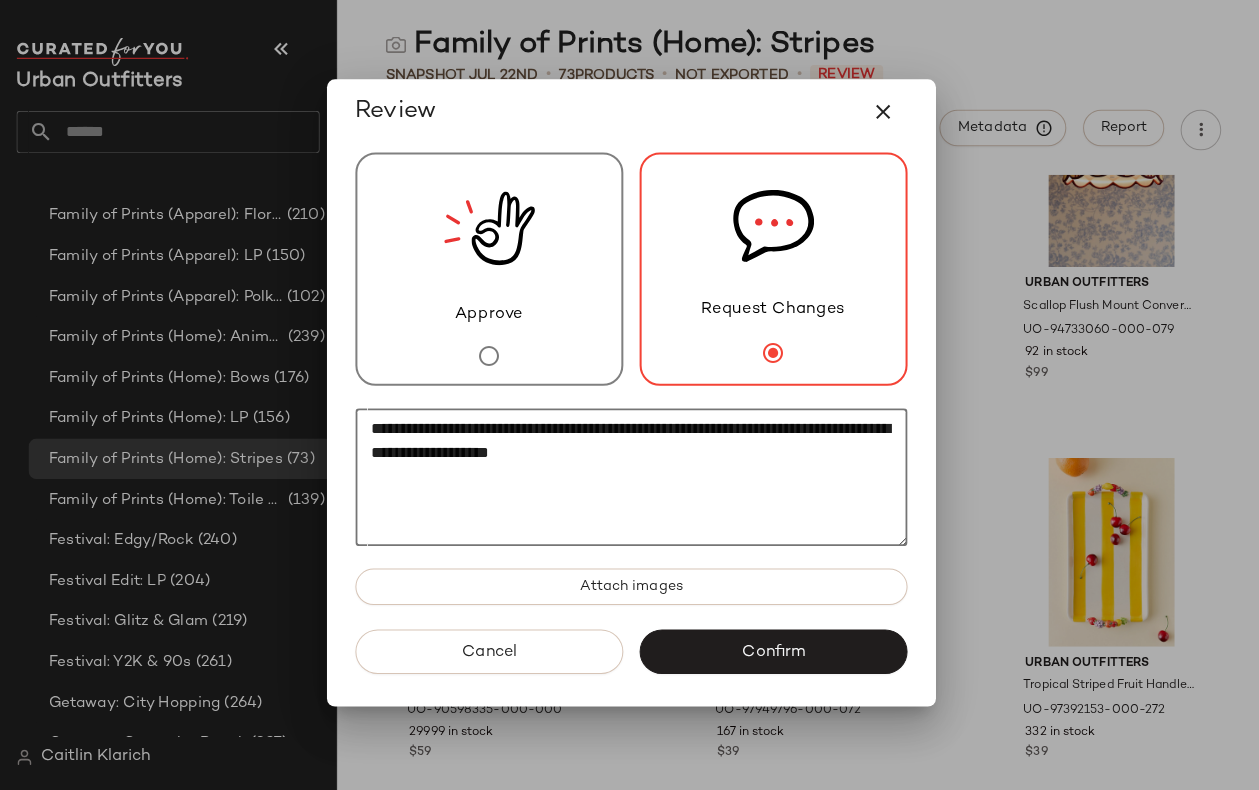 click on "**********" 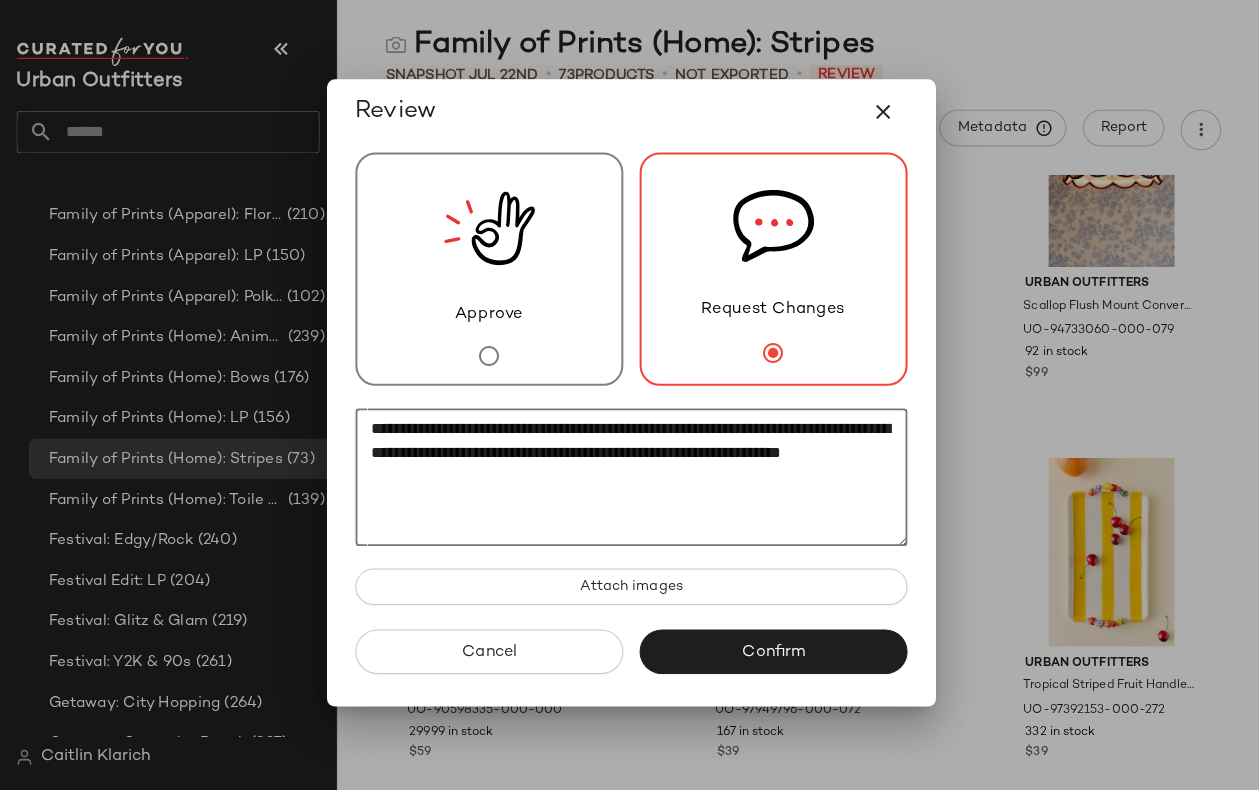 click on "**********" 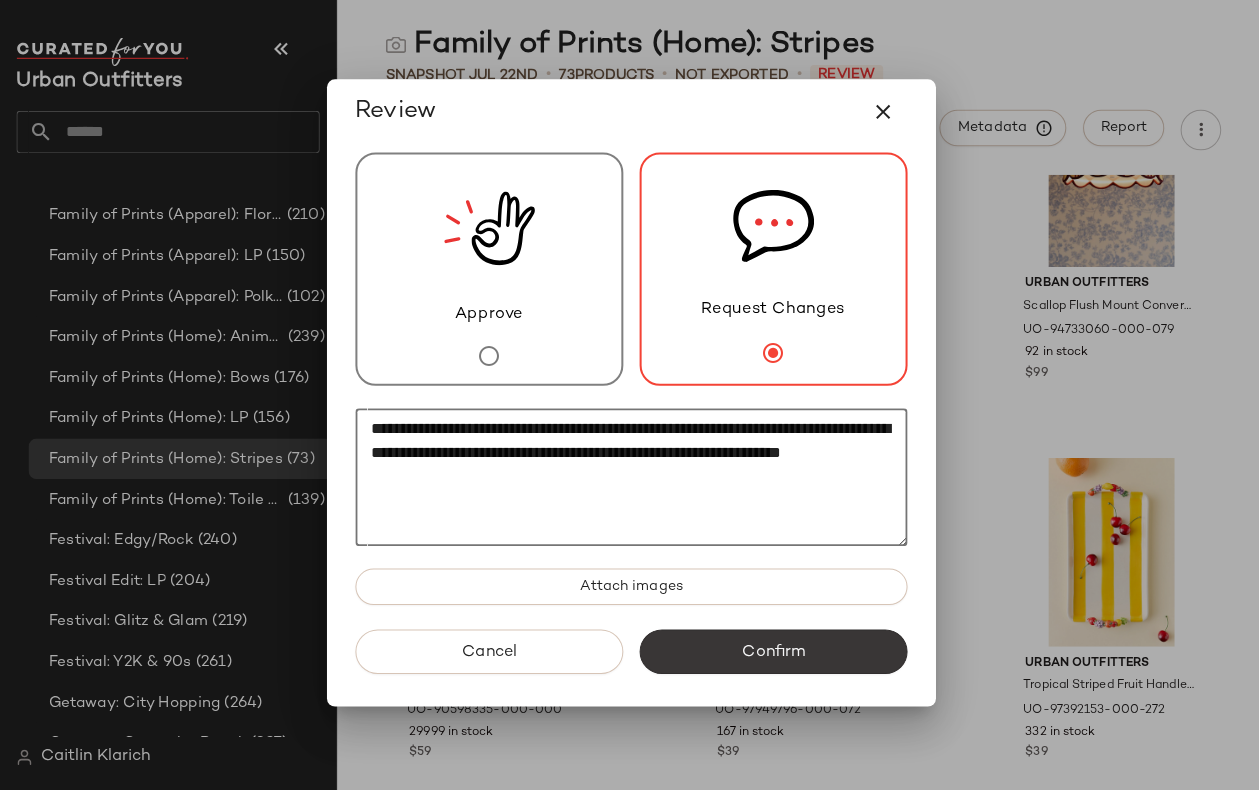 type on "**********" 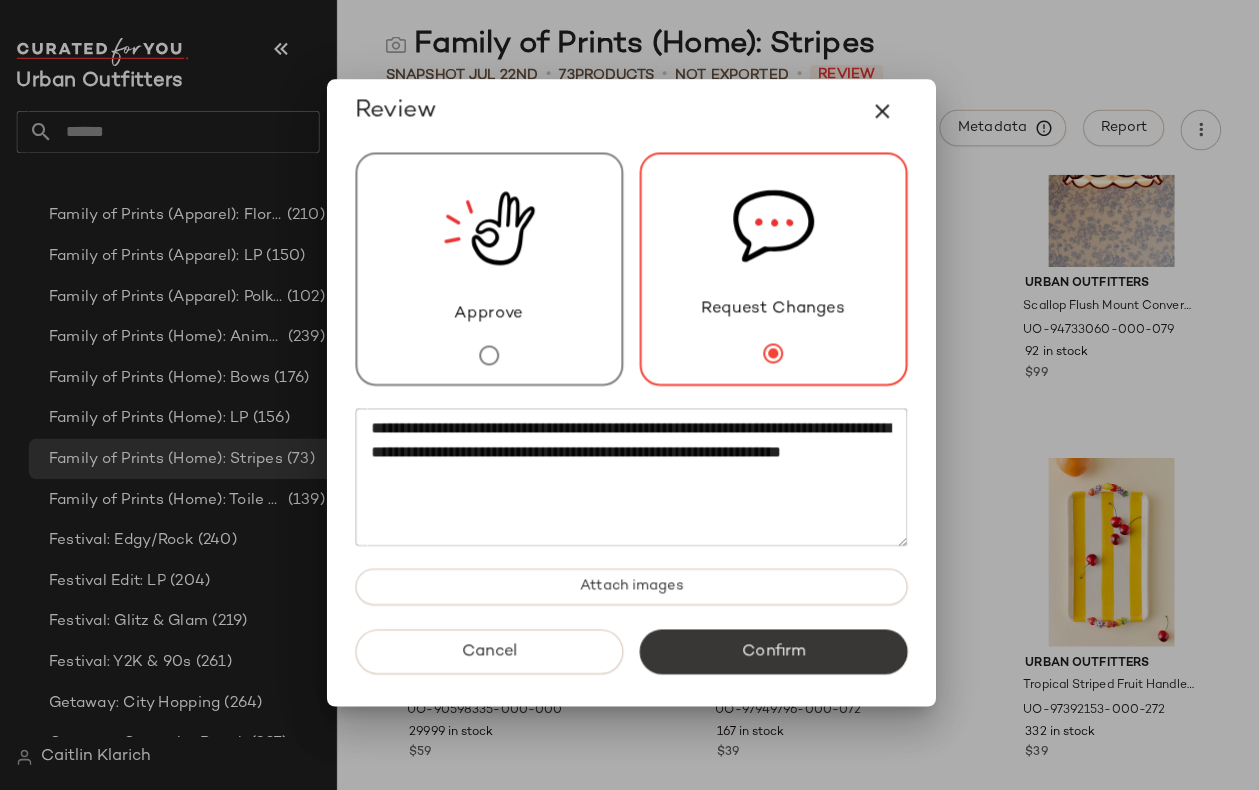 click on "Confirm" at bounding box center [770, 650] 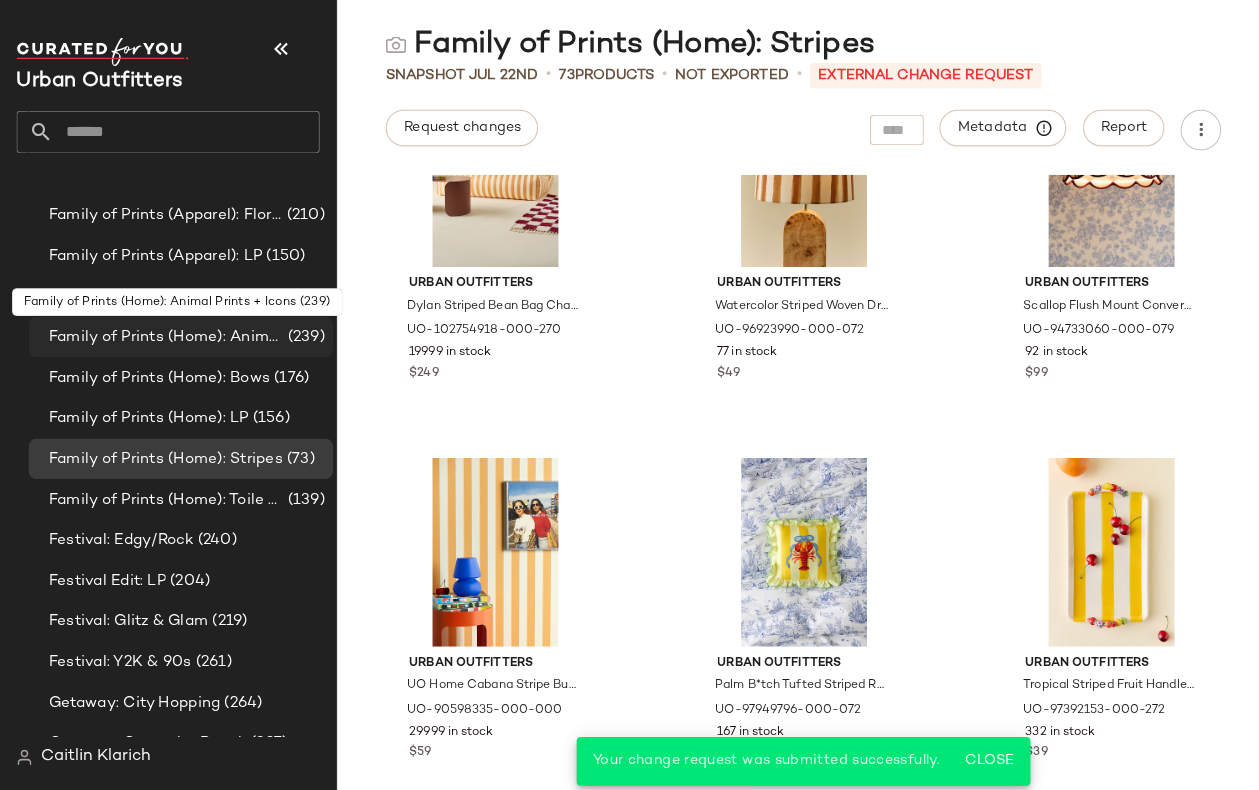 click on "Family of Prints (Home): Animal Prints + Icons (239)" 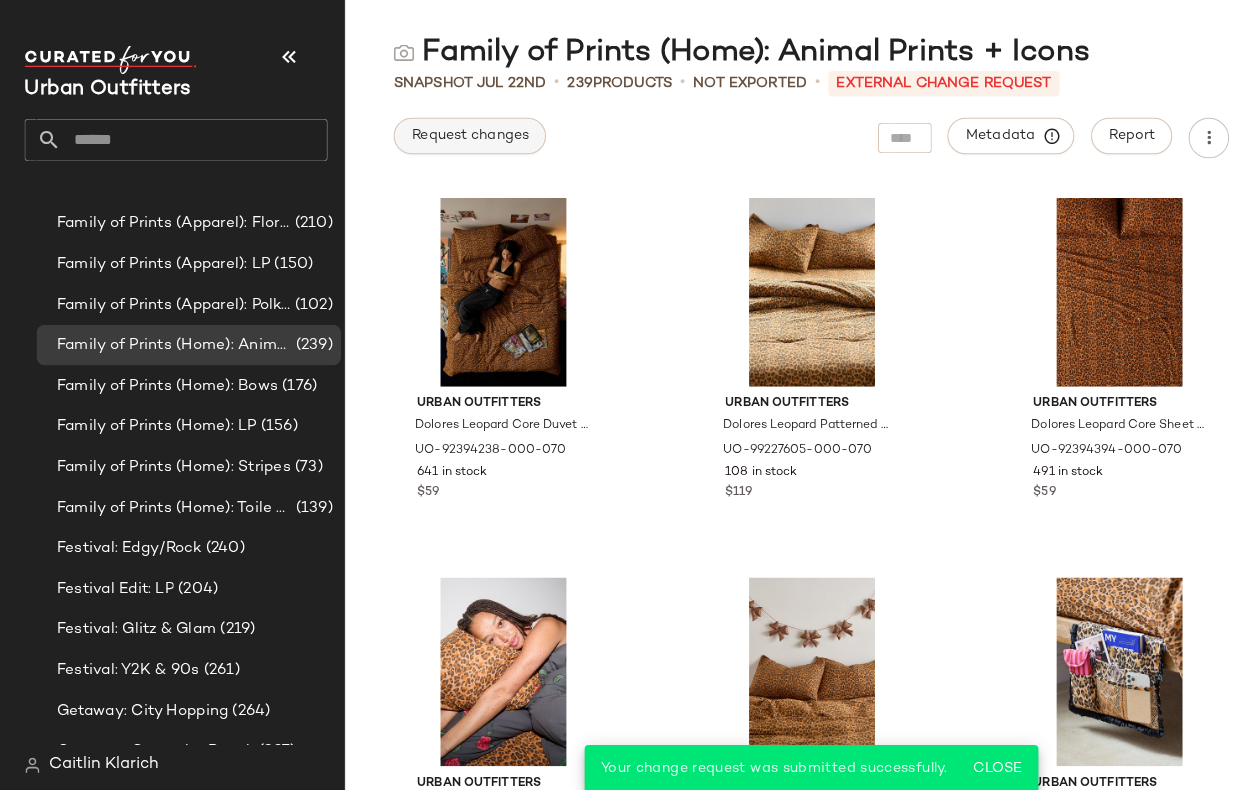 click on "Request changes" 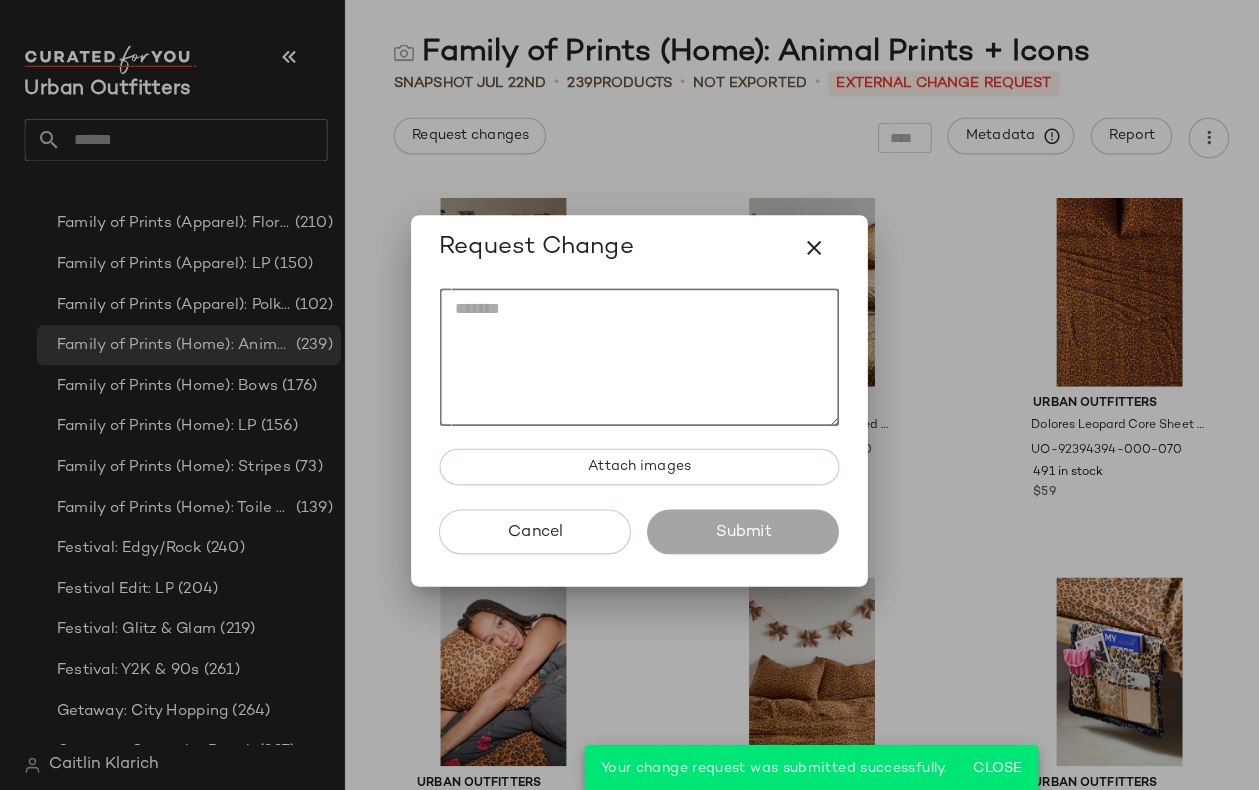 click 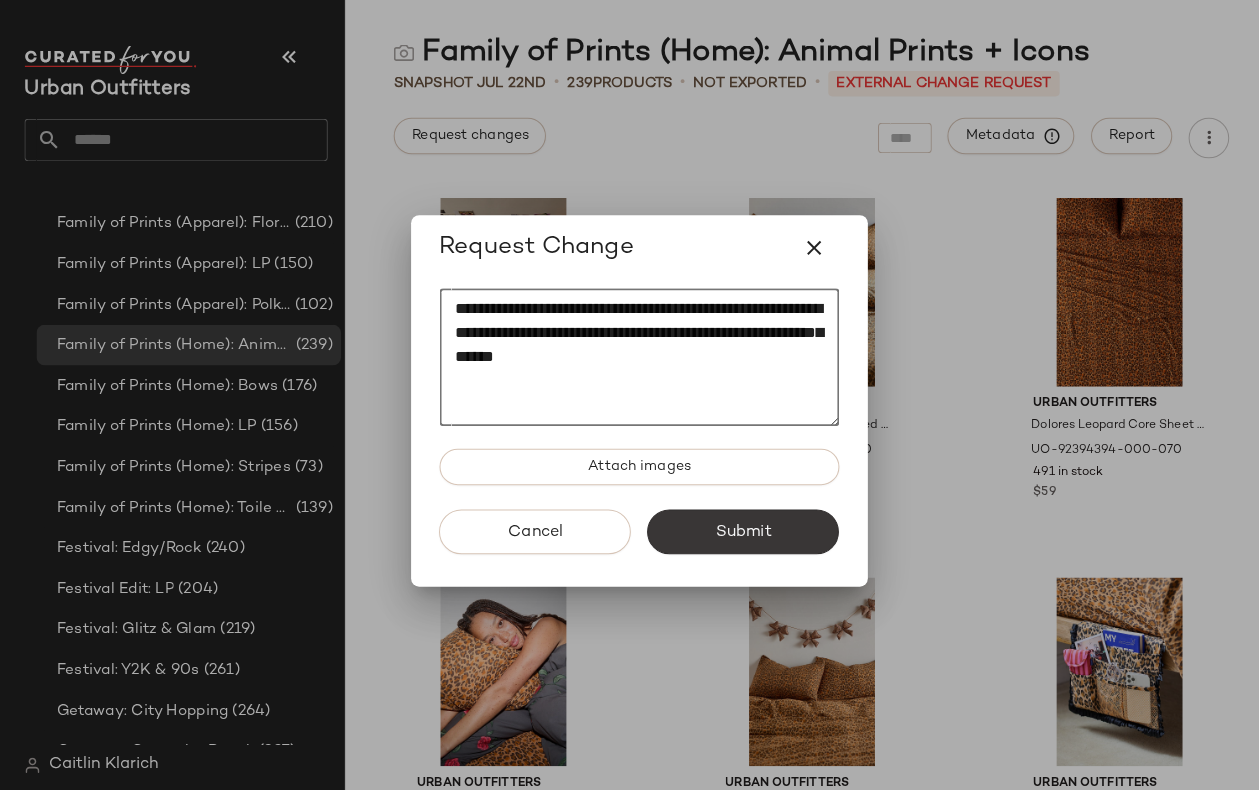 type on "**********" 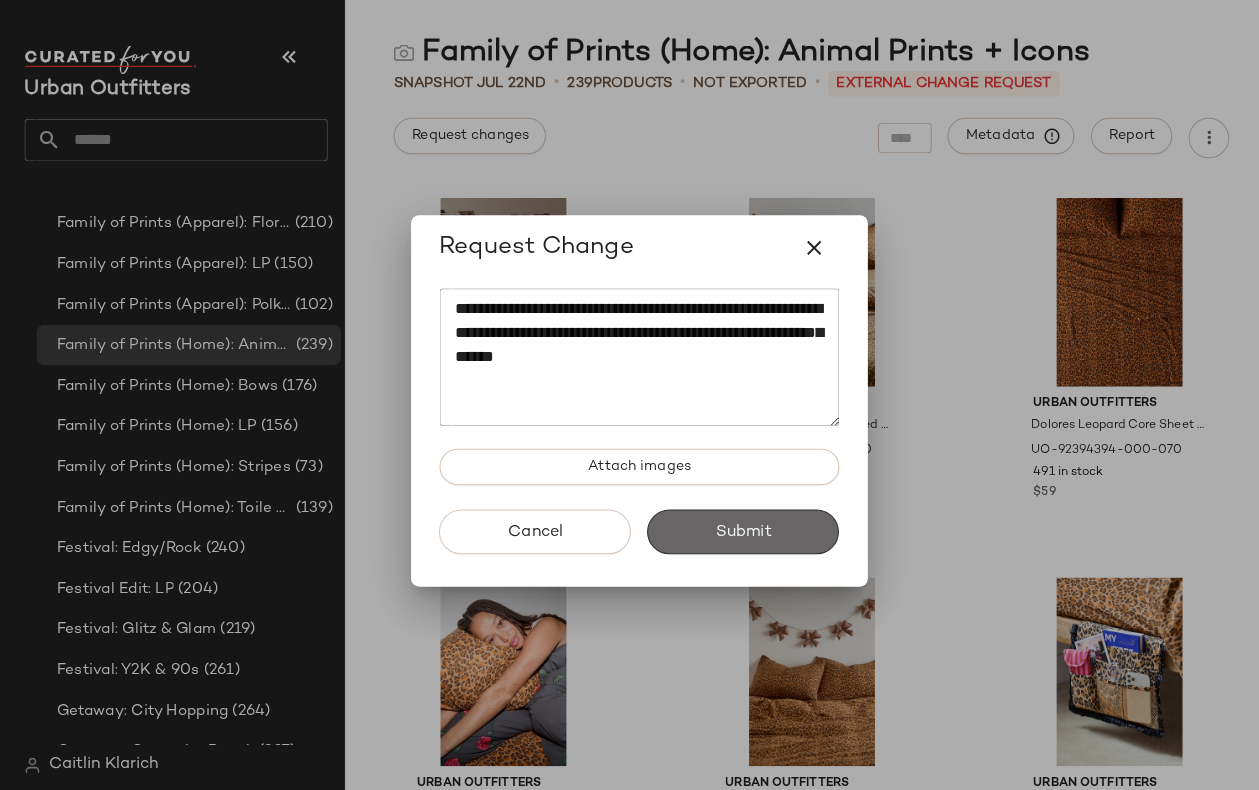 click on "Submit" 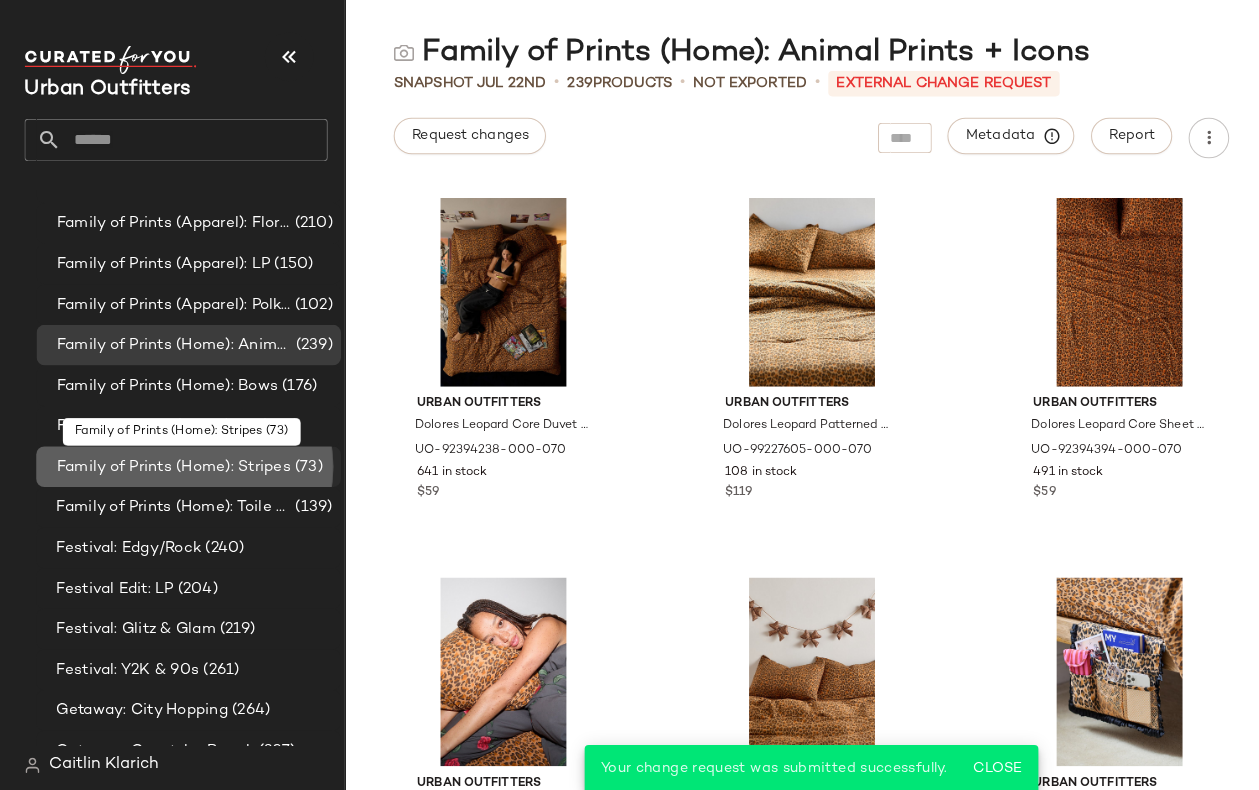 click on "Family of Prints (Home): Stripes" at bounding box center (171, 460) 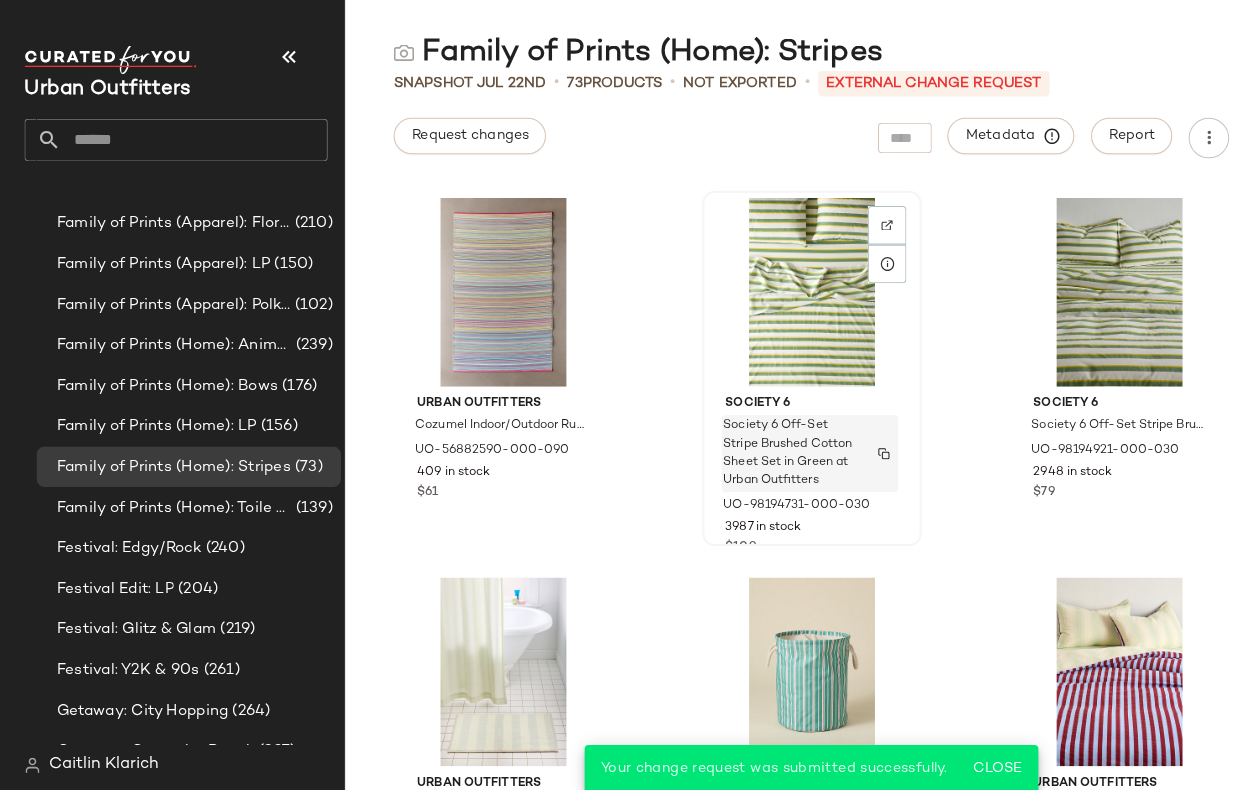 scroll, scrollTop: 96, scrollLeft: 0, axis: vertical 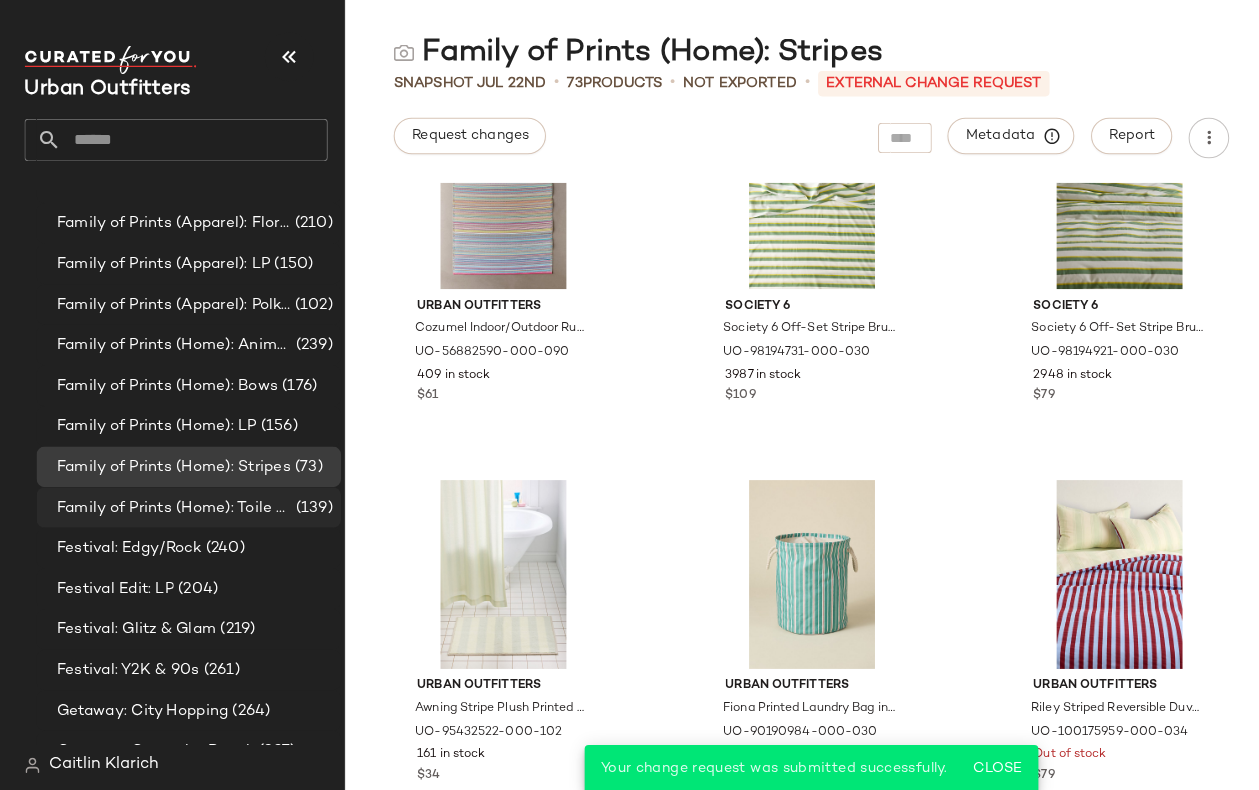 click on "Family of Prints (Home): Toile + Florals" at bounding box center (171, 500) 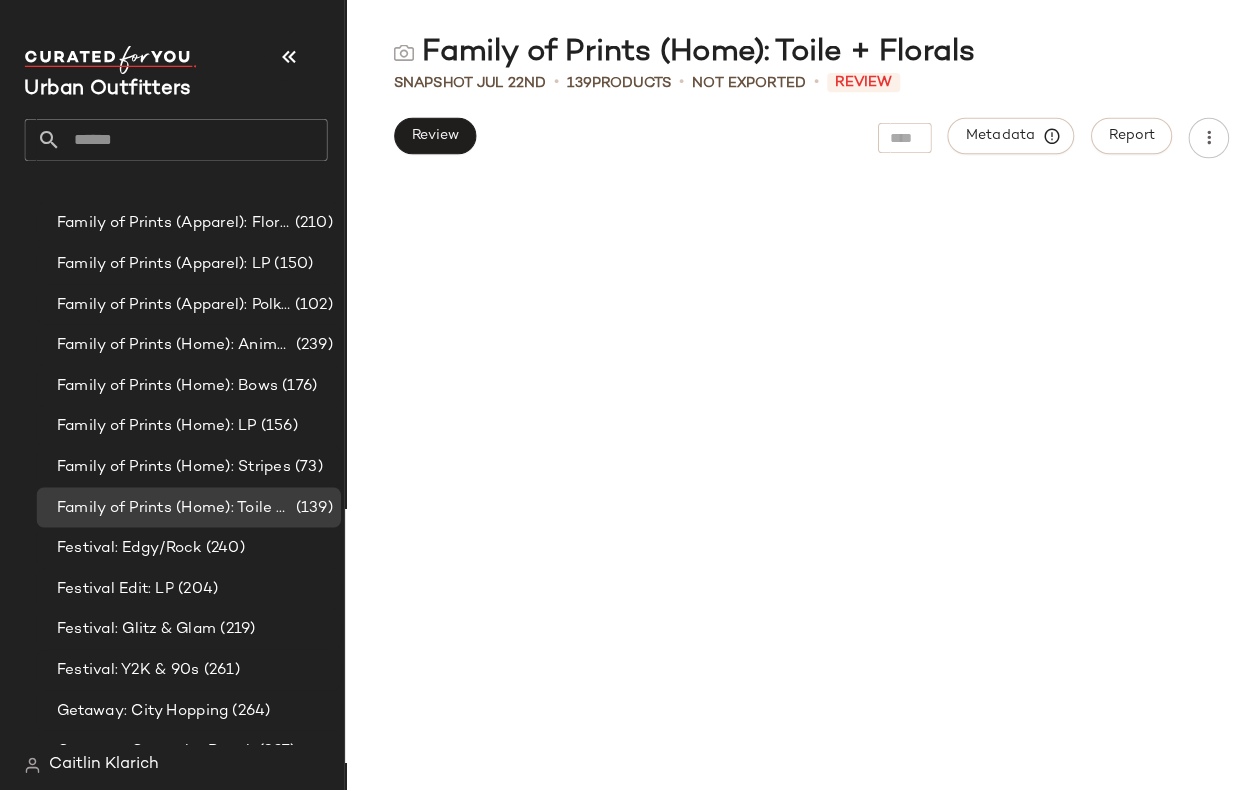 scroll, scrollTop: 0, scrollLeft: 0, axis: both 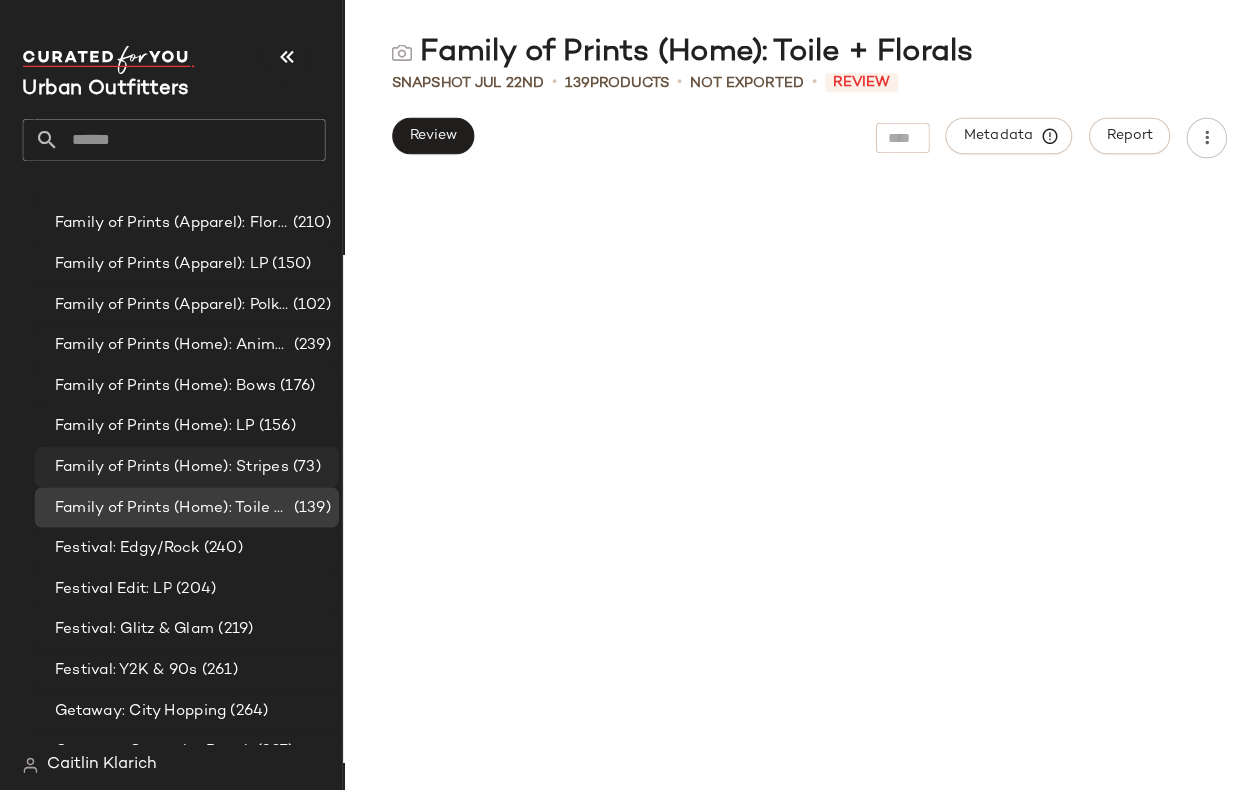 click on "Family of Prints (Home): Stripes" at bounding box center (171, 460) 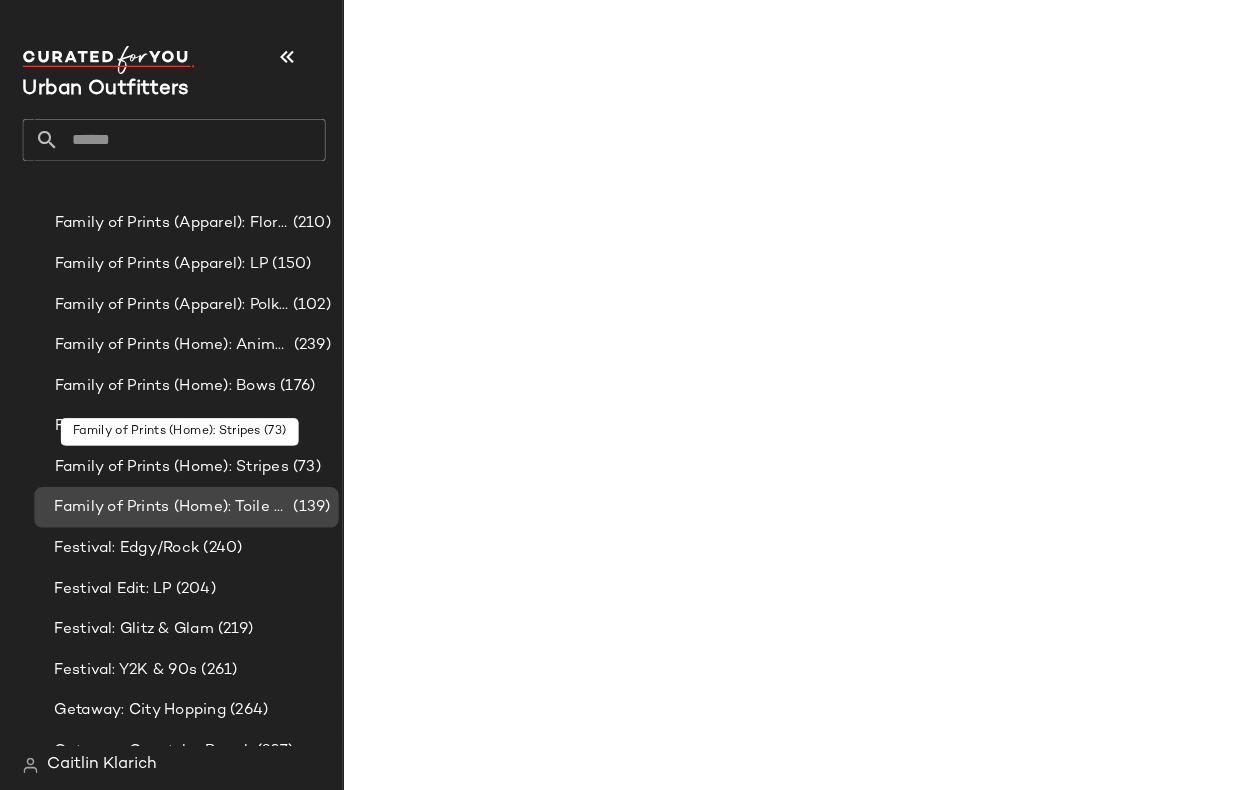 click on "Family of Prints (Home): Toile + Florals (139)" 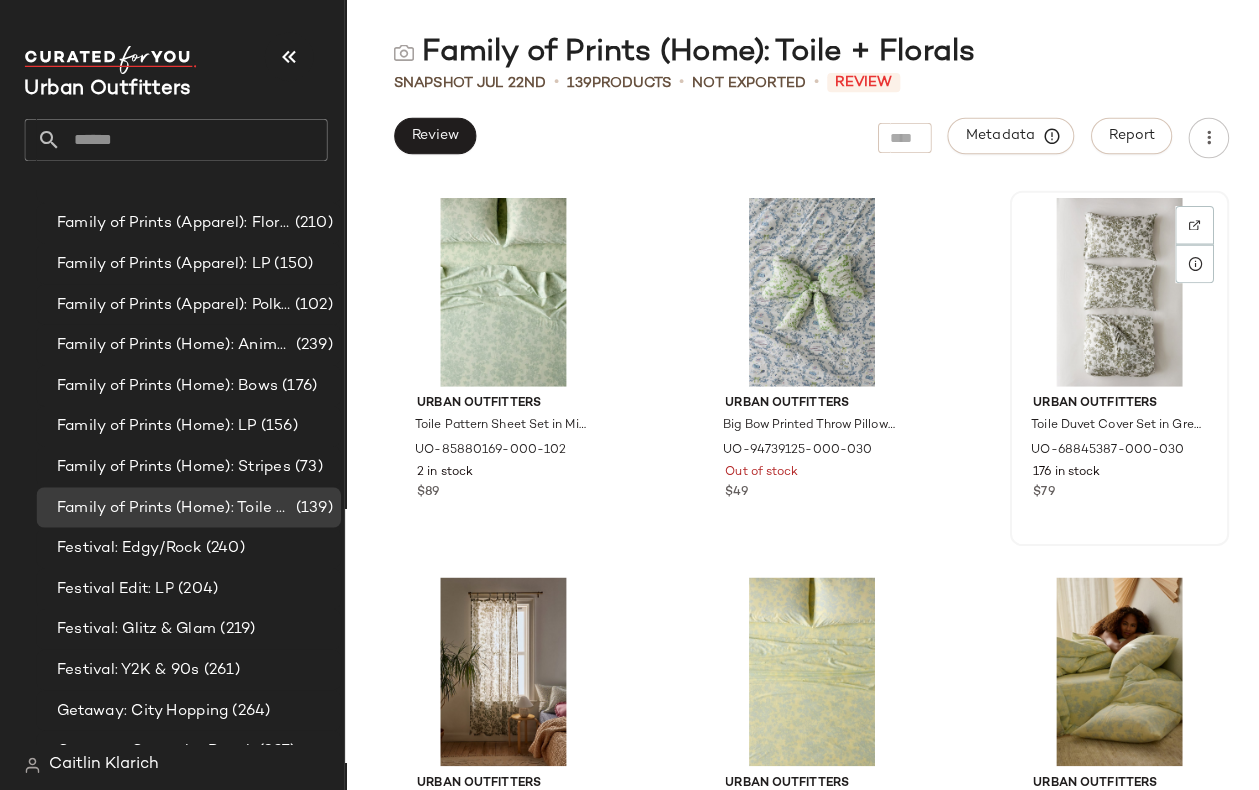 scroll, scrollTop: -1, scrollLeft: 0, axis: vertical 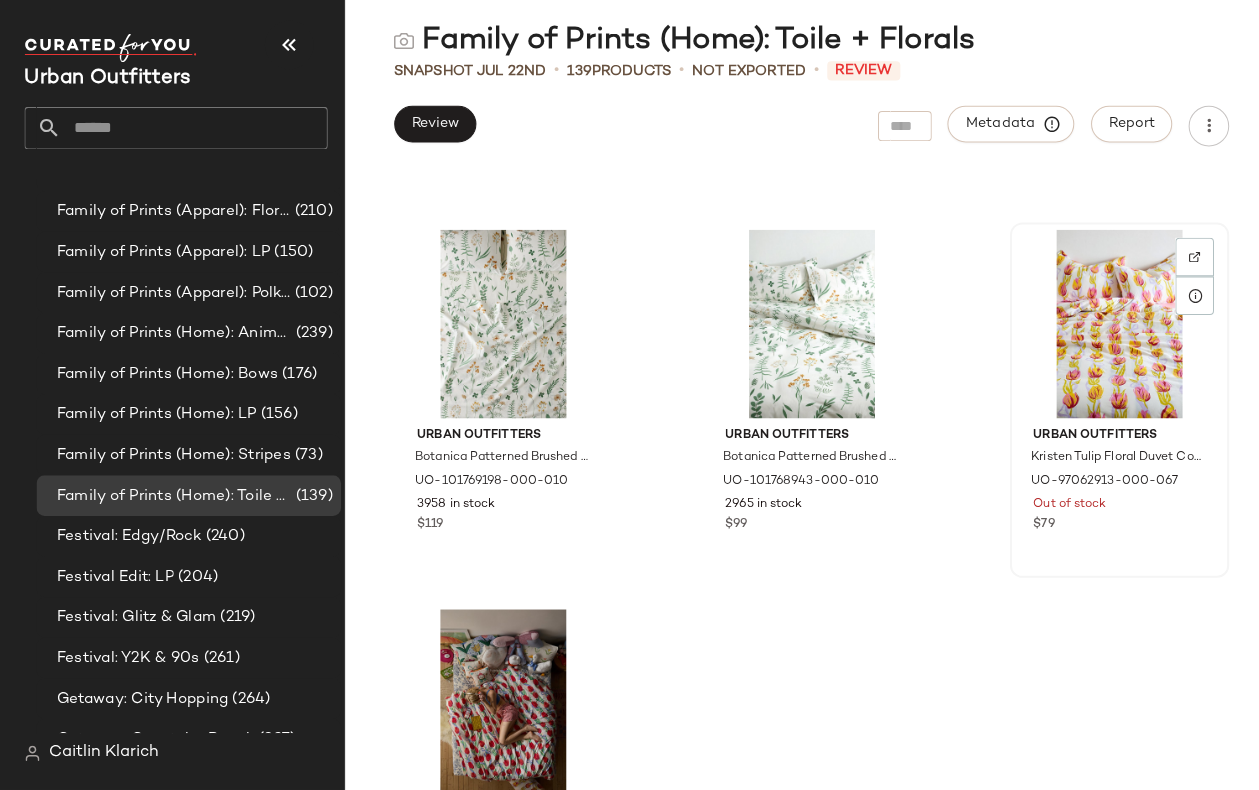 click 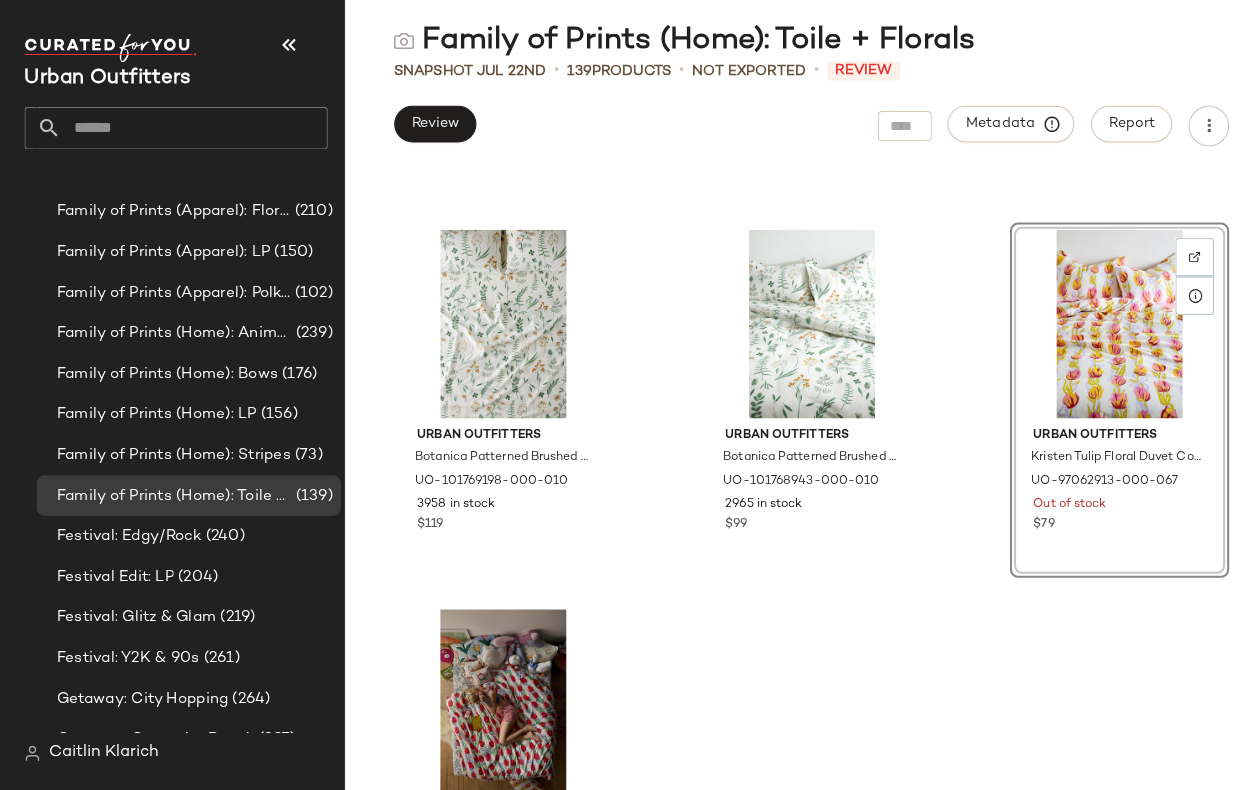 click 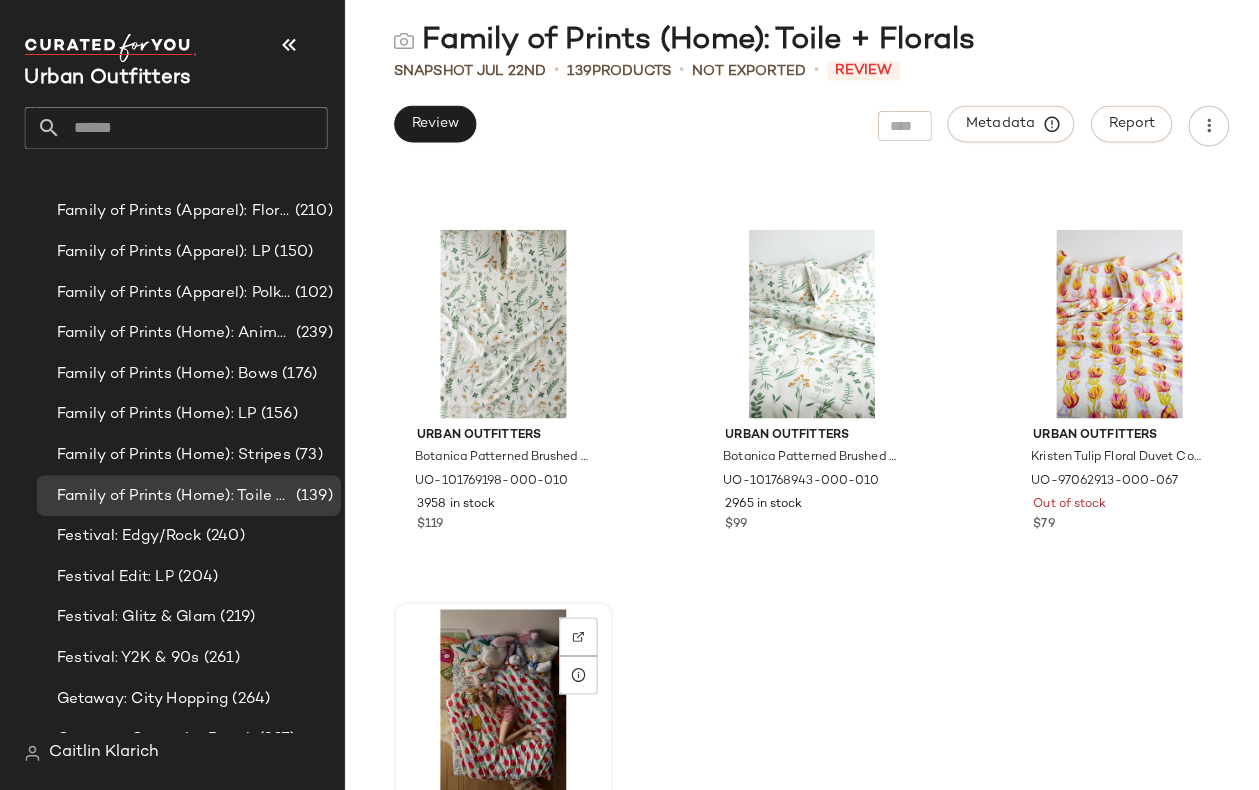 click 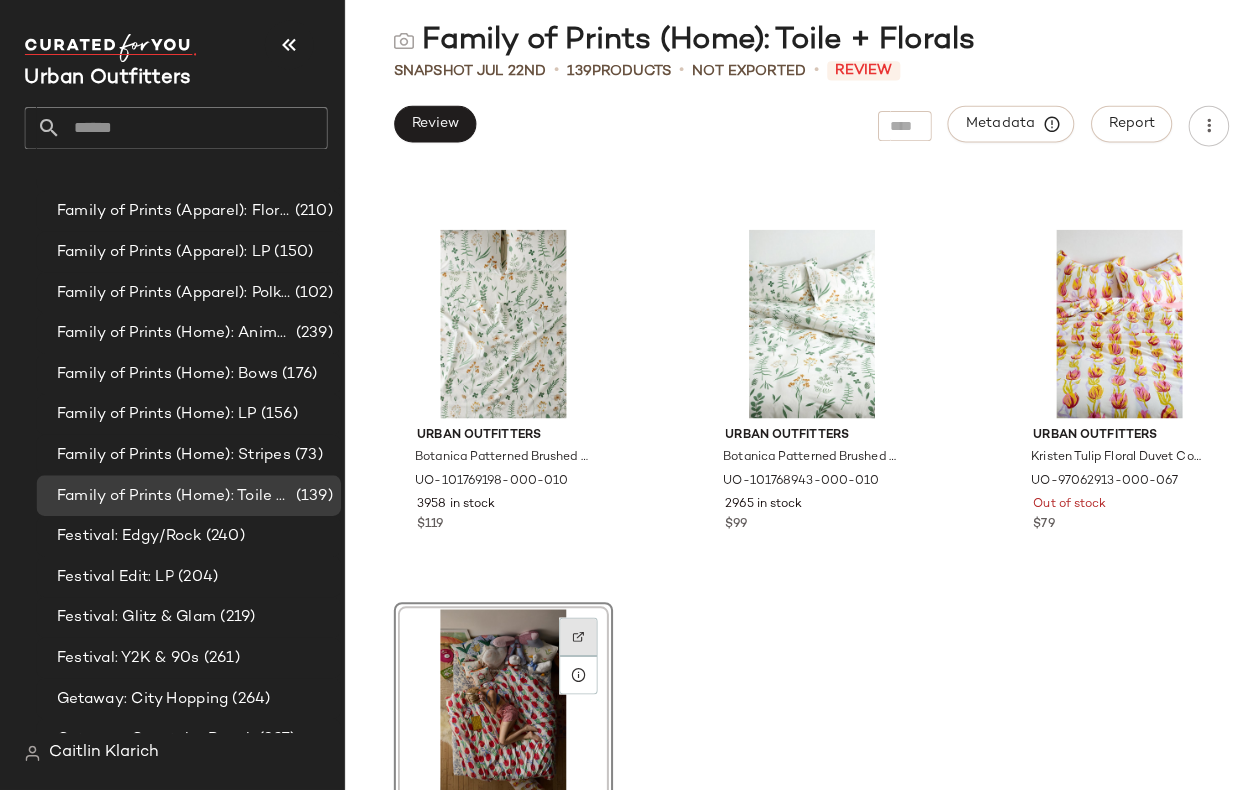 click 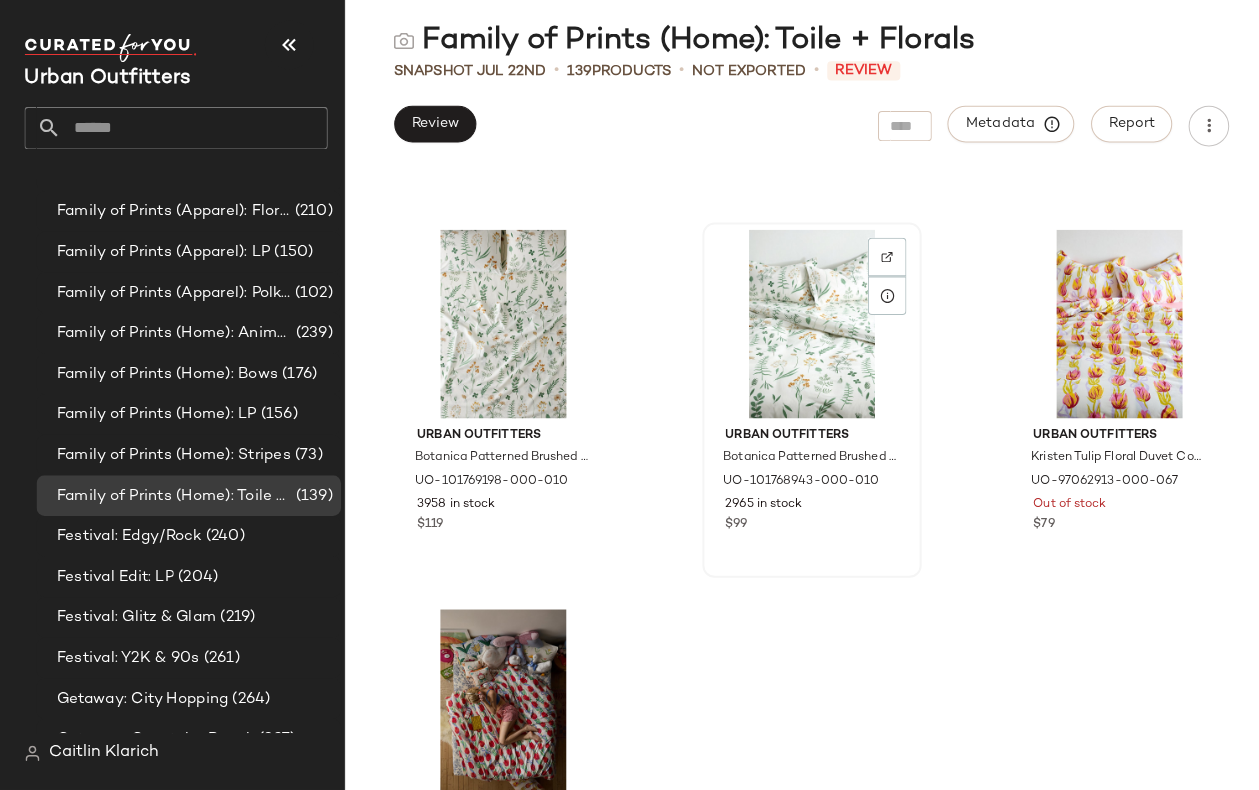 click 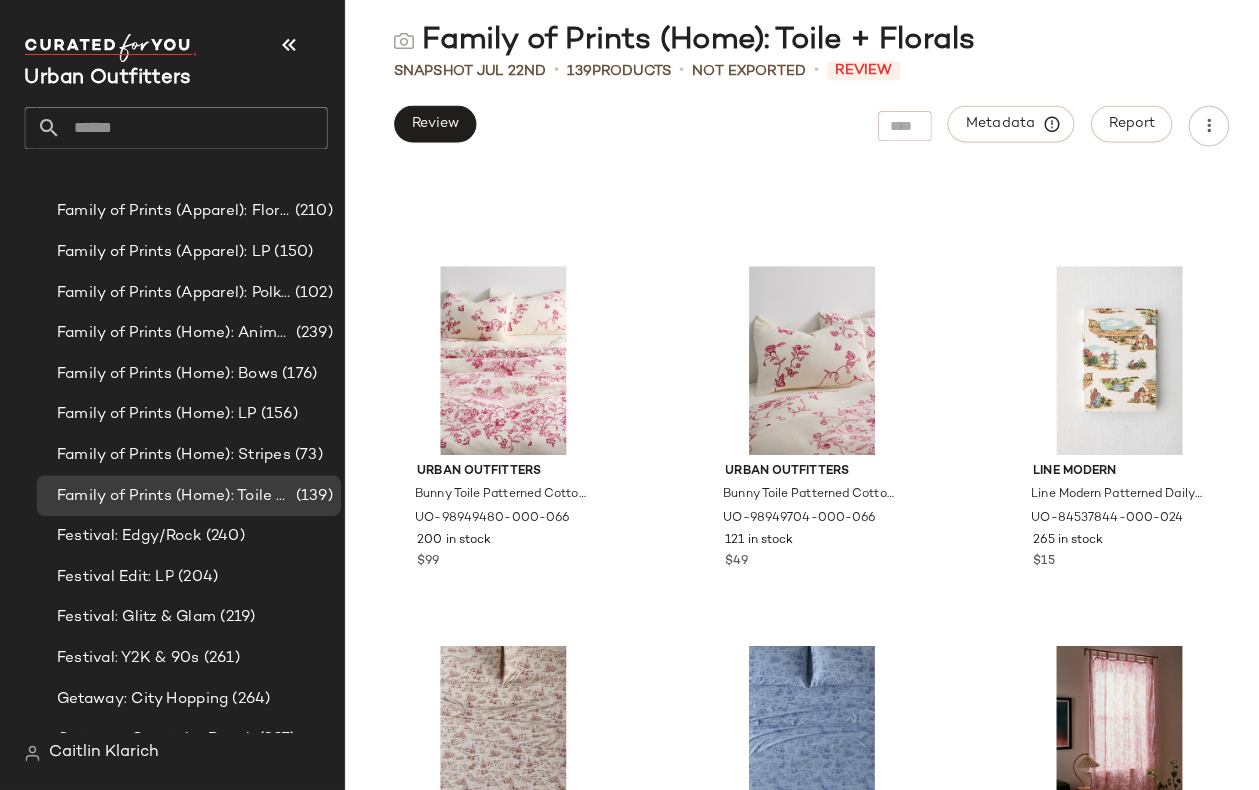 scroll, scrollTop: 8170, scrollLeft: 0, axis: vertical 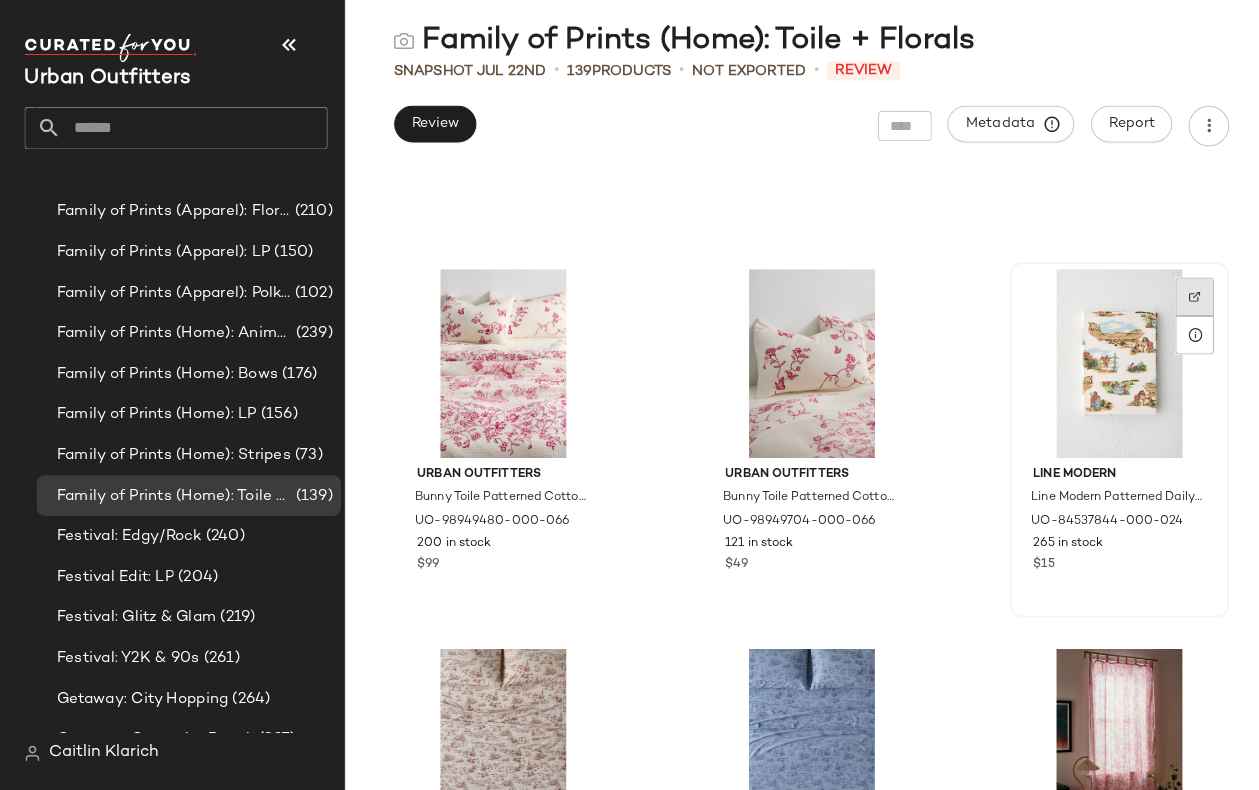 click 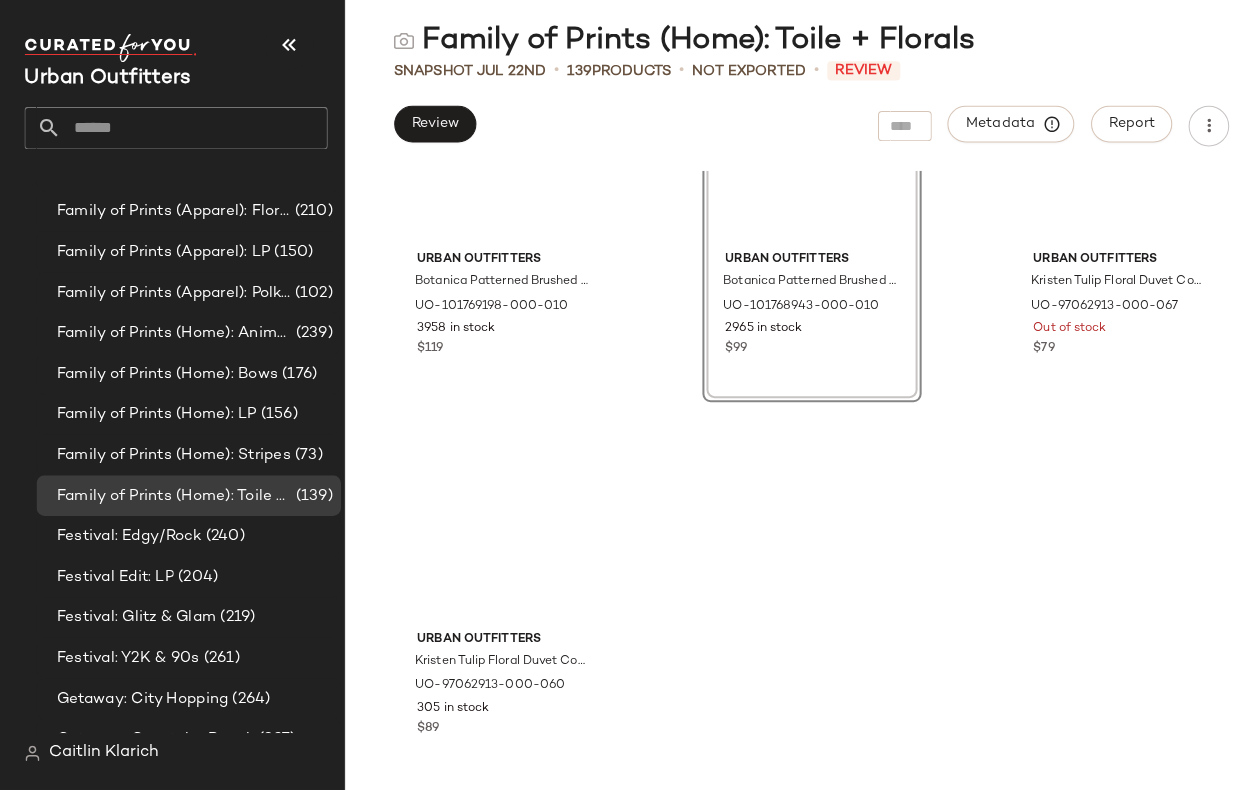 scroll, scrollTop: 17044, scrollLeft: 0, axis: vertical 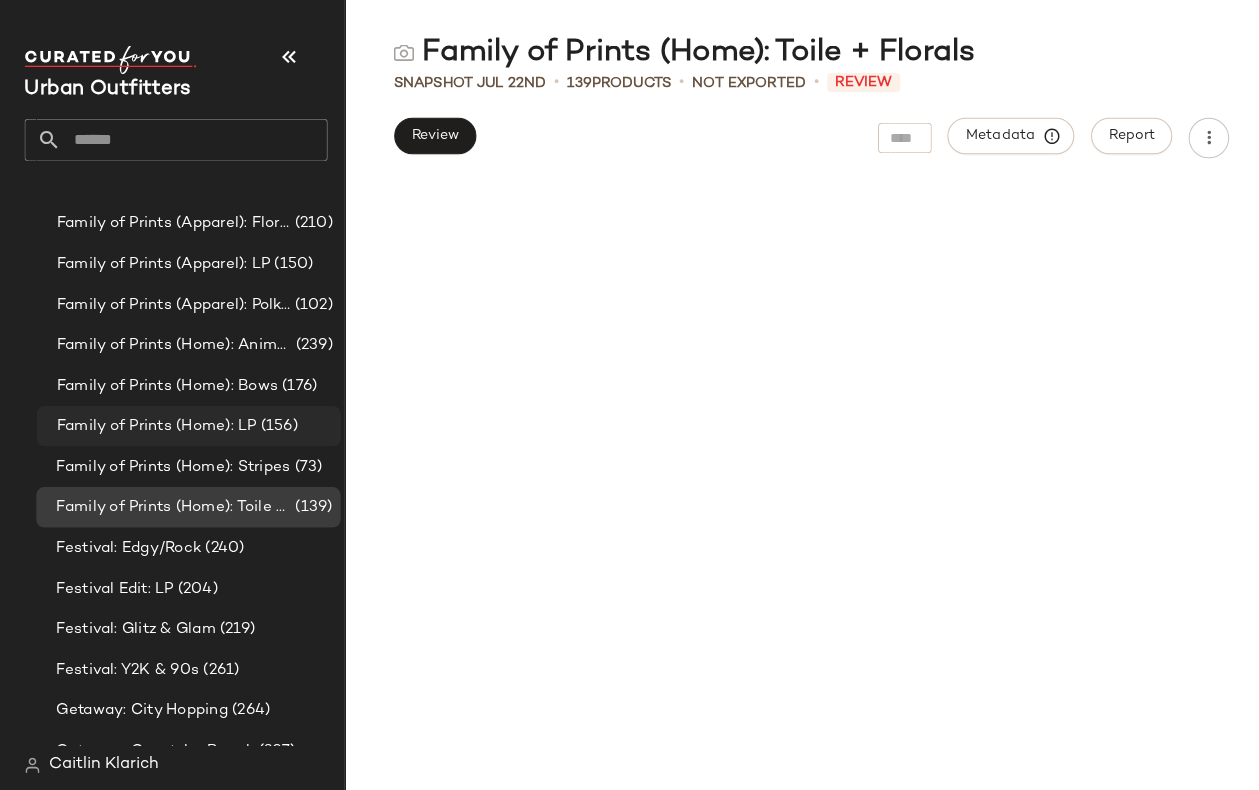 click on "Family of Prints (Home): LP" at bounding box center (154, 420) 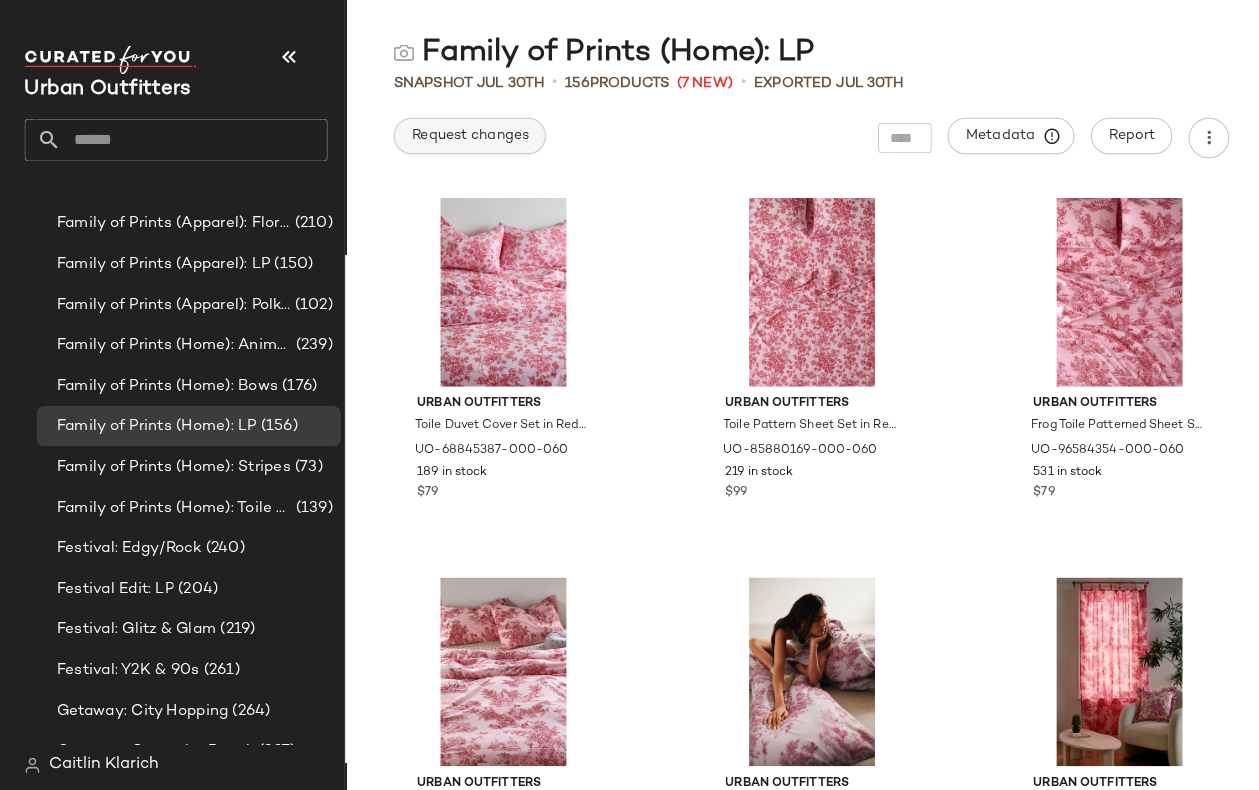 click on "Request changes" 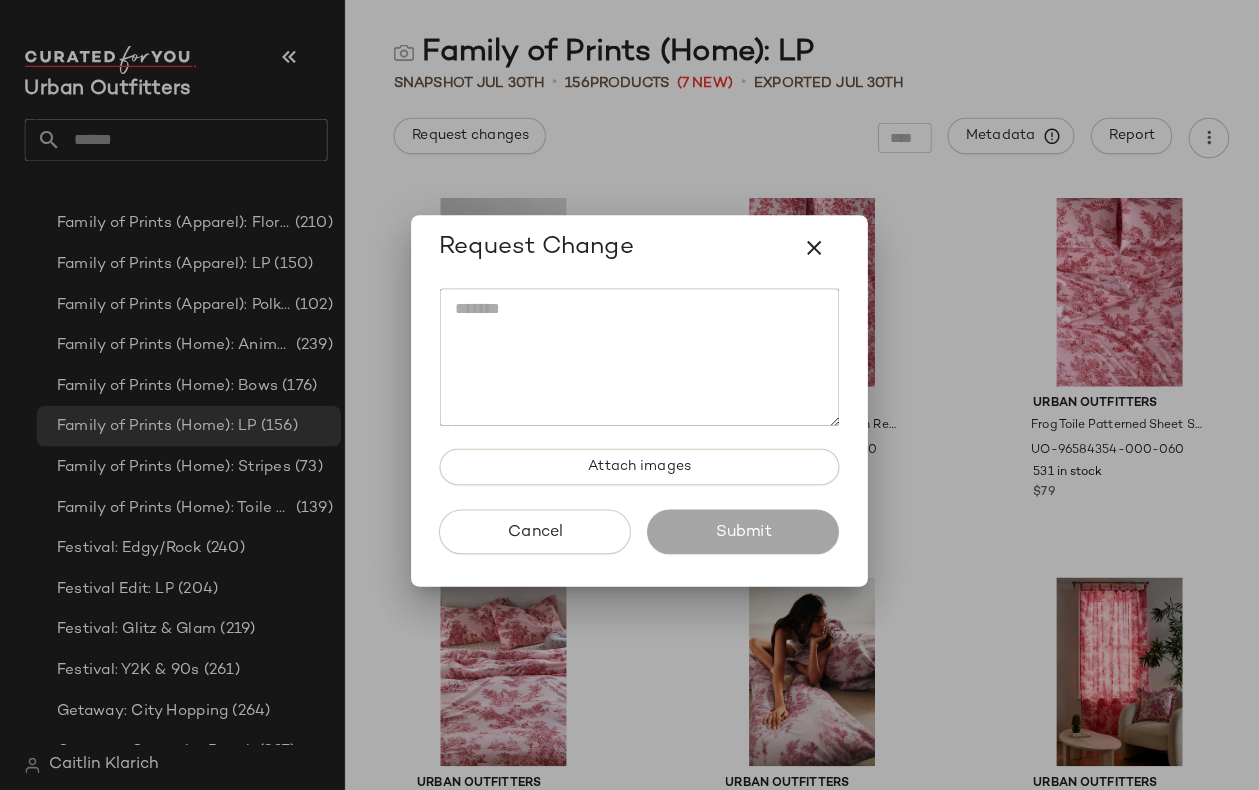 click 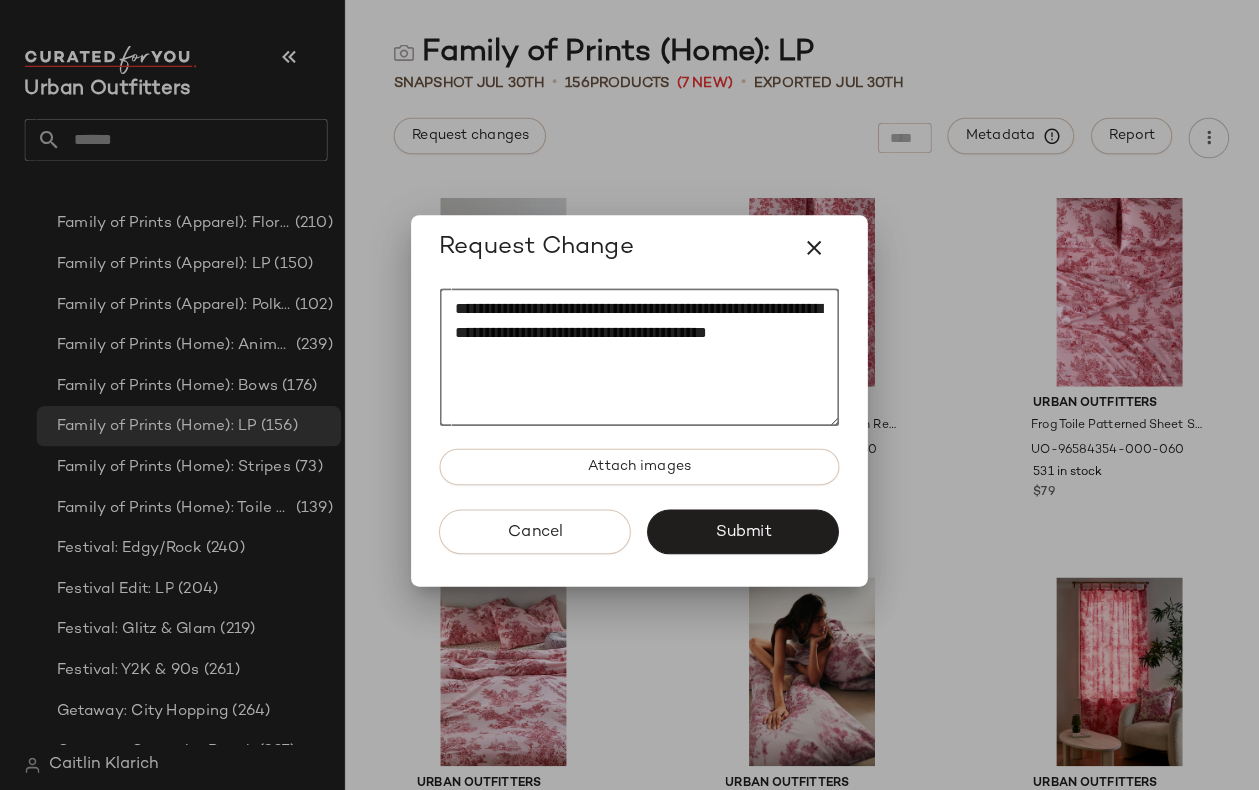 click on "**********" 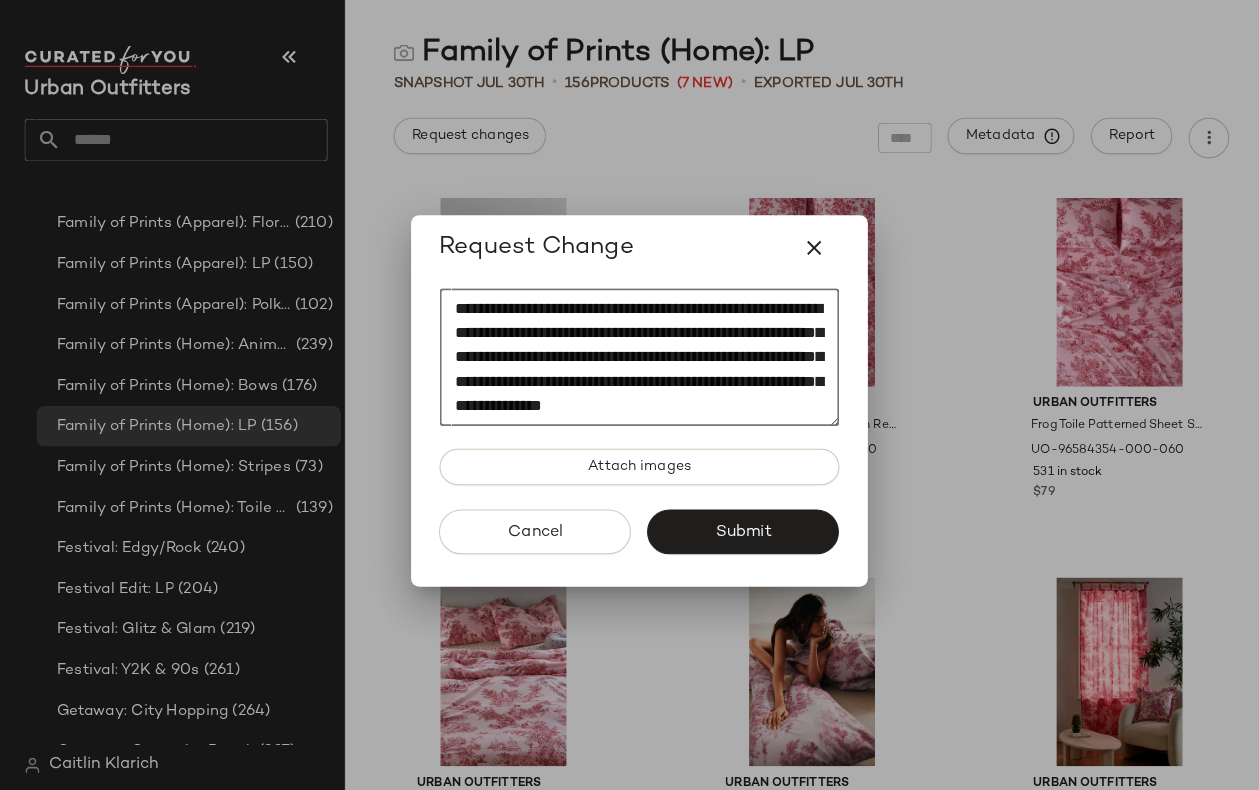 scroll, scrollTop: 0, scrollLeft: 0, axis: both 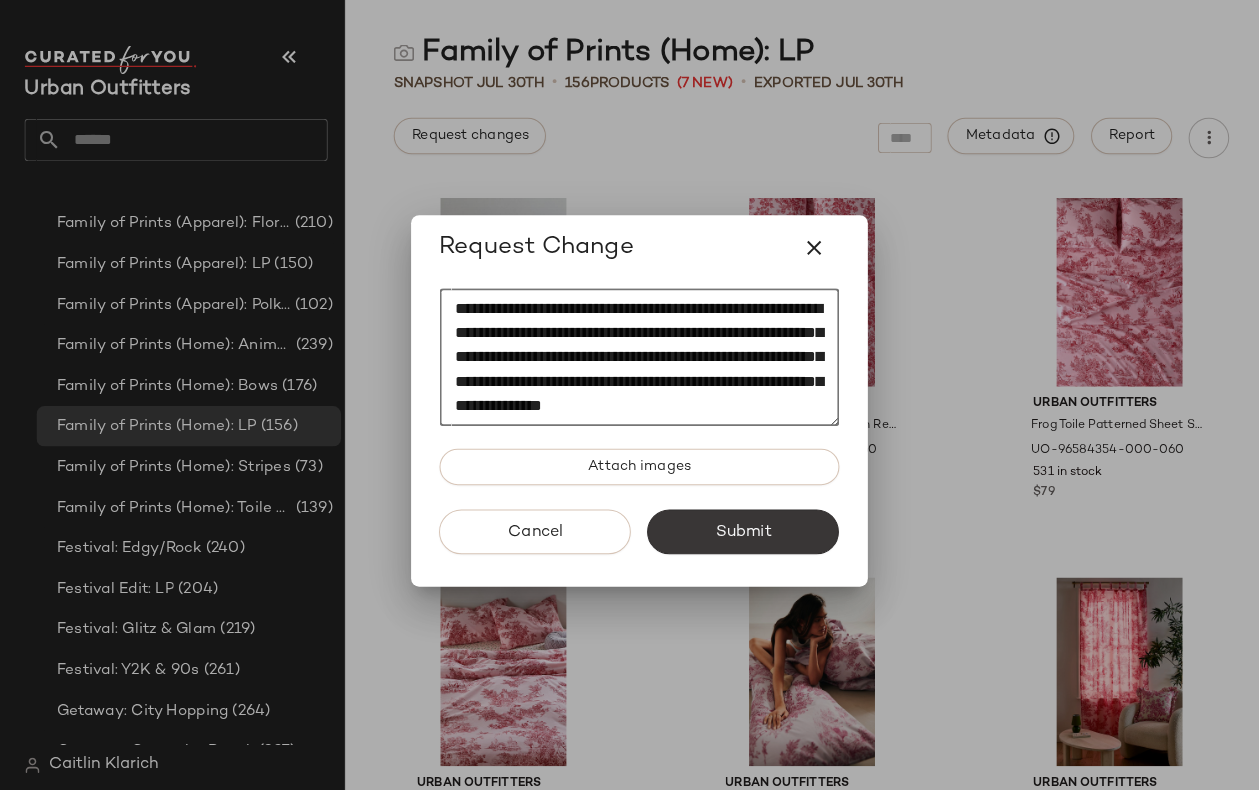 type on "**********" 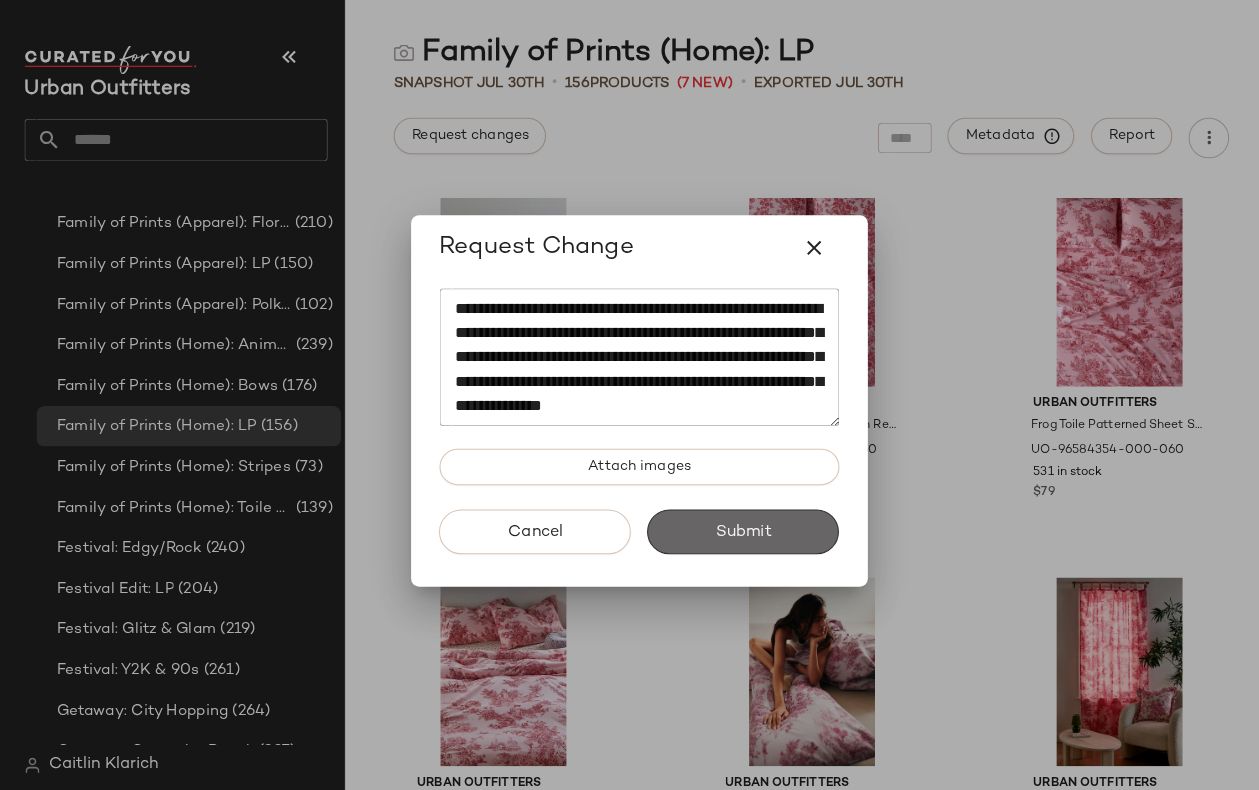click on "Submit" 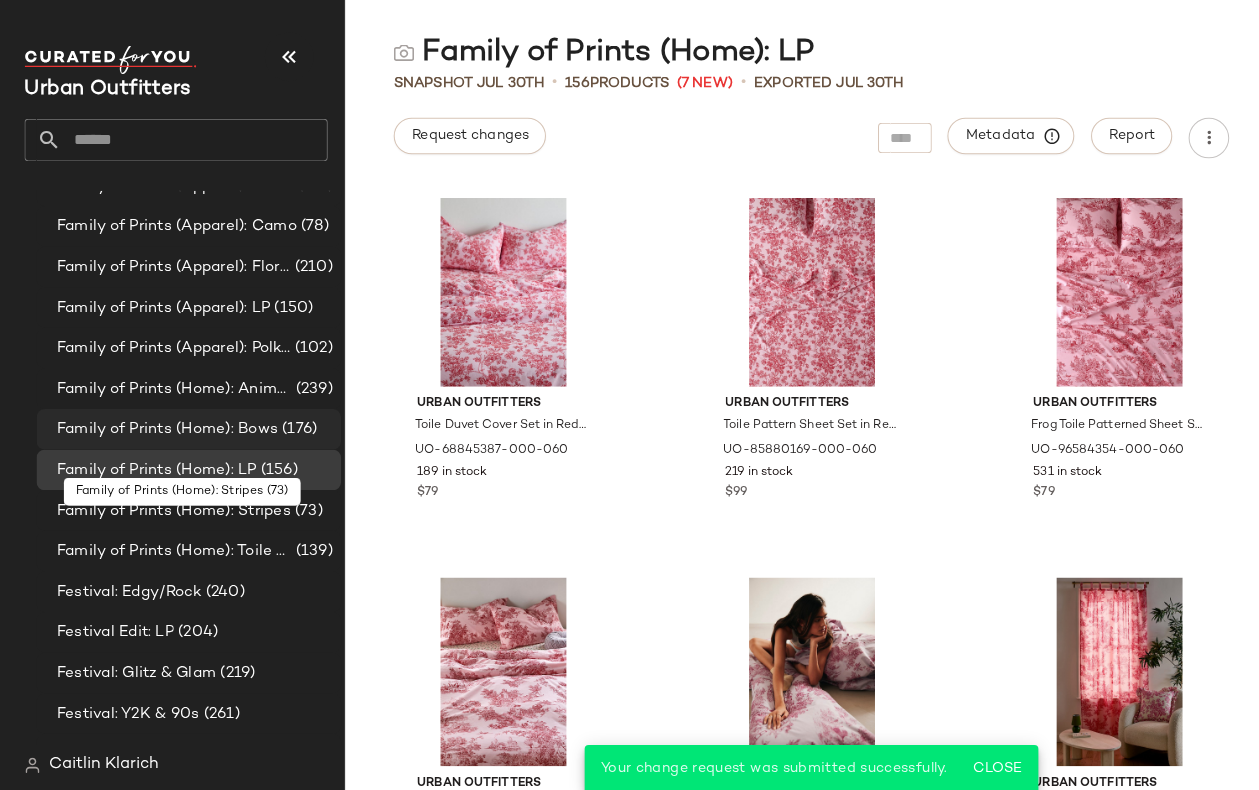 scroll, scrollTop: 1250, scrollLeft: 0, axis: vertical 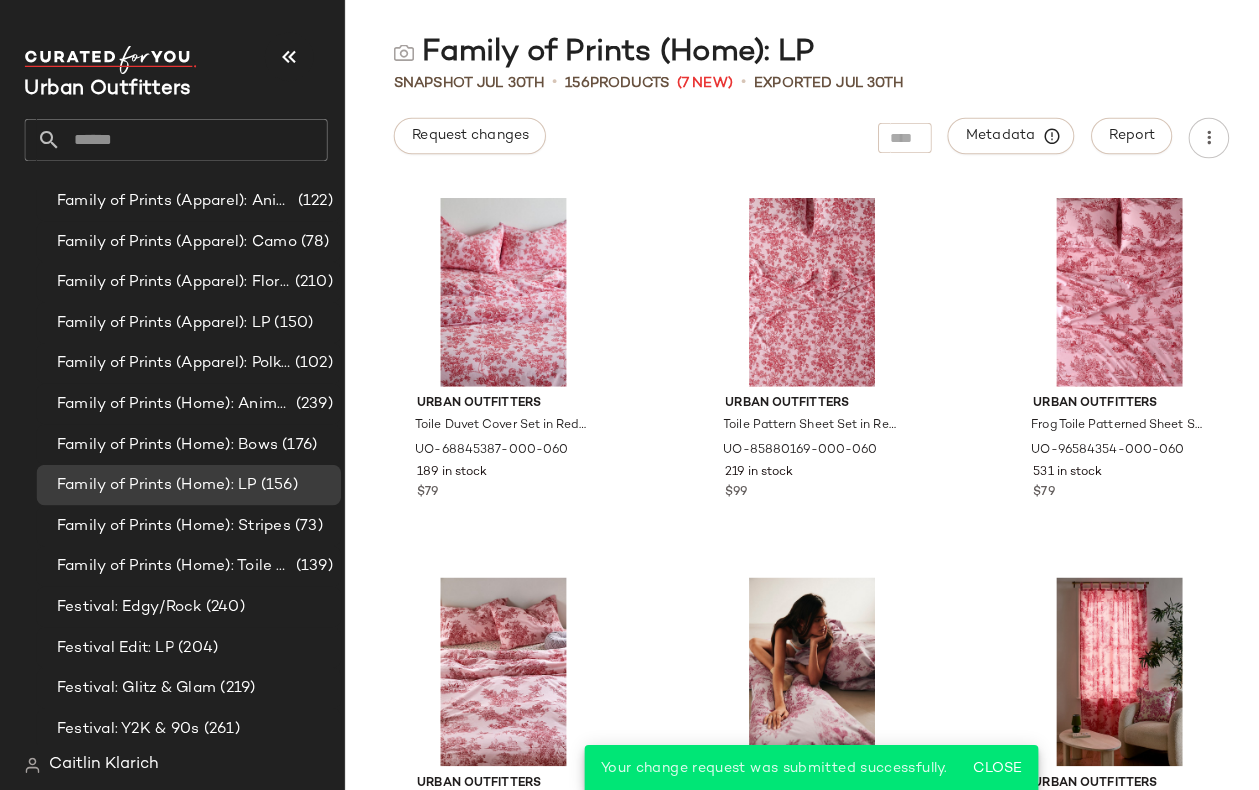 click 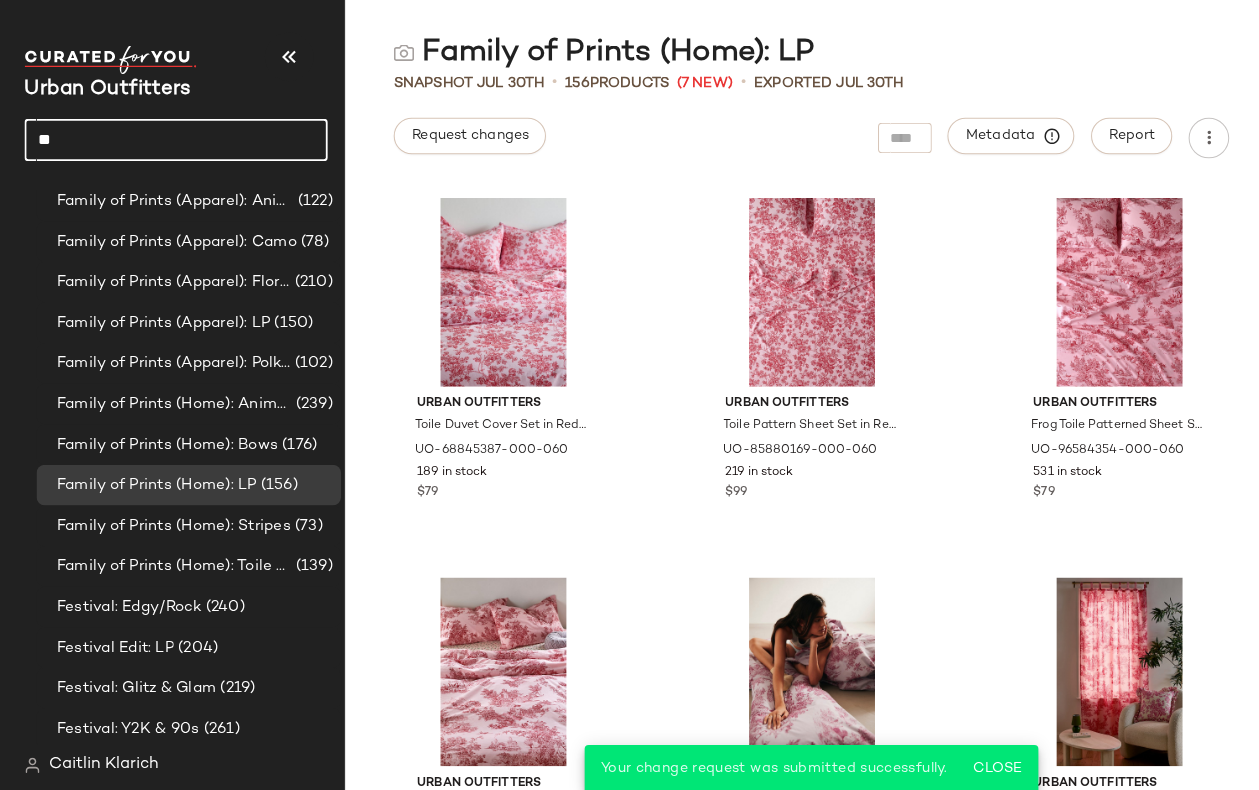 type on "*" 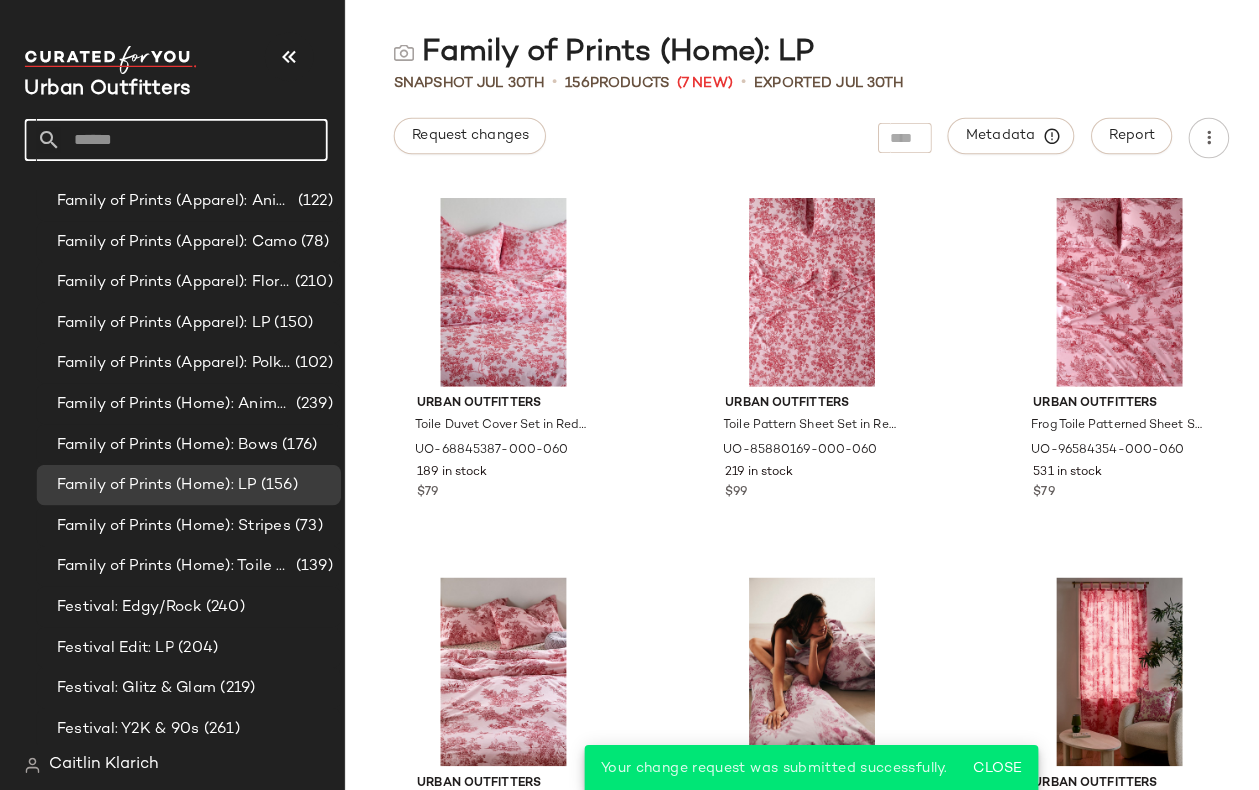 type on "*" 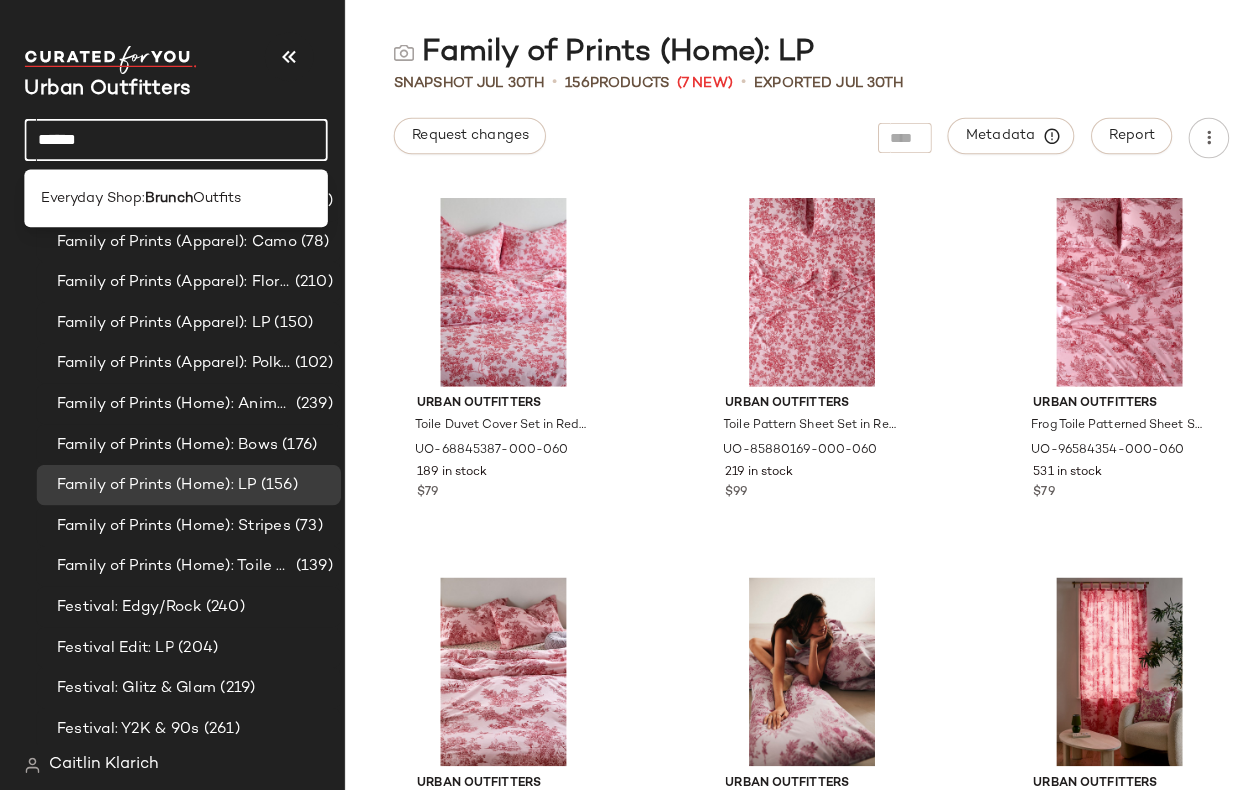 type on "******" 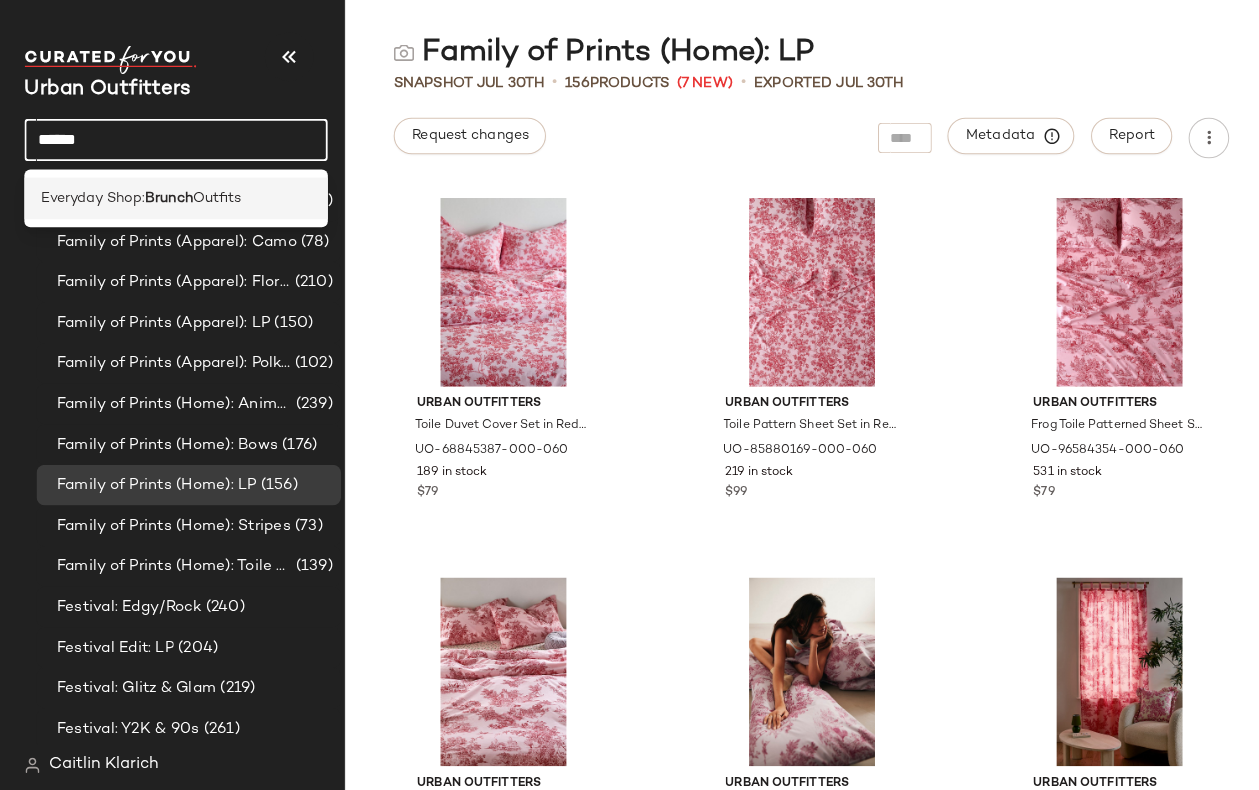 click on "Outfits" at bounding box center [214, 195] 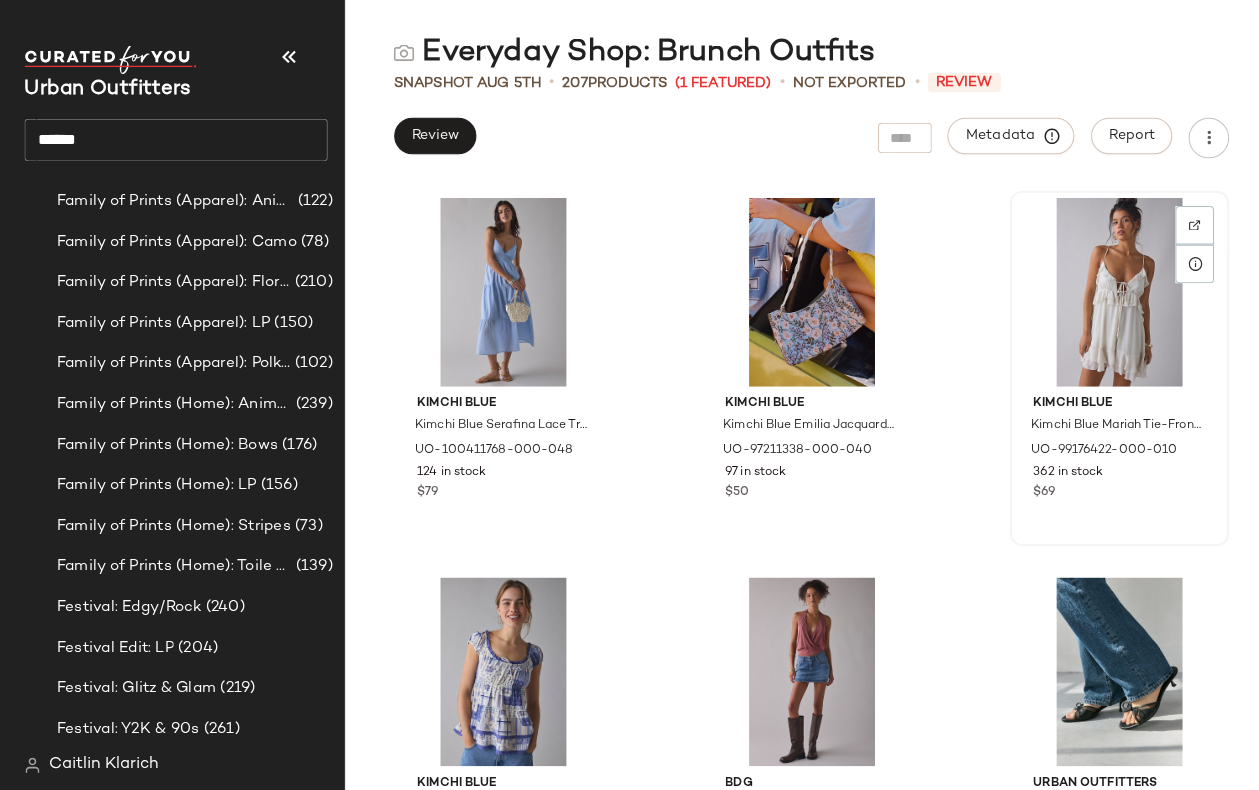 scroll, scrollTop: 0, scrollLeft: 0, axis: both 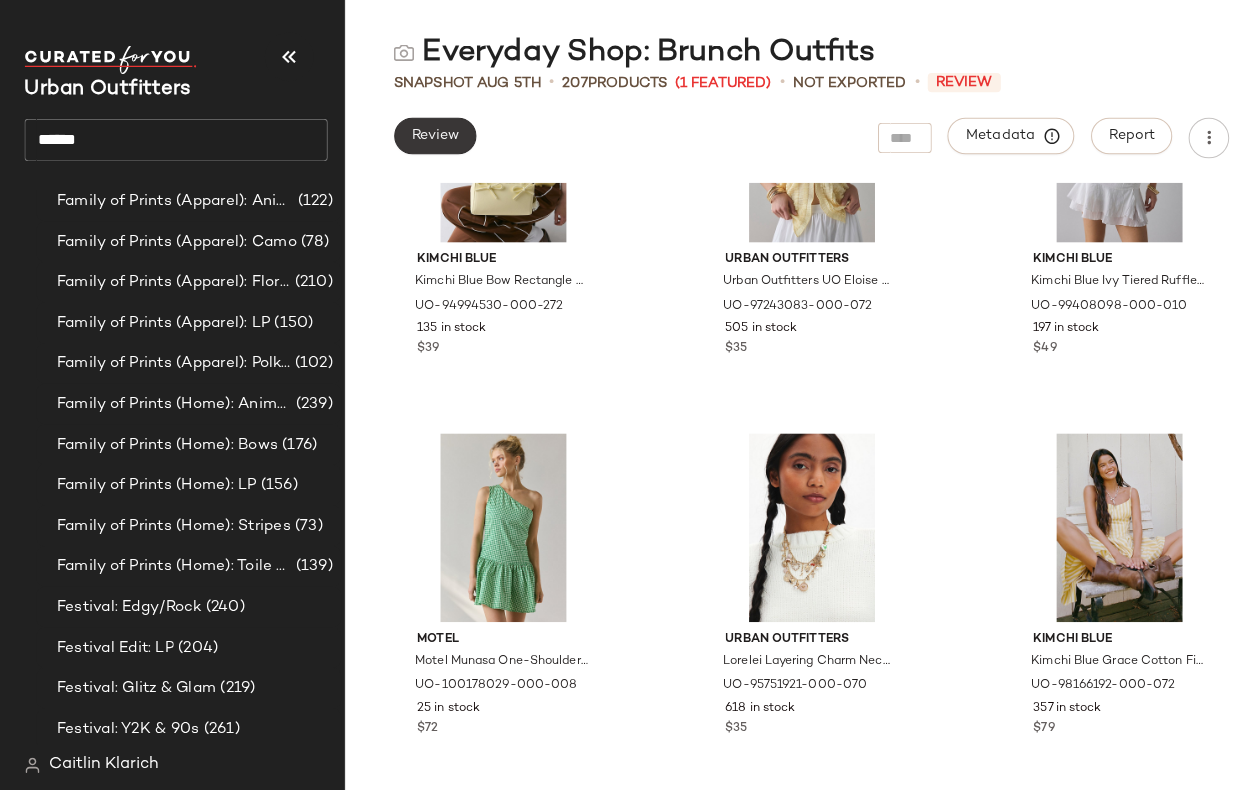 click on "Review" 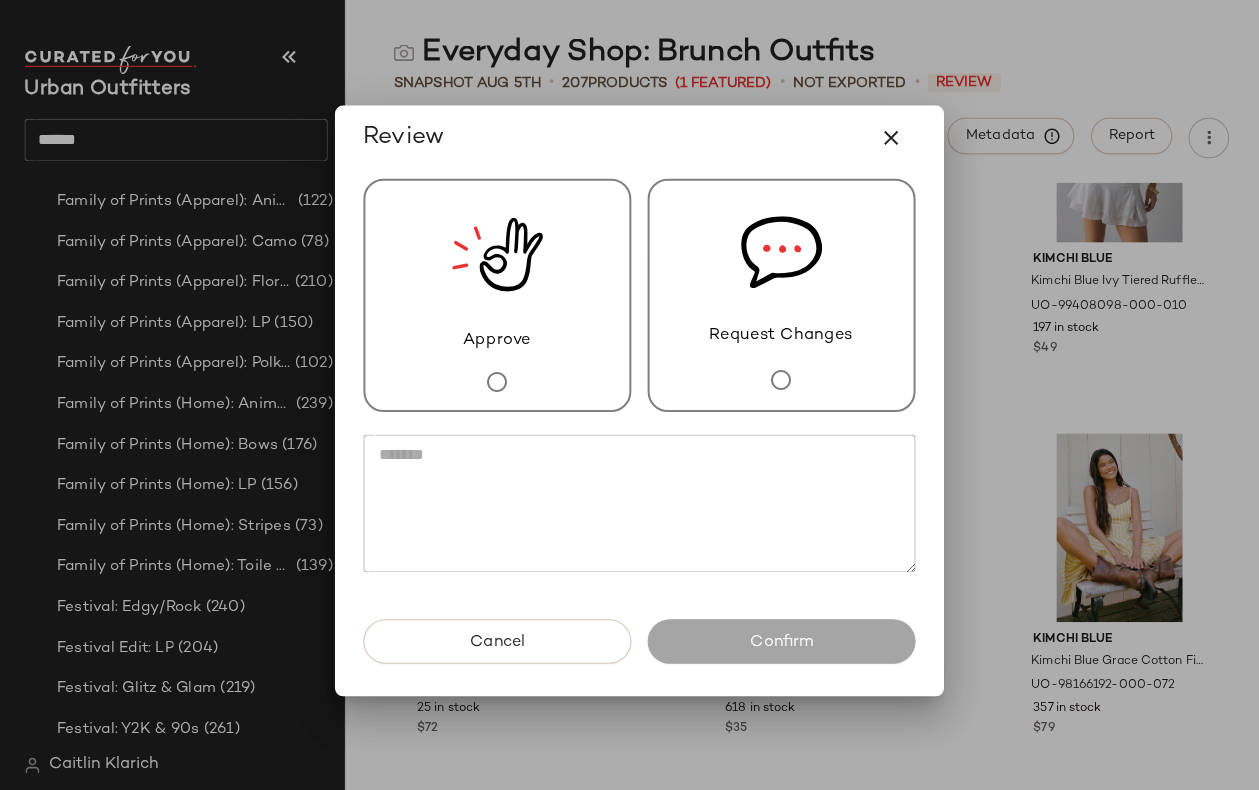 click 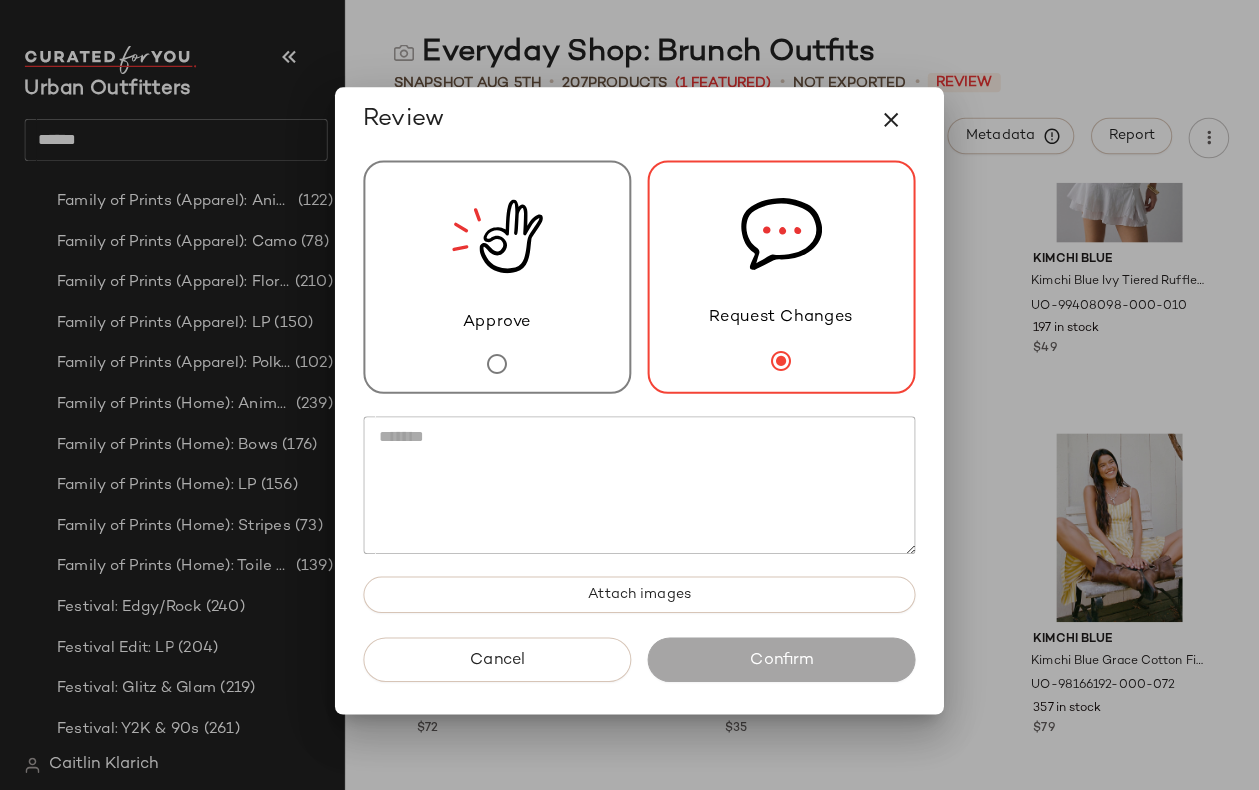 click 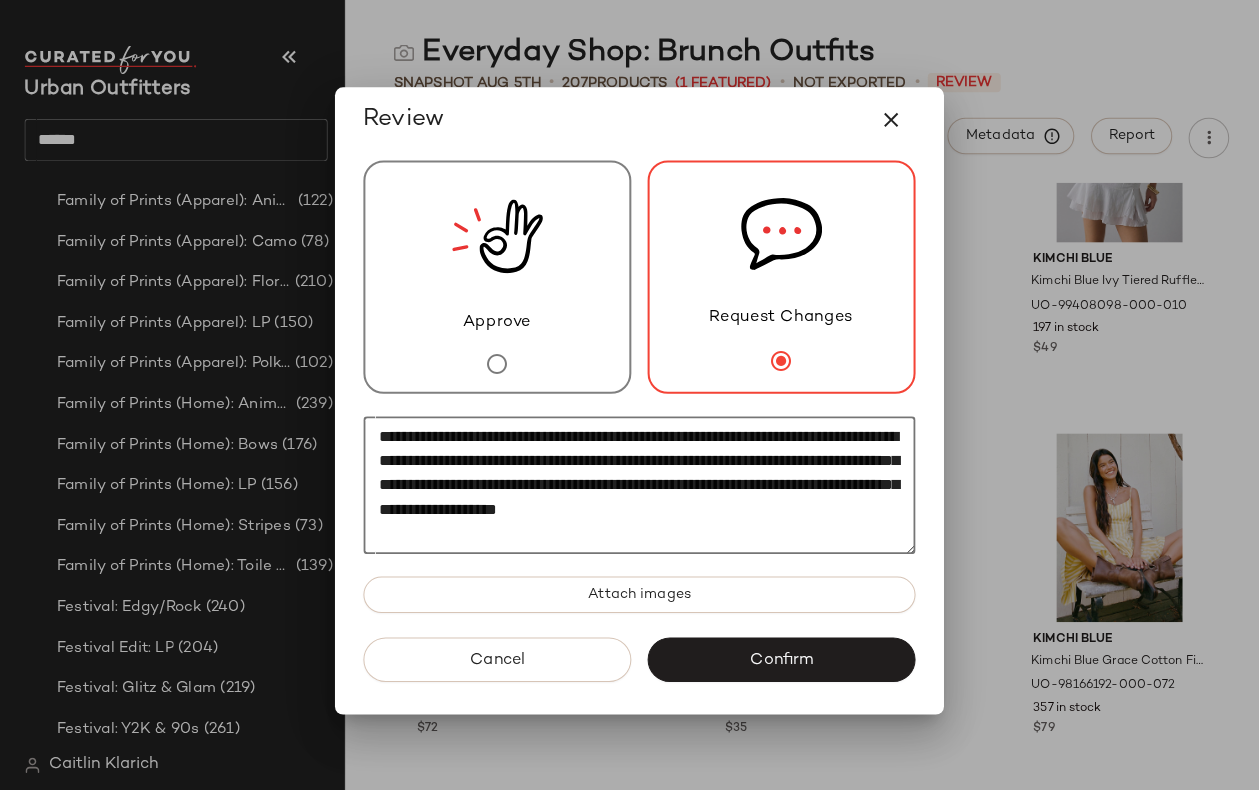 click on "**********" 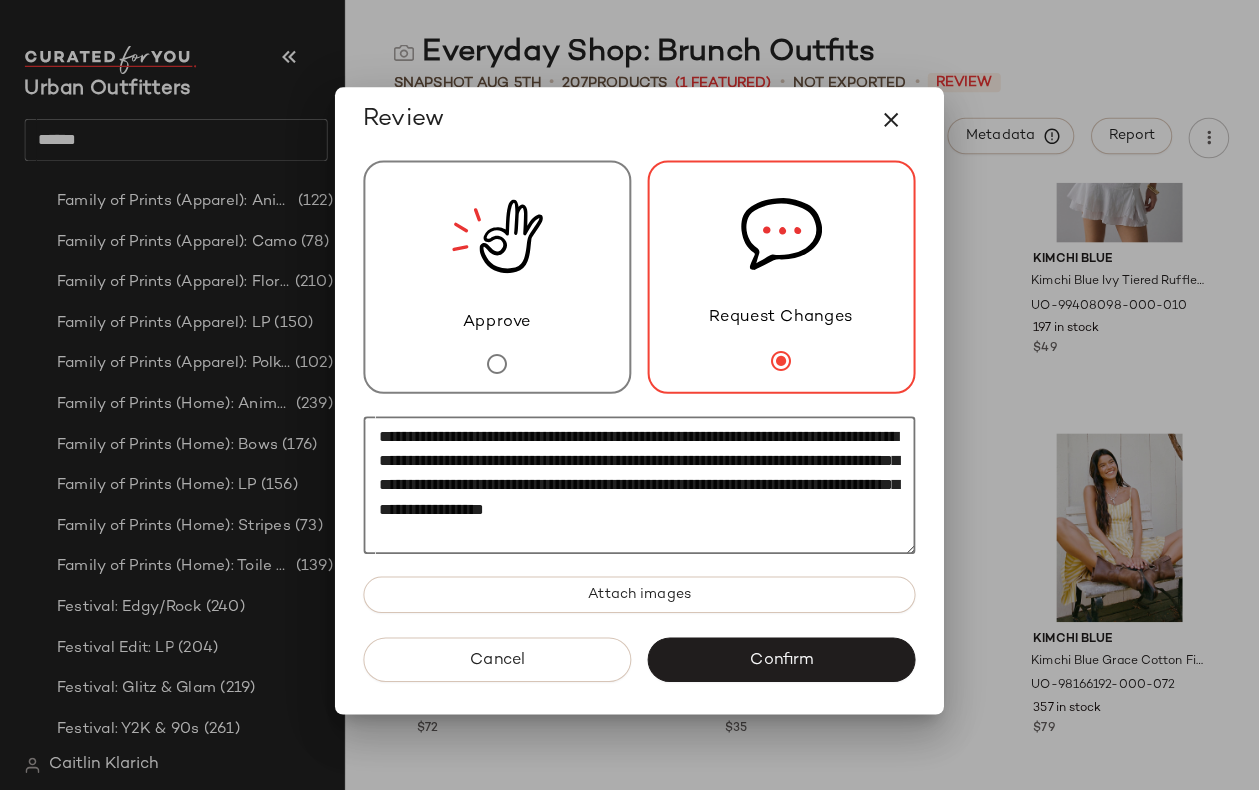 click on "**********" 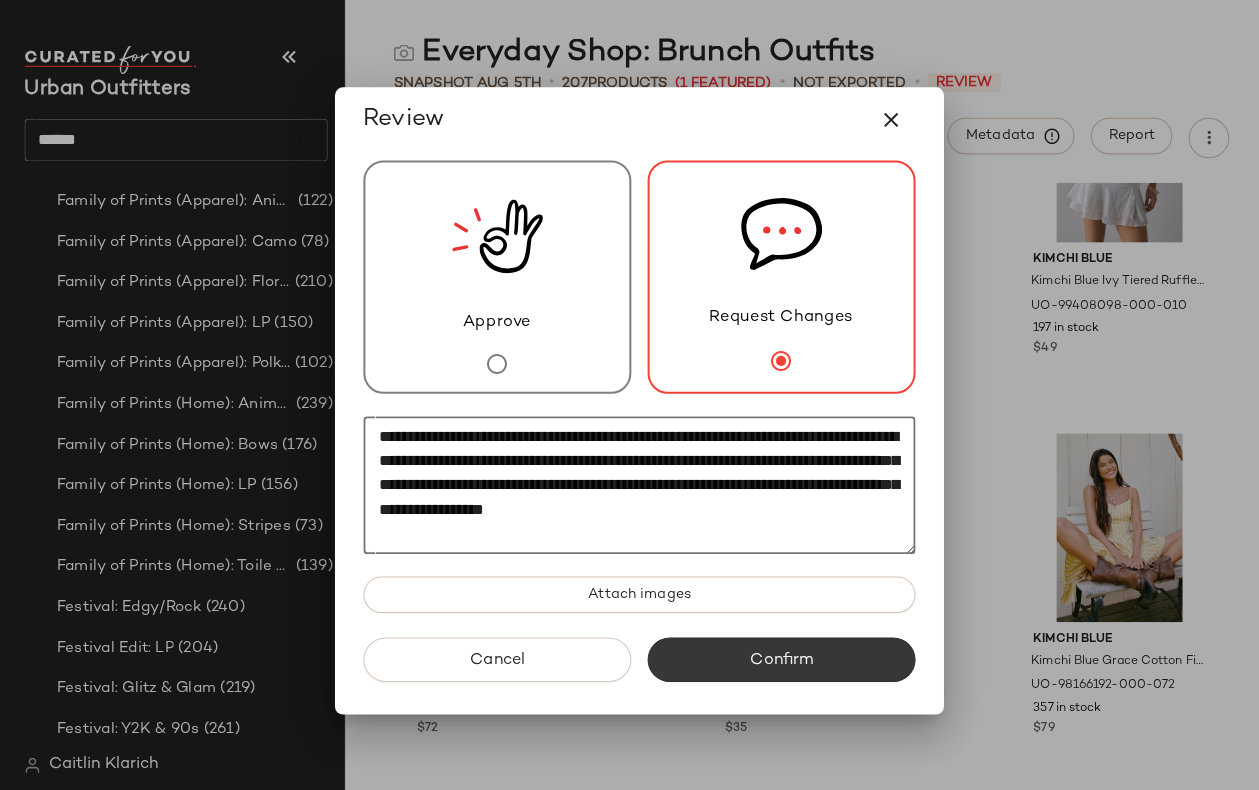 type on "**********" 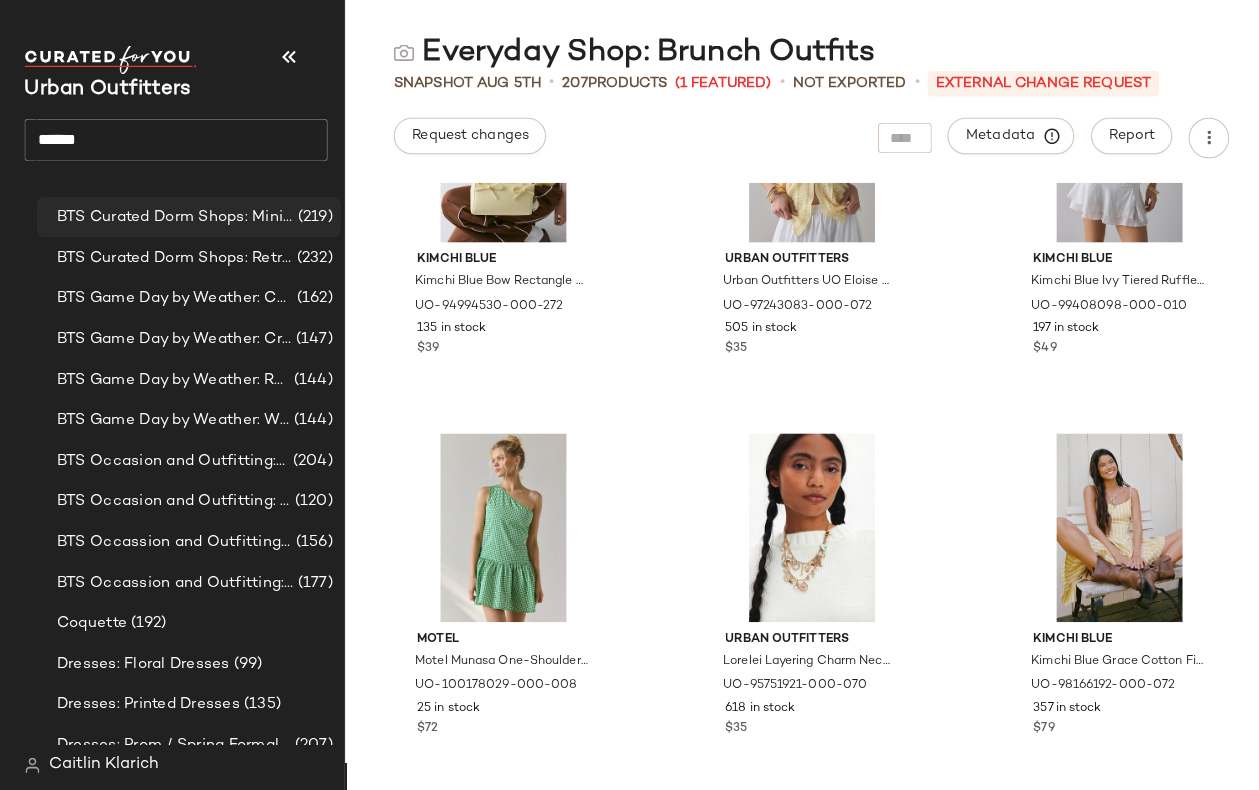 scroll, scrollTop: 539, scrollLeft: 0, axis: vertical 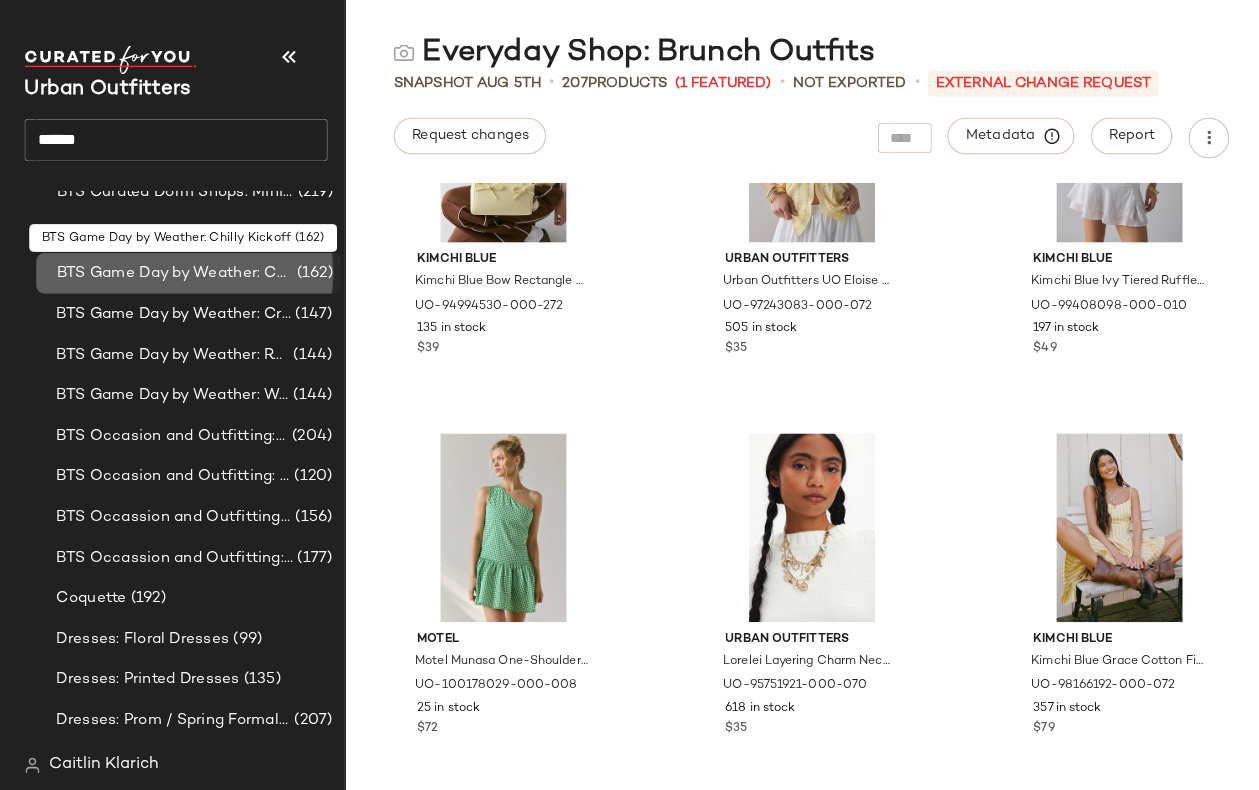 click on "BTS Game Day by Weather: Chilly Kickoff" at bounding box center [172, 269] 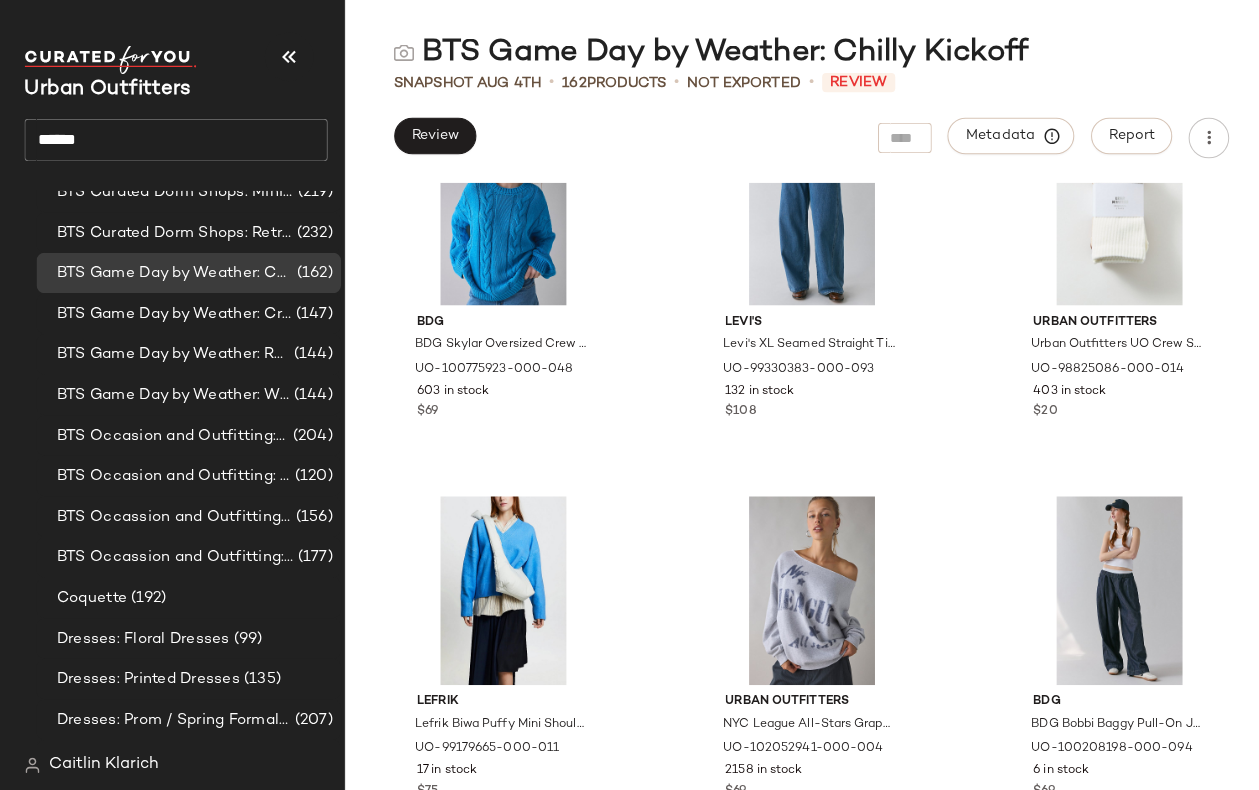 scroll, scrollTop: 83, scrollLeft: 0, axis: vertical 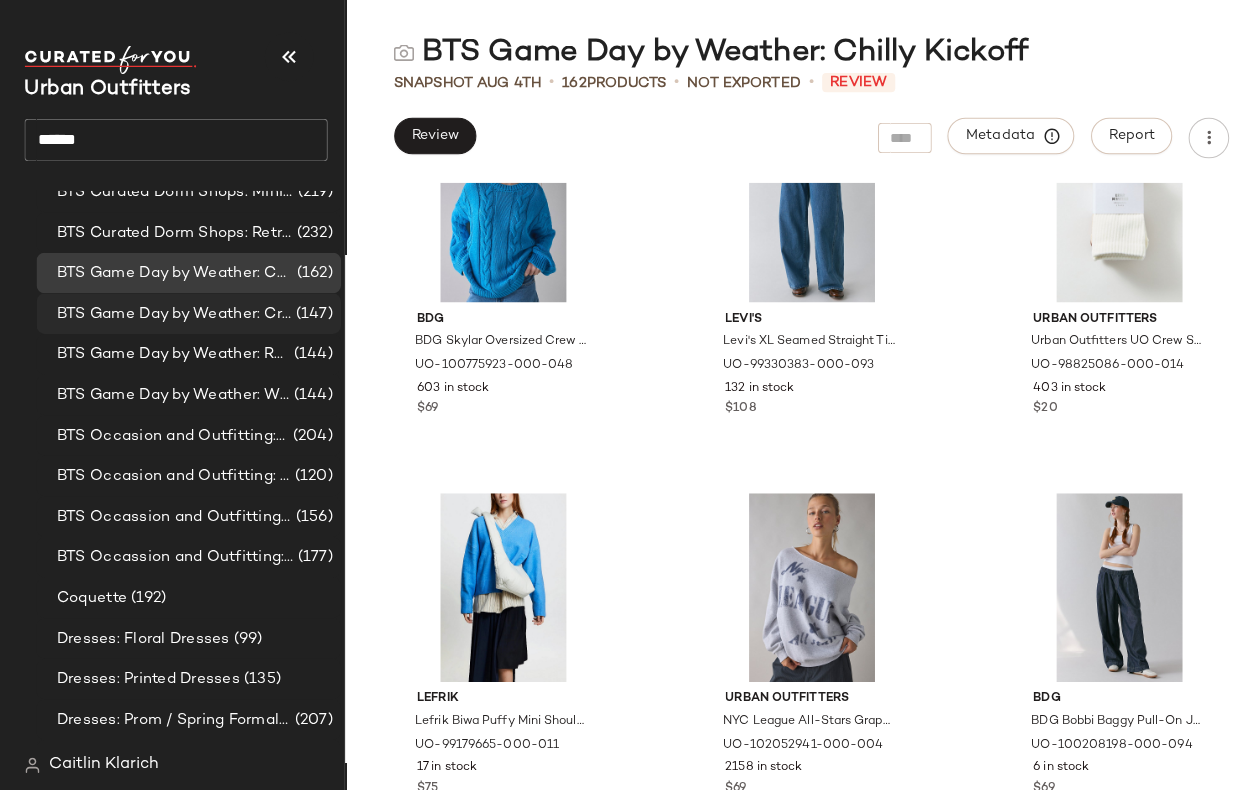 click on "BTS Game Day by Weather: Crisp & Cozy" at bounding box center (171, 309) 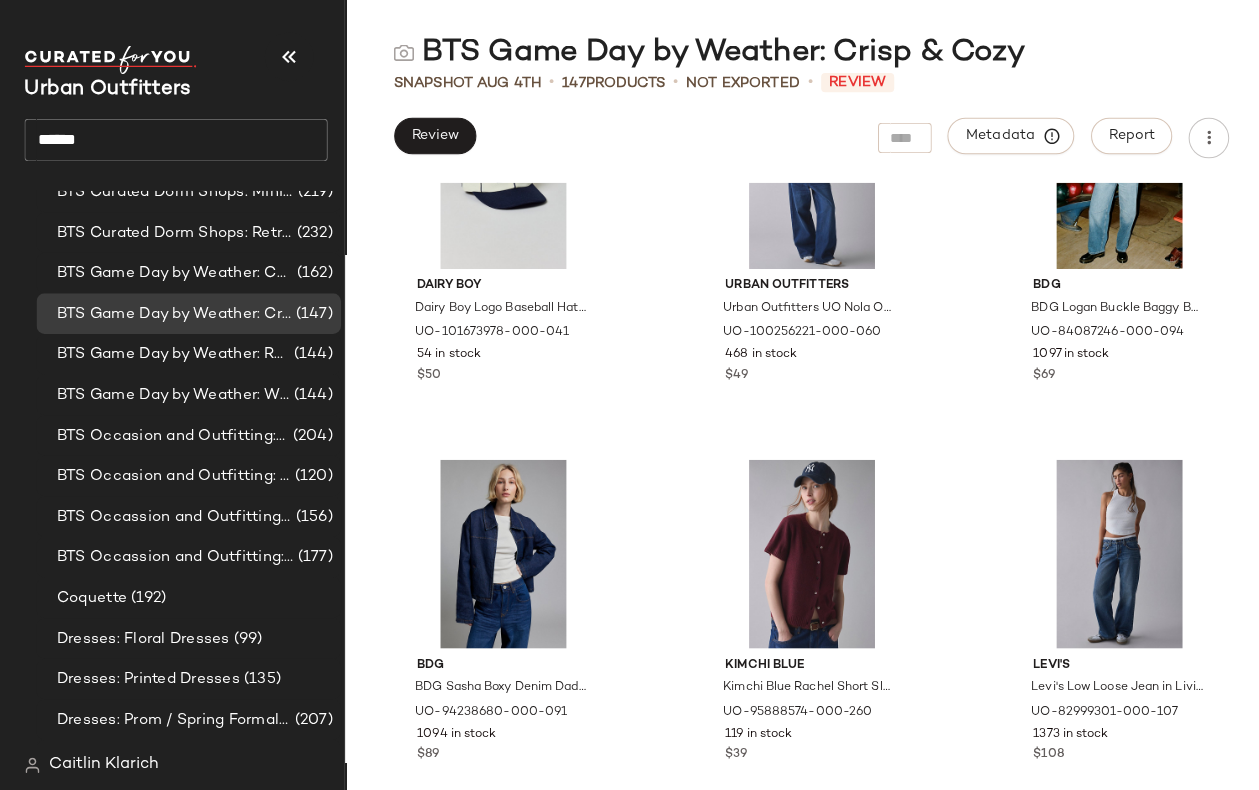 scroll, scrollTop: 533, scrollLeft: 0, axis: vertical 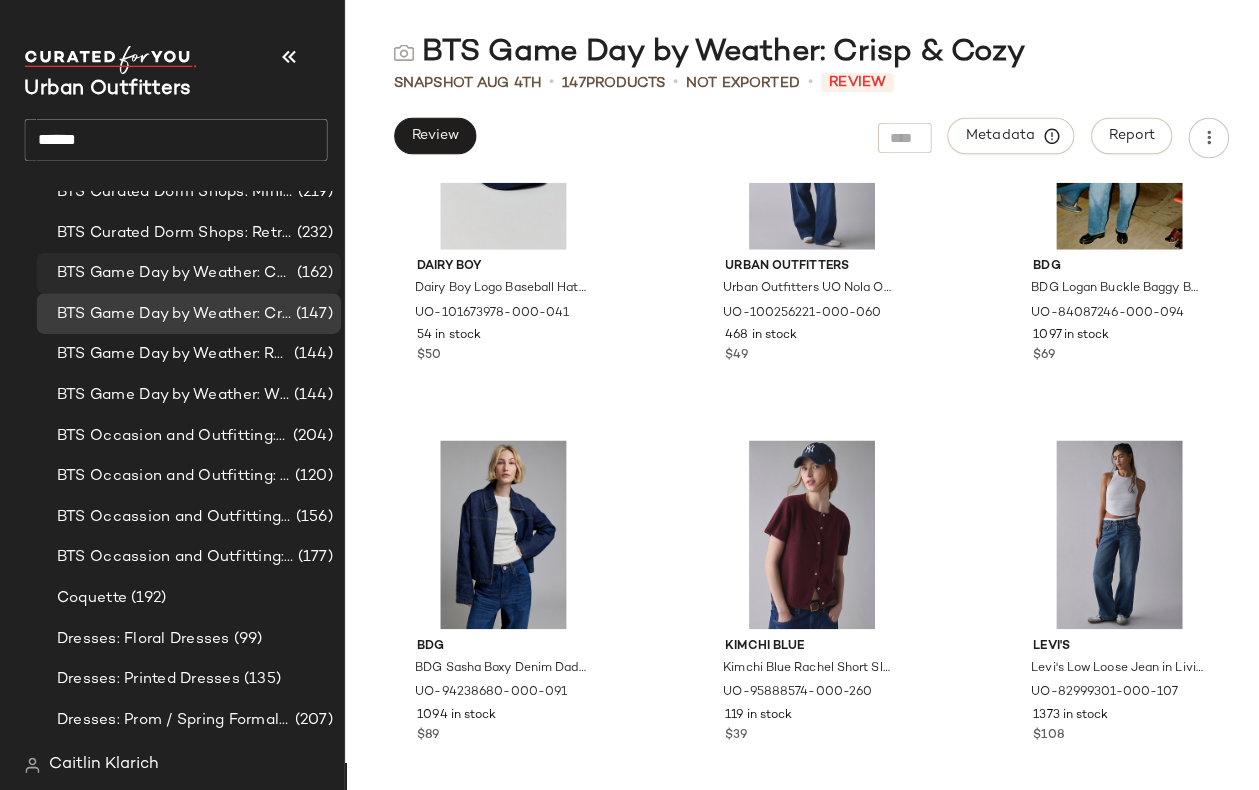 click on "BTS Game Day by Weather: Chilly Kickoff" at bounding box center (172, 269) 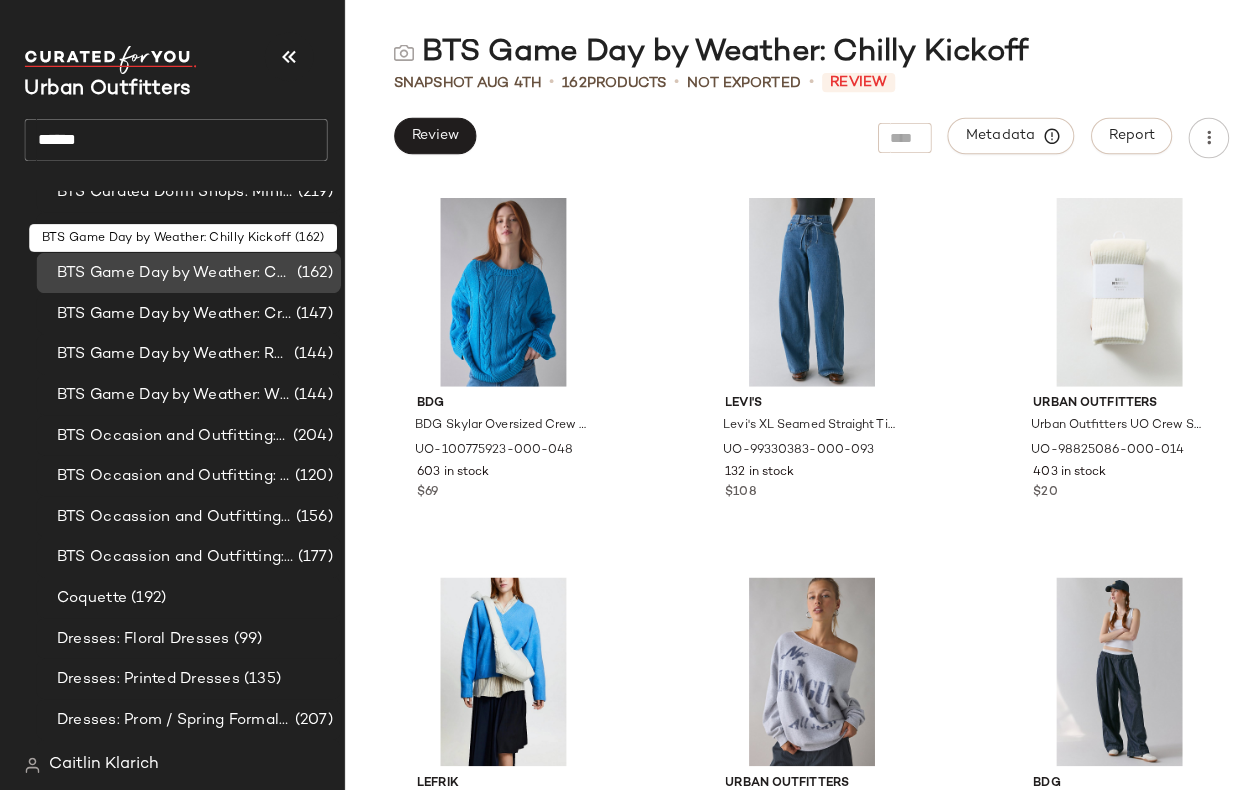 click on "BTS Game Day by Weather: Chilly Kickoff" at bounding box center (172, 269) 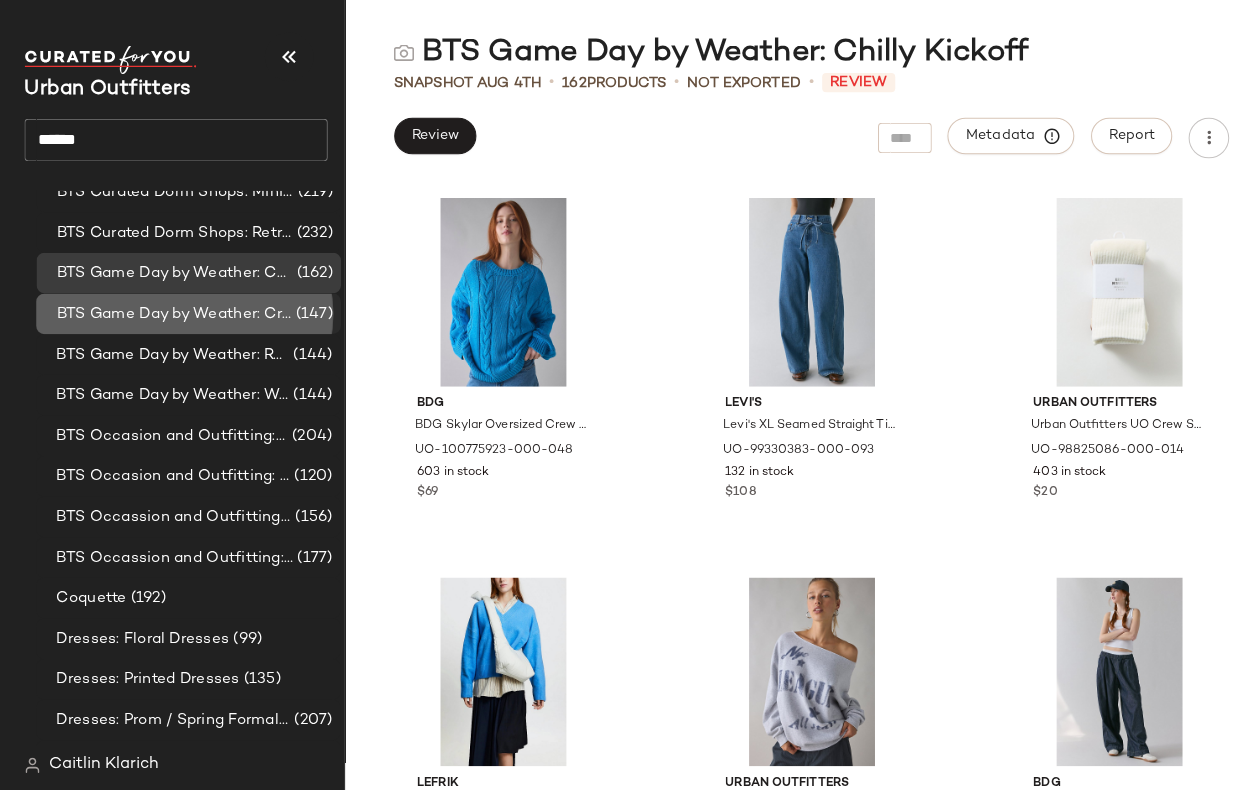 click on "BTS Game Day by Weather: Crisp & Cozy" at bounding box center (171, 309) 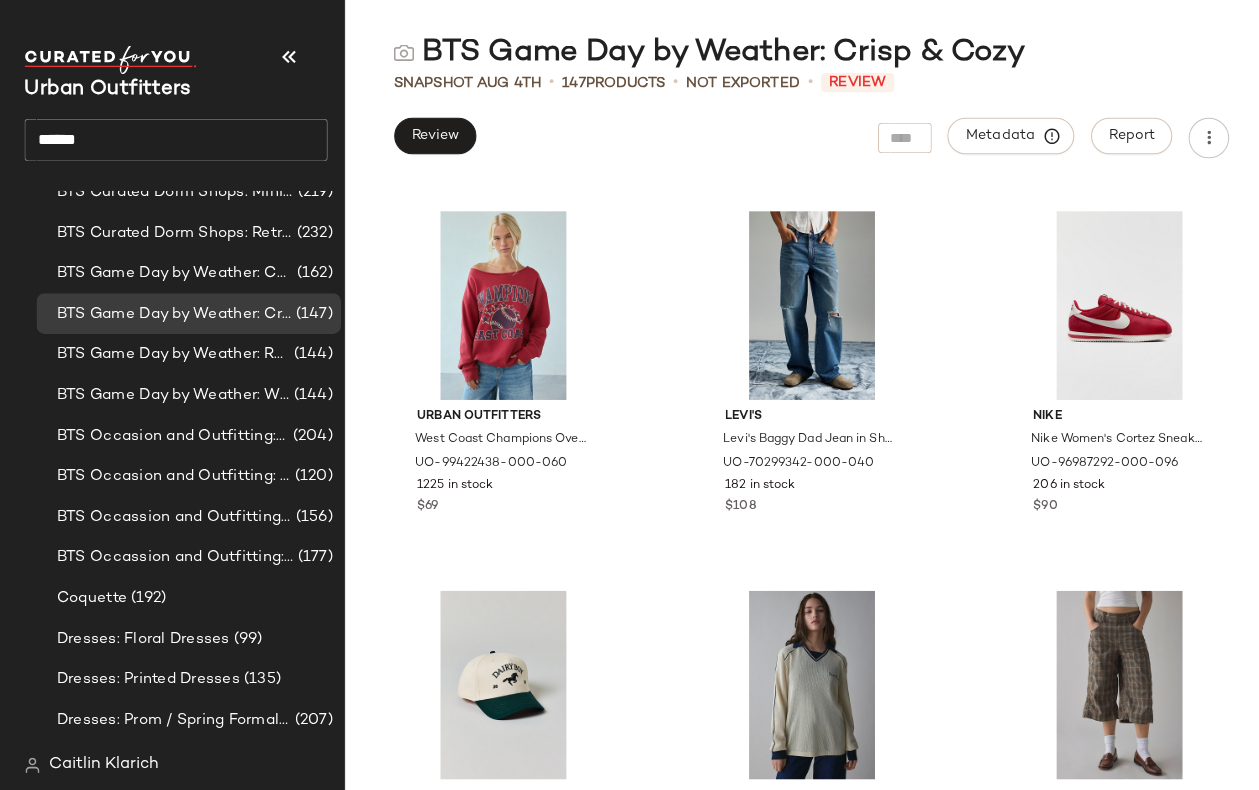 scroll, scrollTop: 5911, scrollLeft: 0, axis: vertical 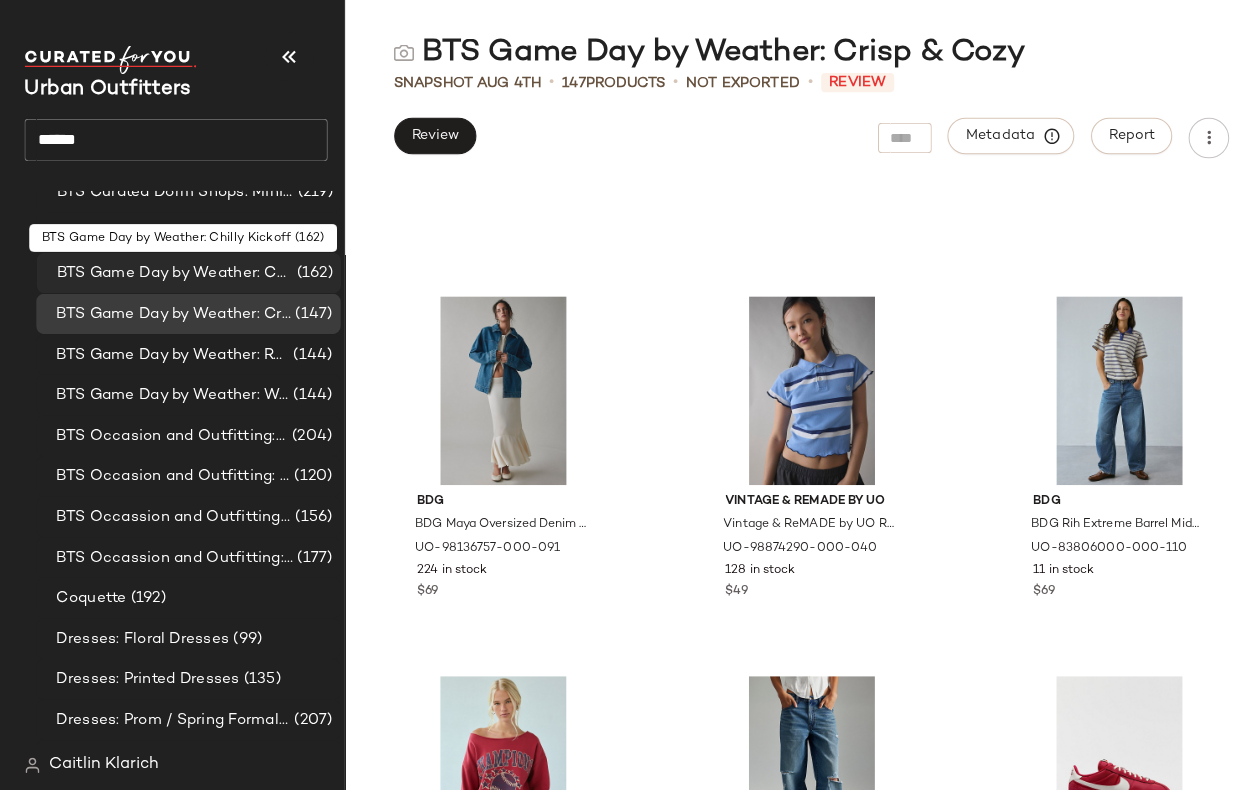 click on "BTS Game Day by Weather: Chilly Kickoff" at bounding box center (172, 269) 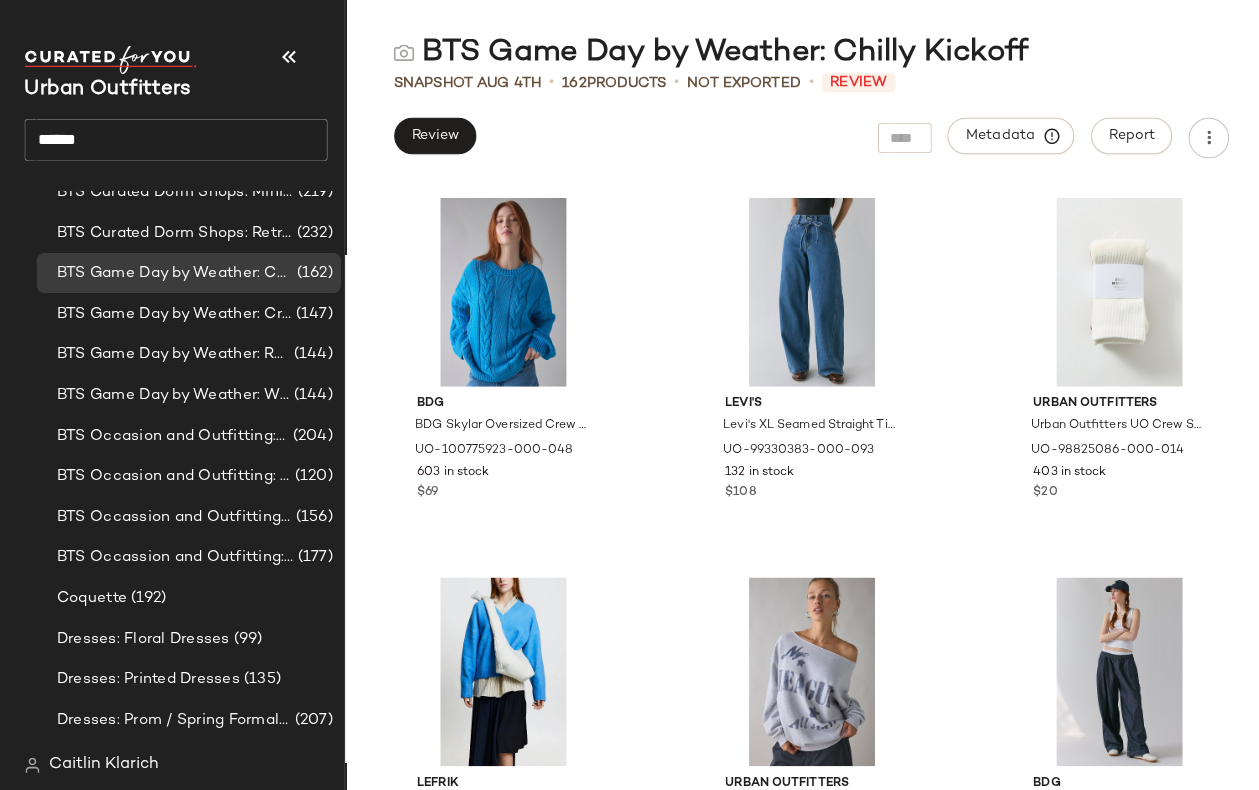 scroll, scrollTop: -9, scrollLeft: 0, axis: vertical 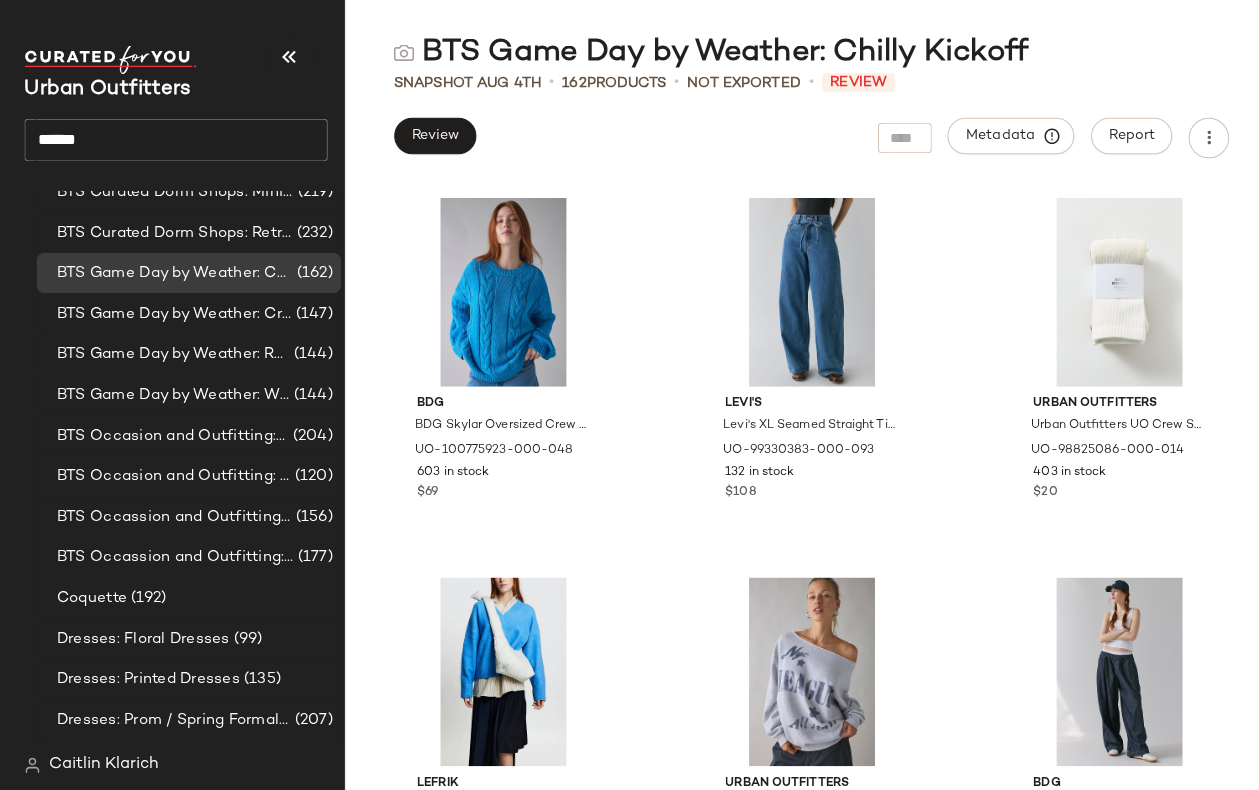 click on "******" 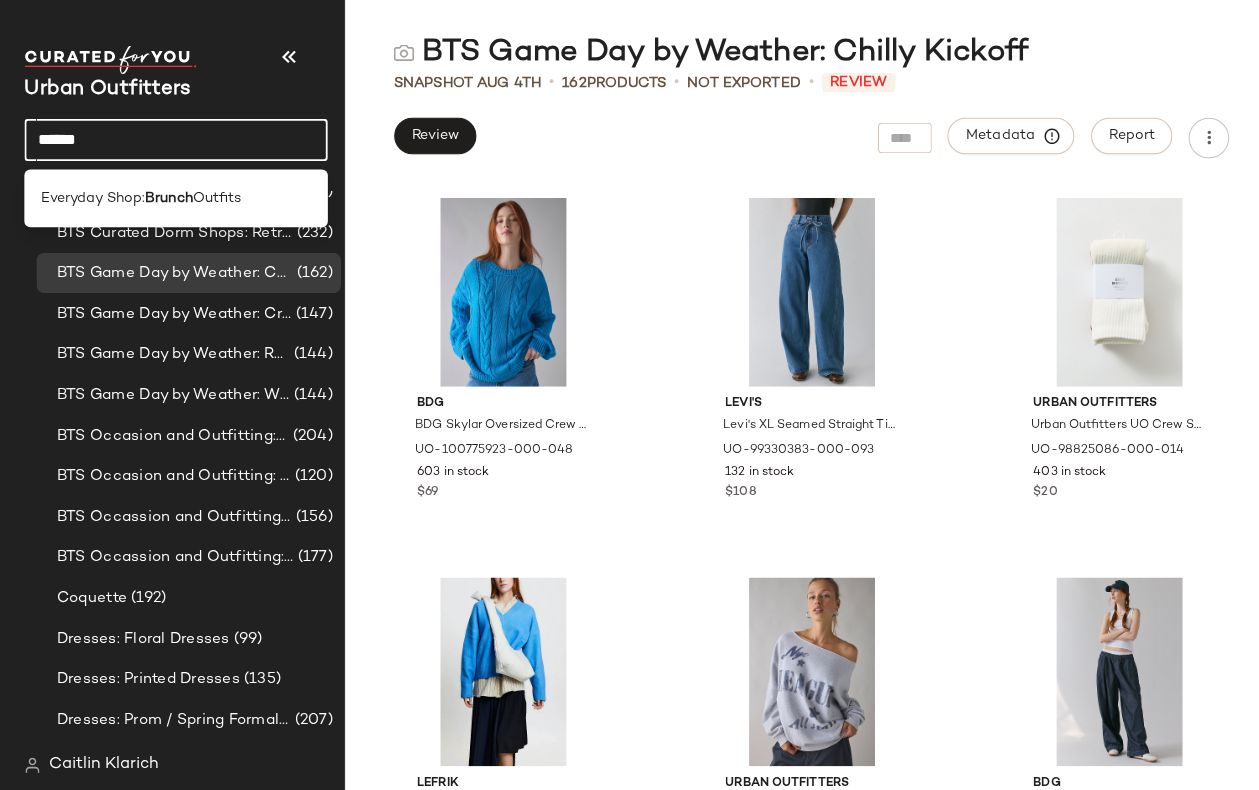 drag, startPoint x: 98, startPoint y: 132, endPoint x: 11, endPoint y: 132, distance: 87 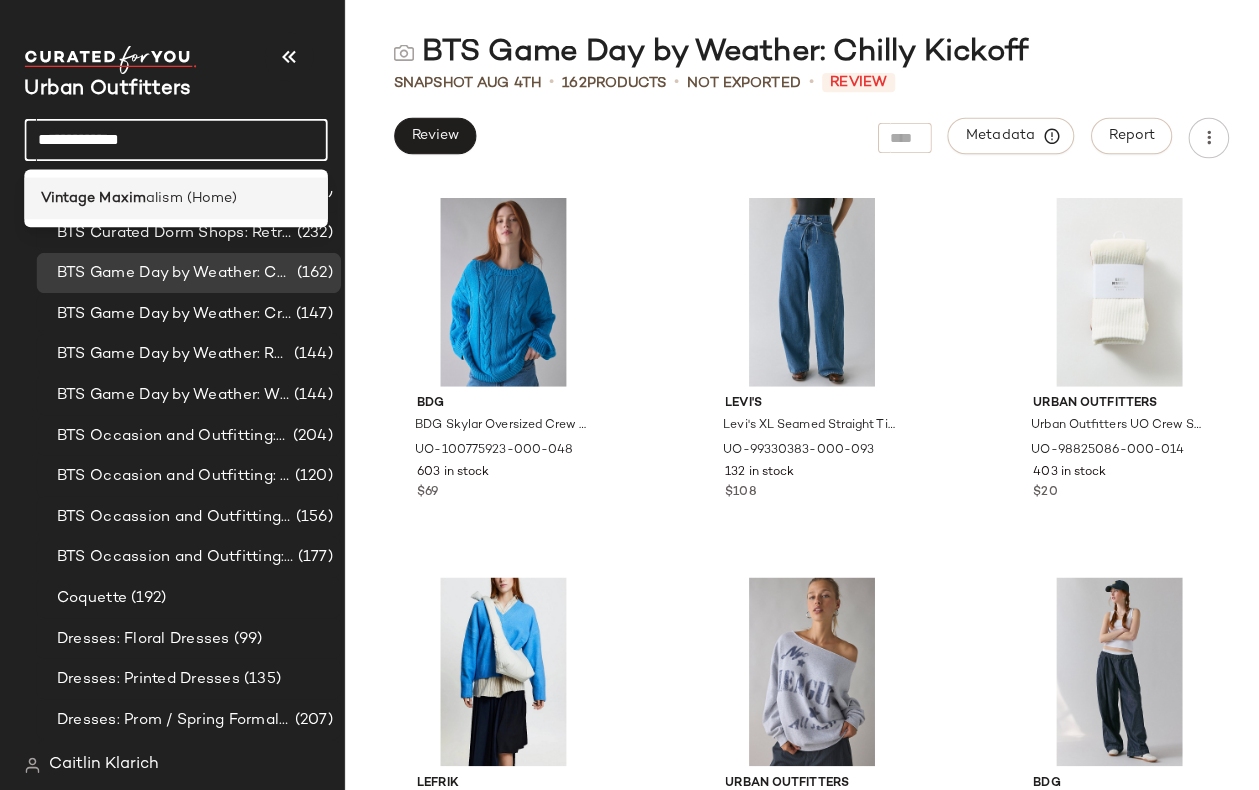 type on "**********" 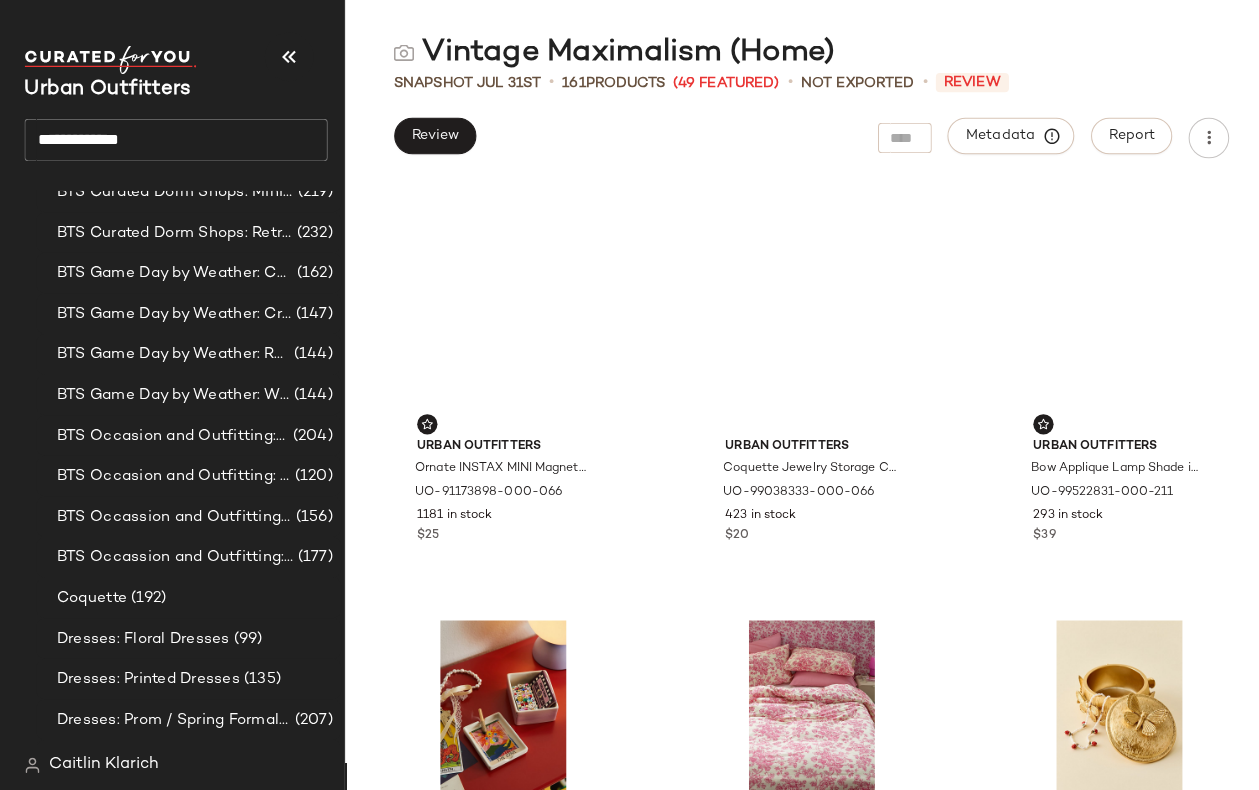 scroll, scrollTop: 812, scrollLeft: 0, axis: vertical 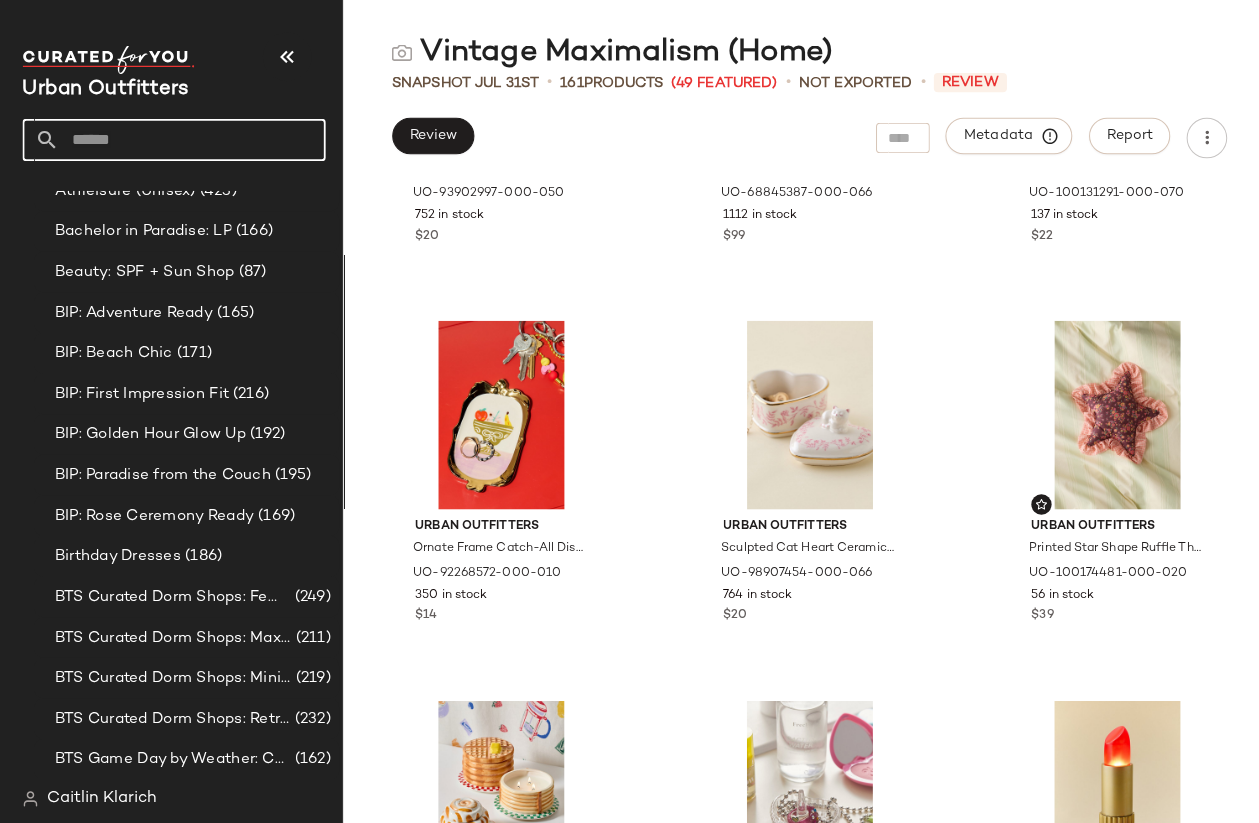 click 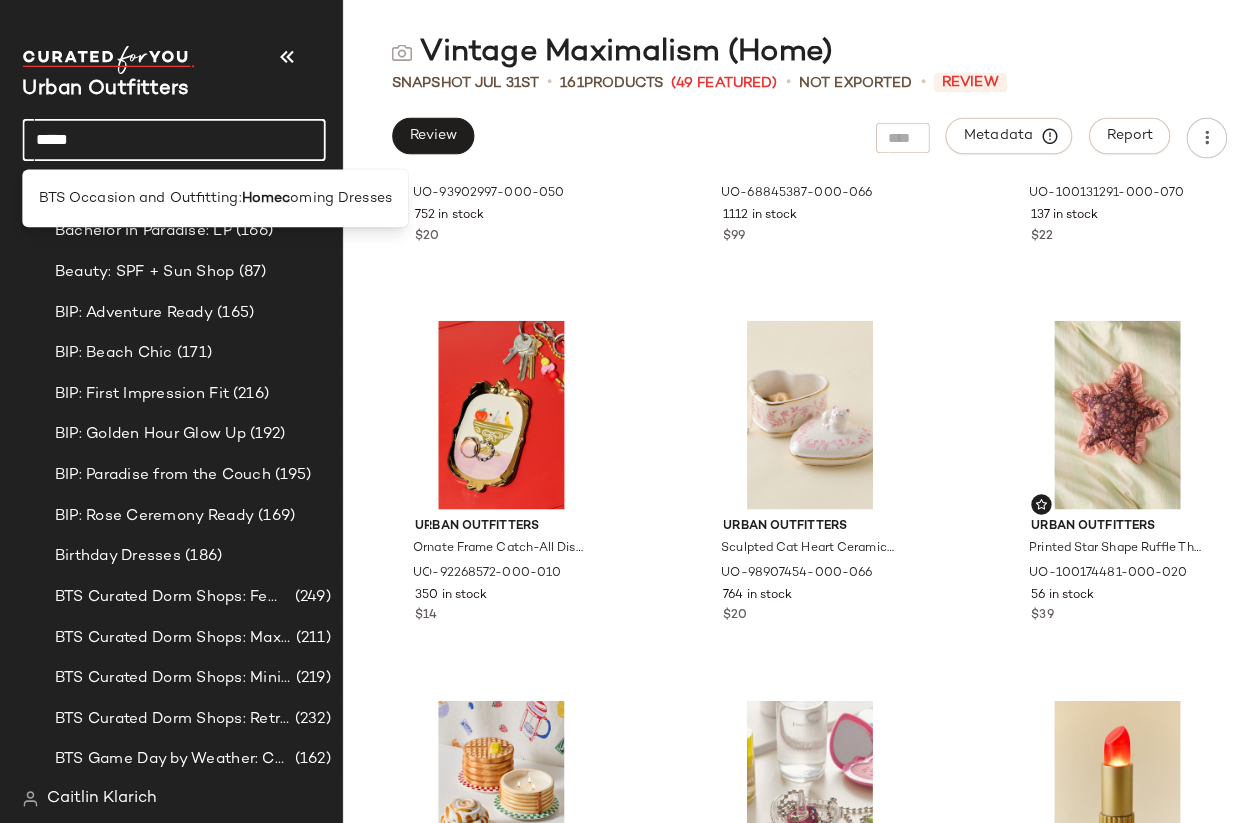 type on "****" 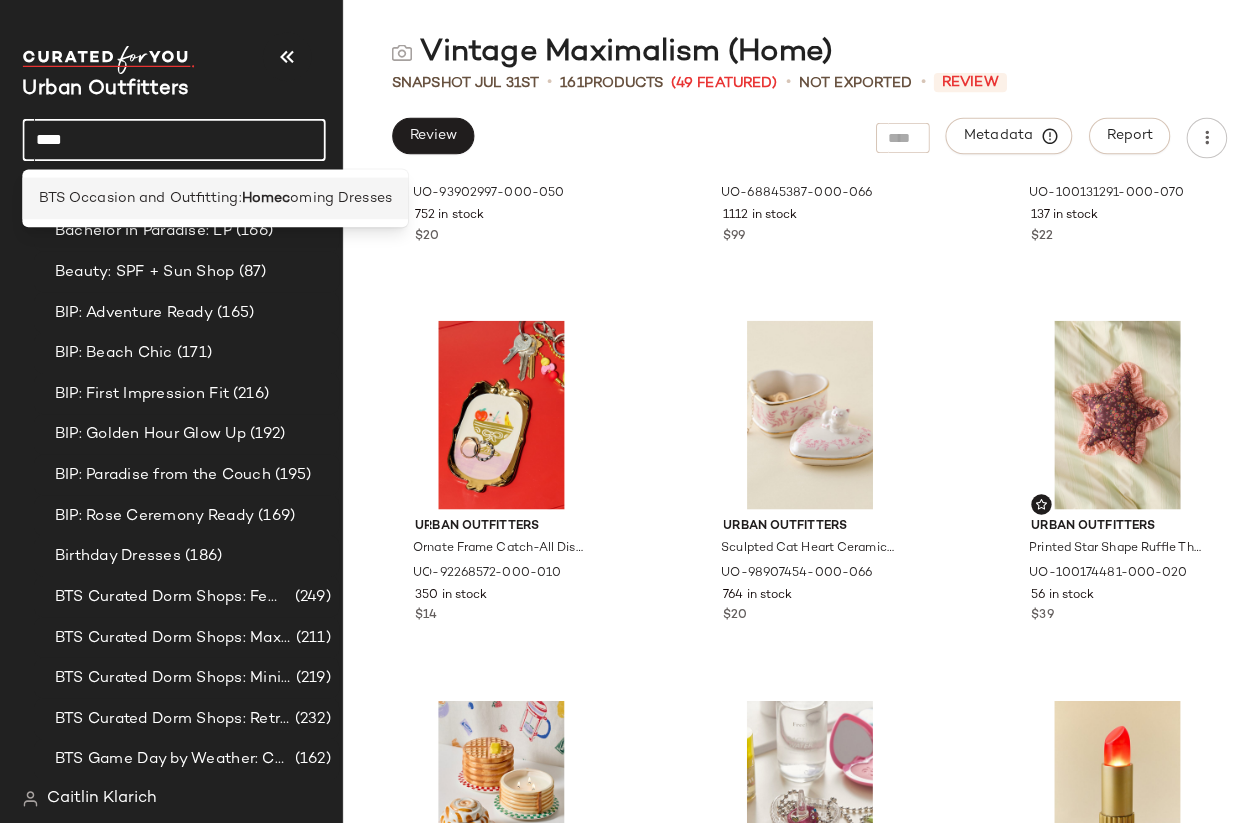 drag, startPoint x: 197, startPoint y: 135, endPoint x: 231, endPoint y: 200, distance: 73.3553 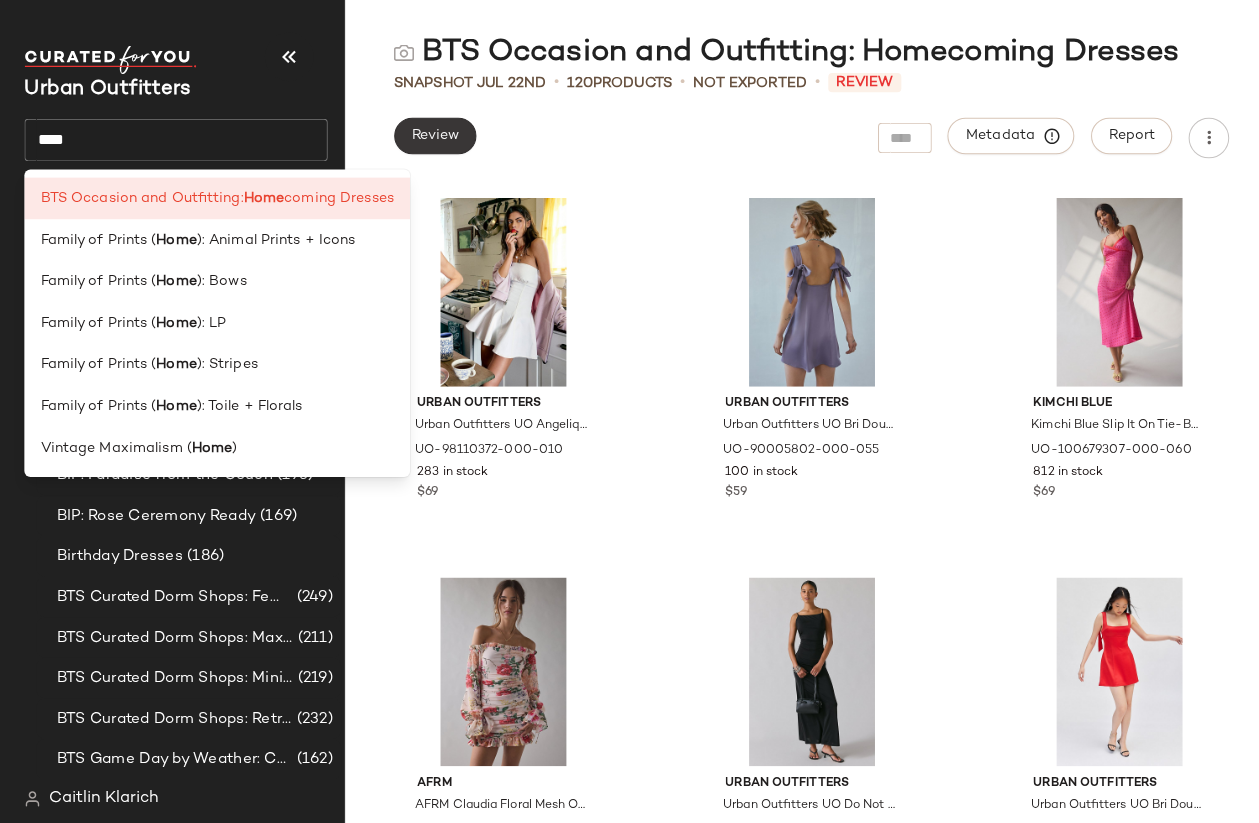 click on "Review" 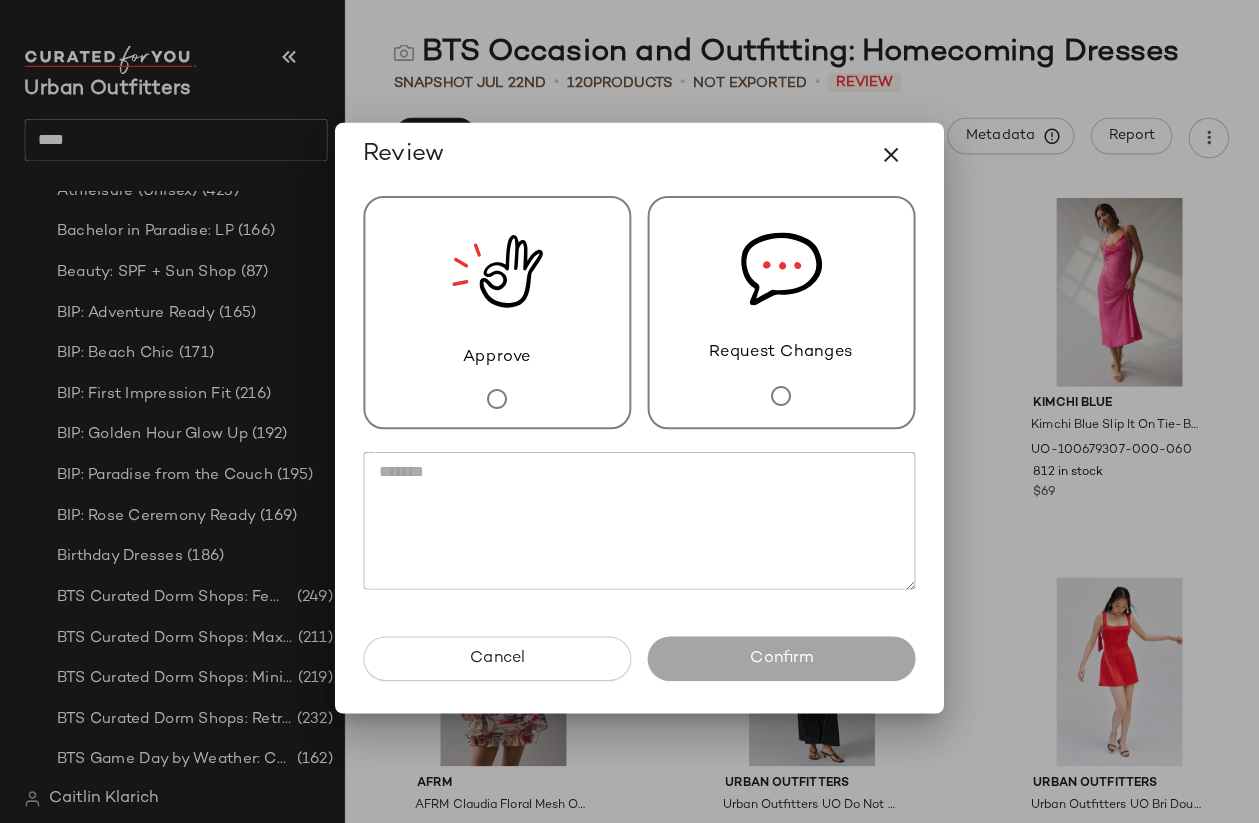 click on "Request Changes" at bounding box center (770, 308) 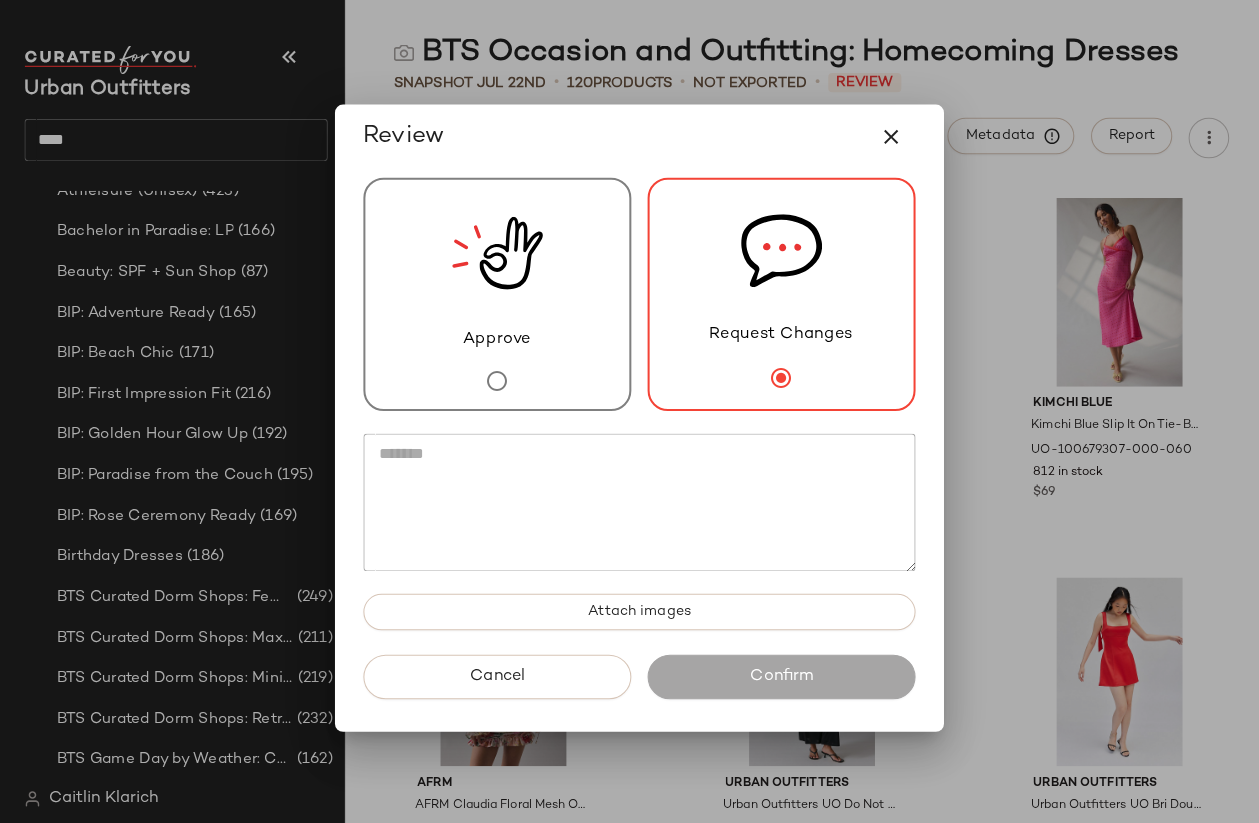 click 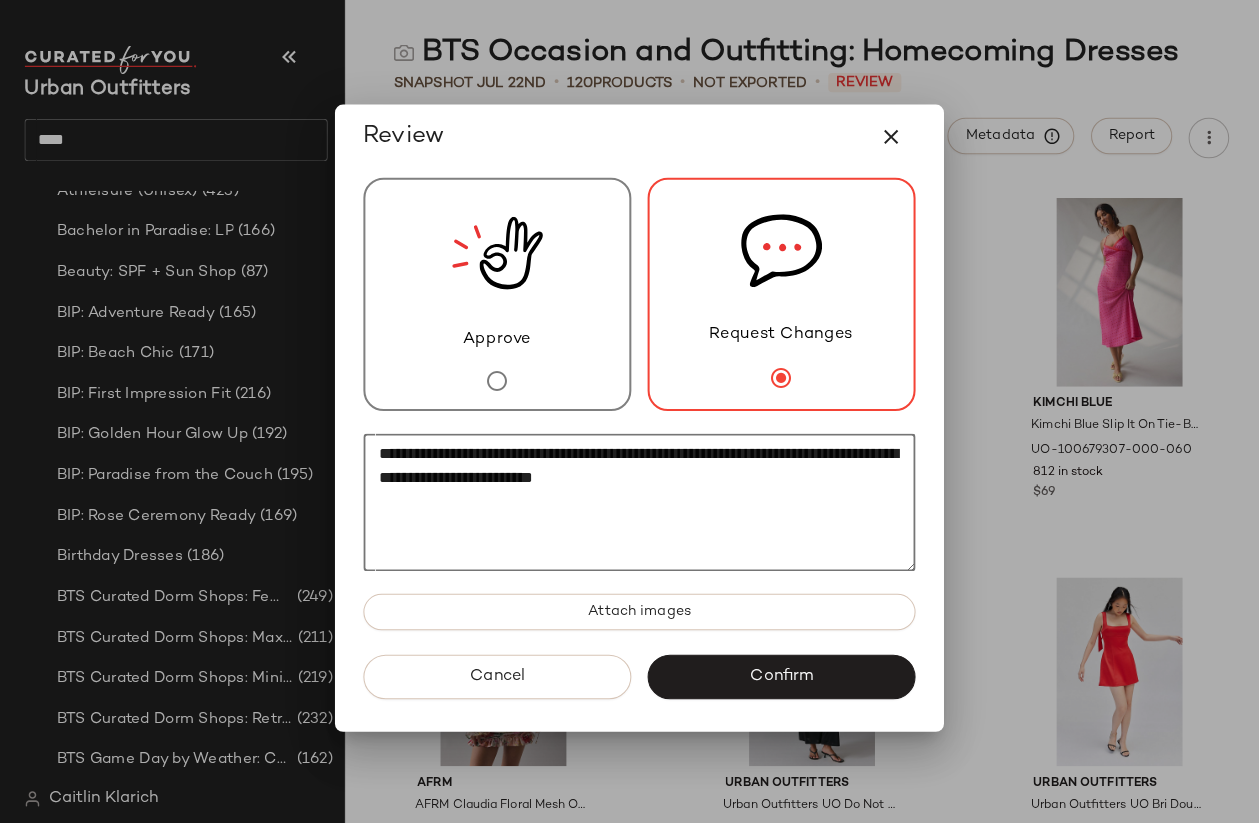paste on "**********" 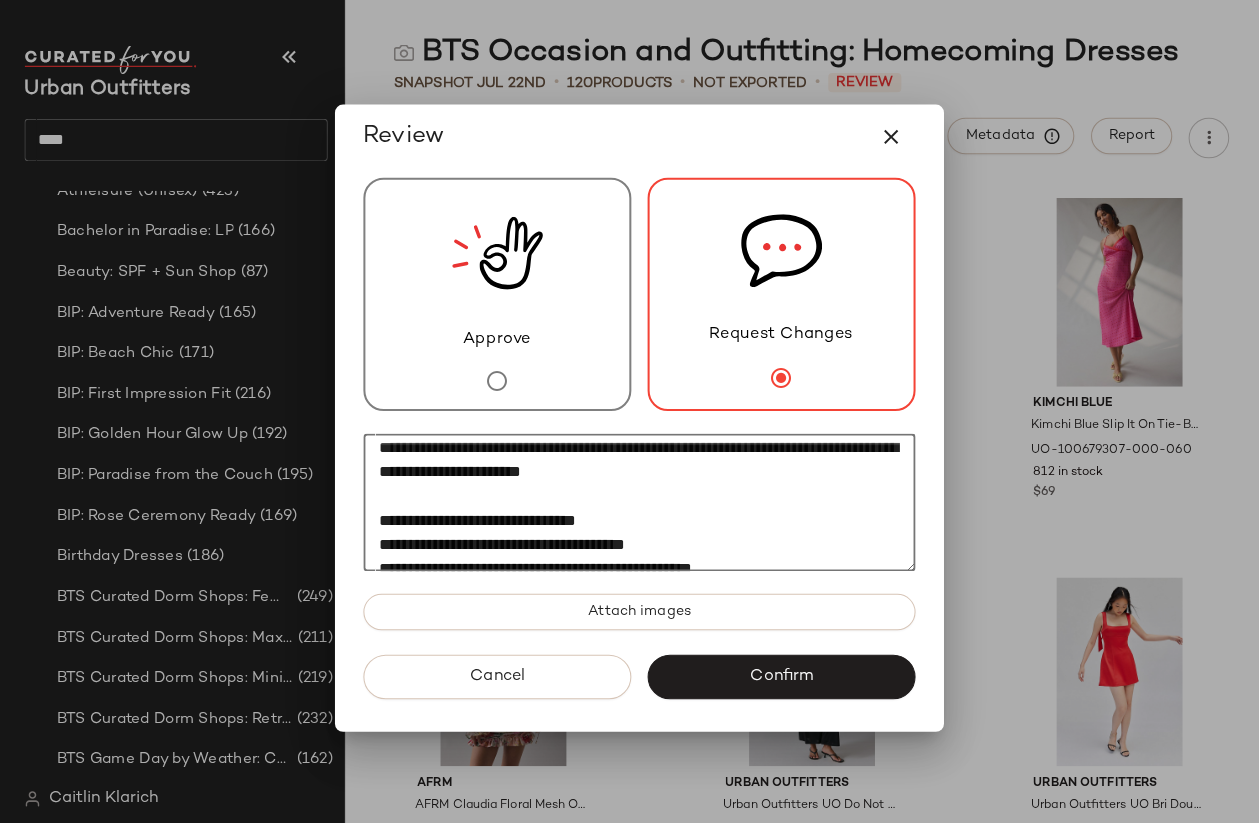 scroll, scrollTop: 0, scrollLeft: 0, axis: both 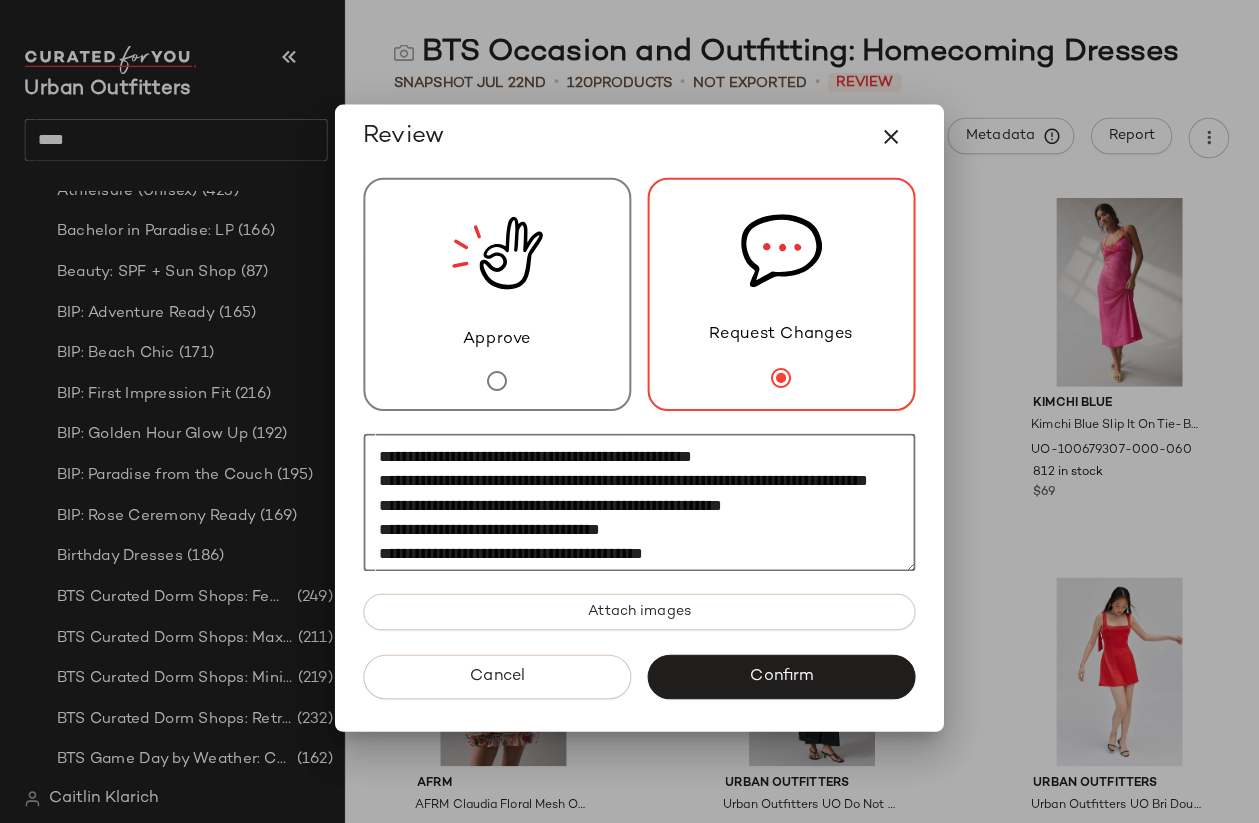 click on "**********" 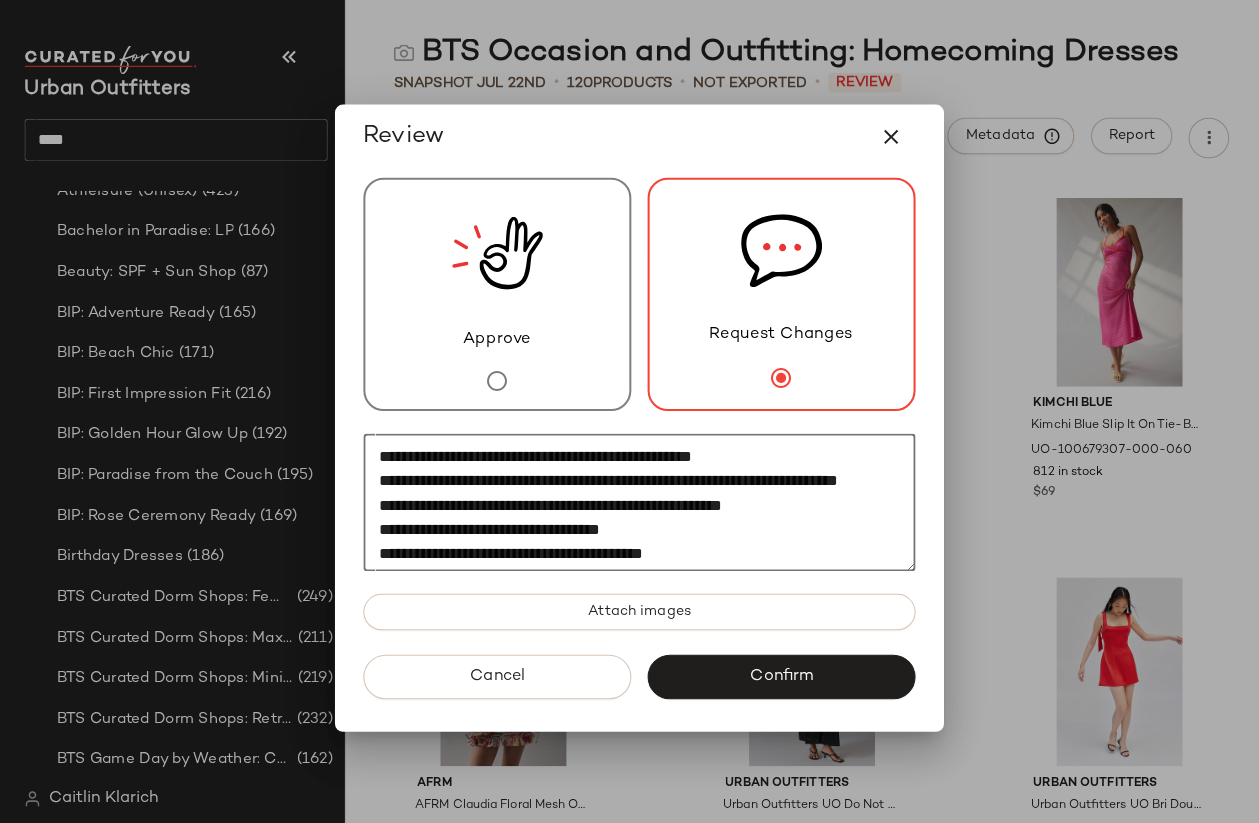 click on "**********" 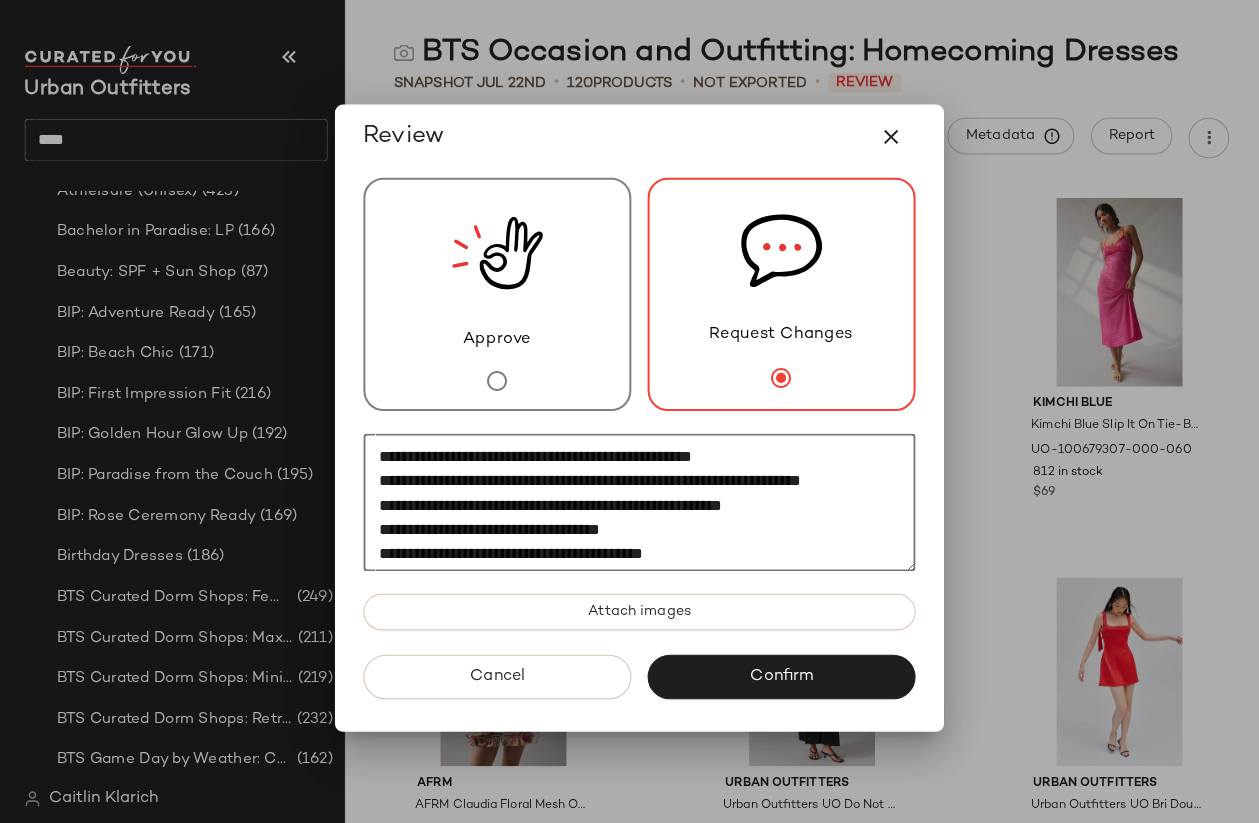 click on "**********" 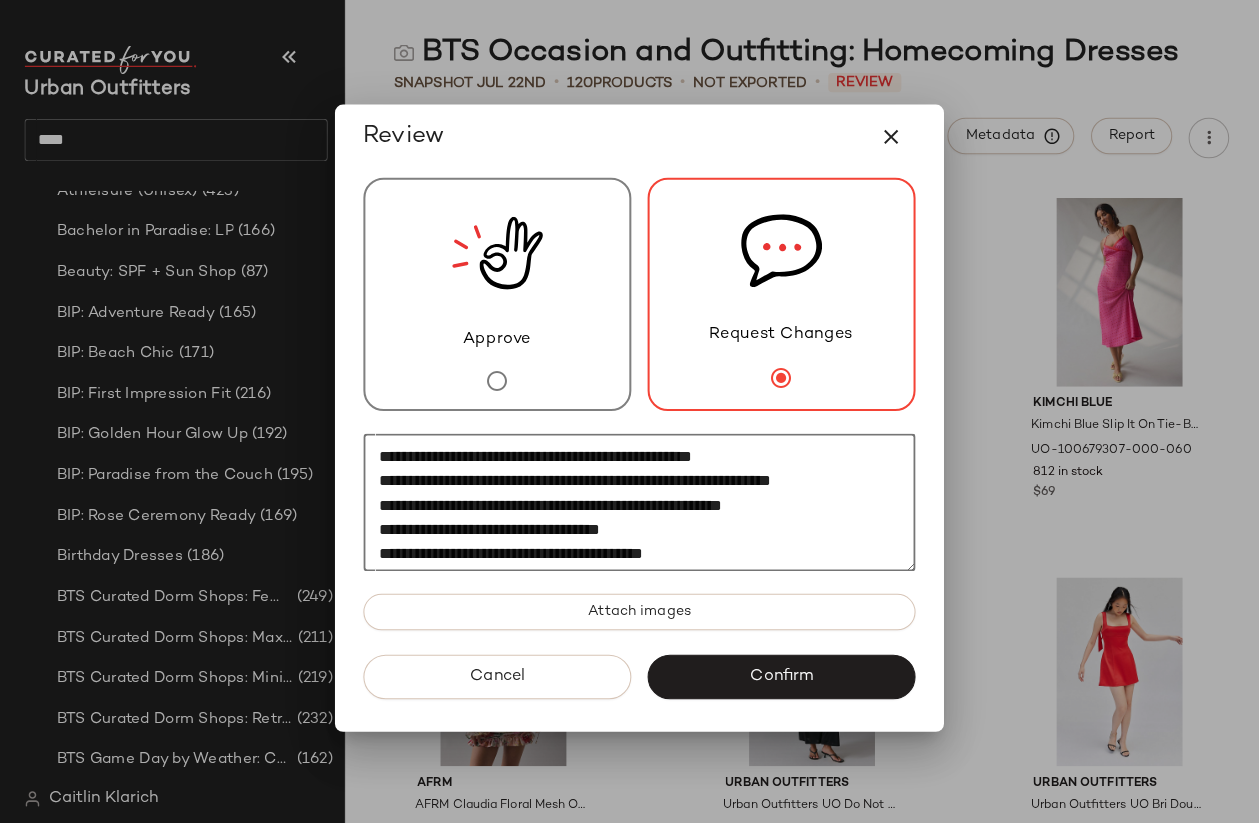 click on "**********" 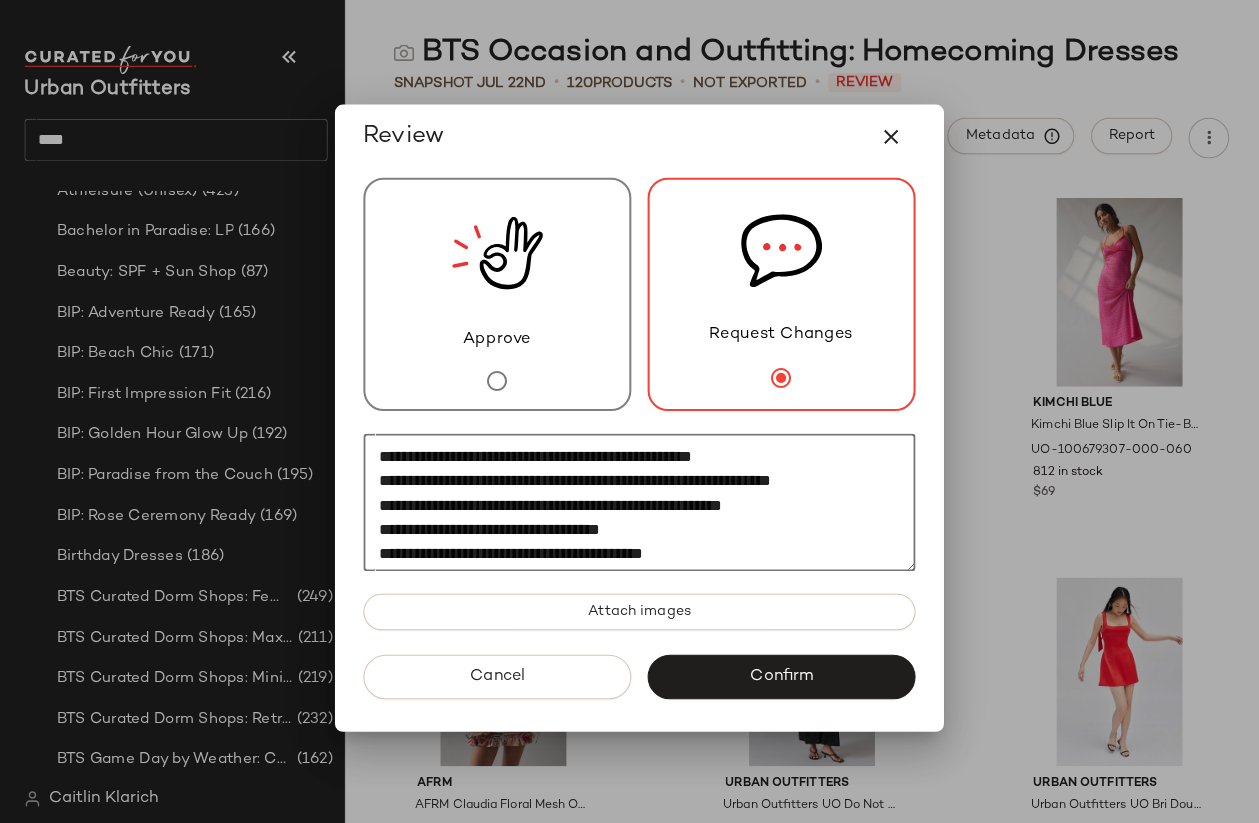 scroll, scrollTop: 115, scrollLeft: 0, axis: vertical 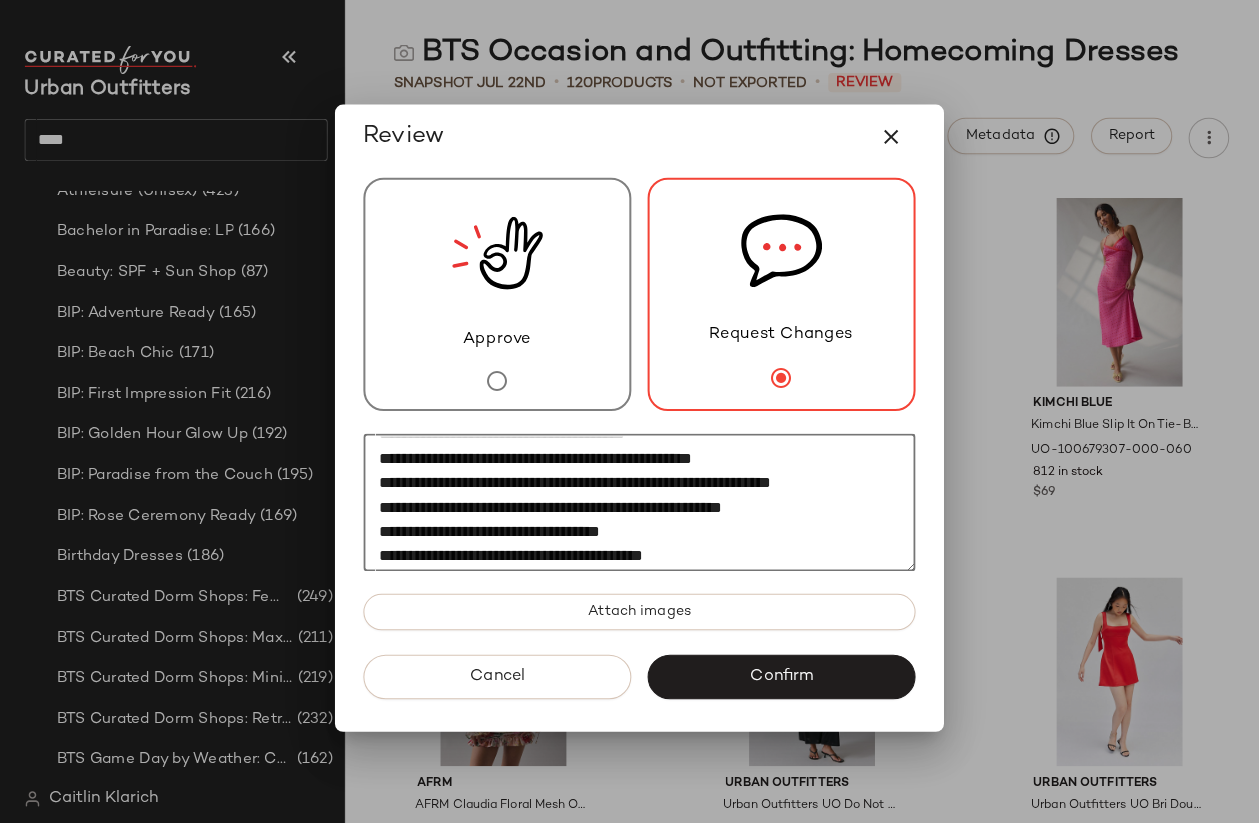 drag, startPoint x: 430, startPoint y: 497, endPoint x: 788, endPoint y: 469, distance: 359.0933 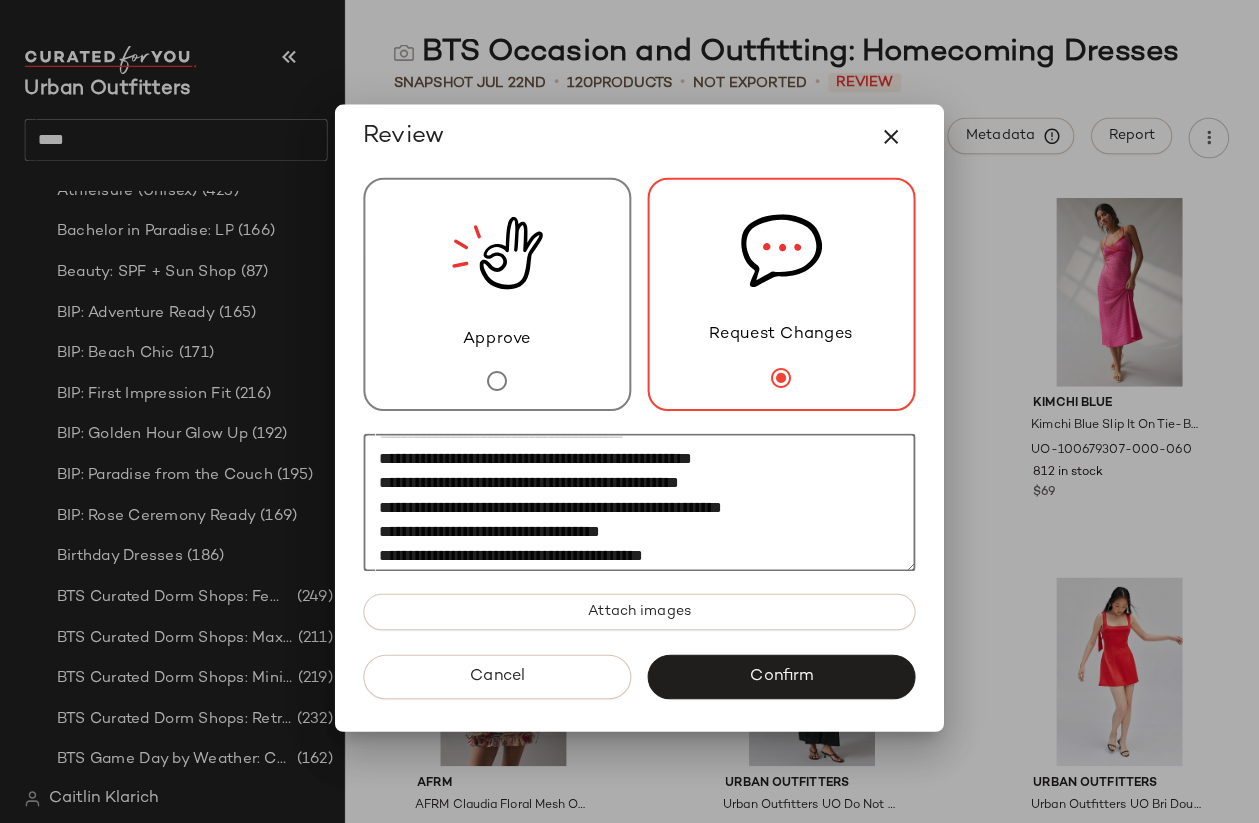 click on "**********" 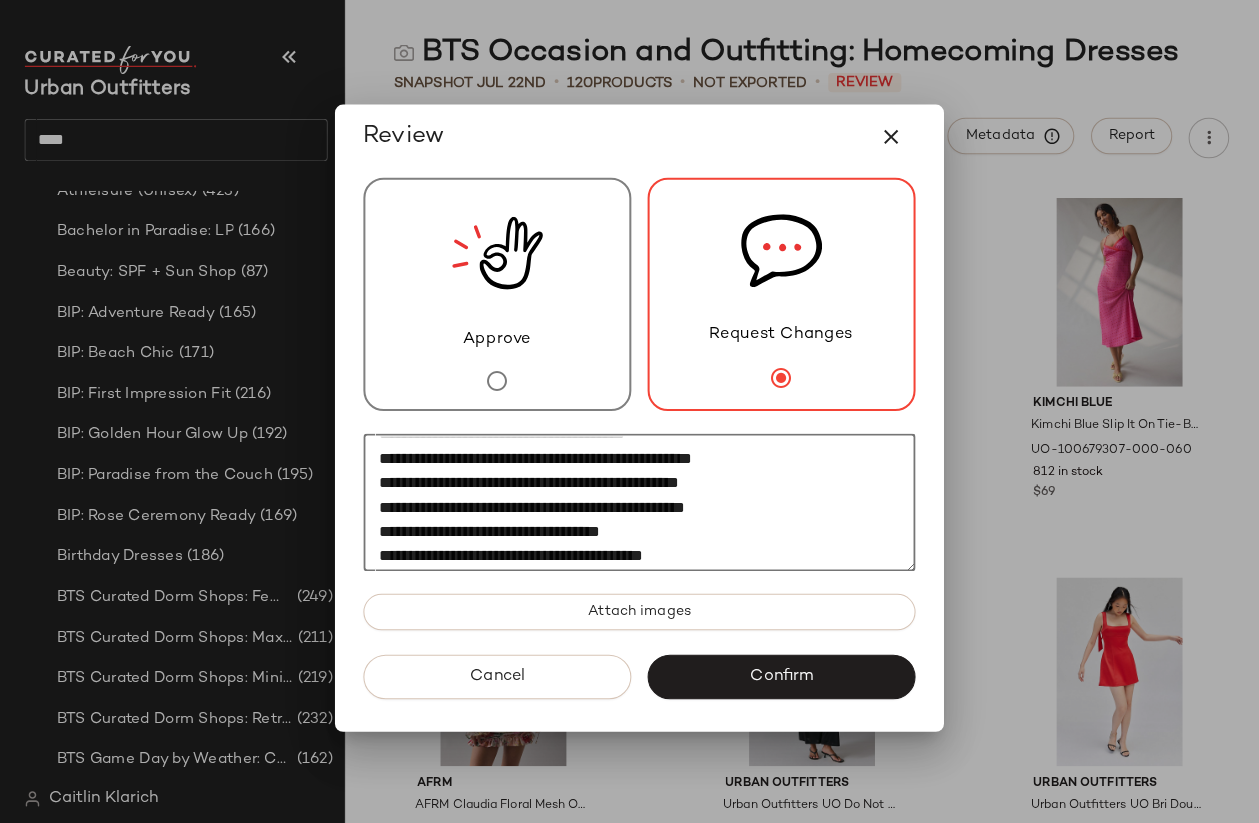 click on "**********" 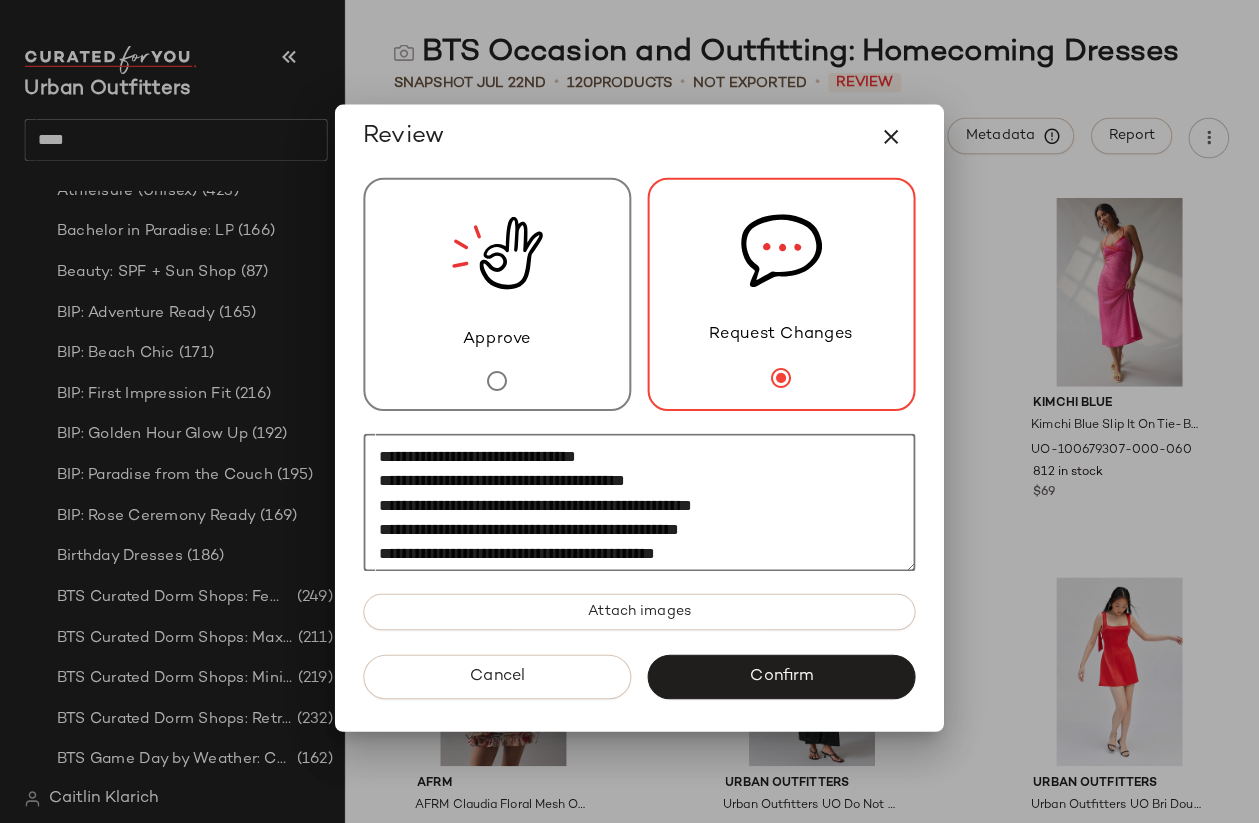 scroll, scrollTop: 82, scrollLeft: 0, axis: vertical 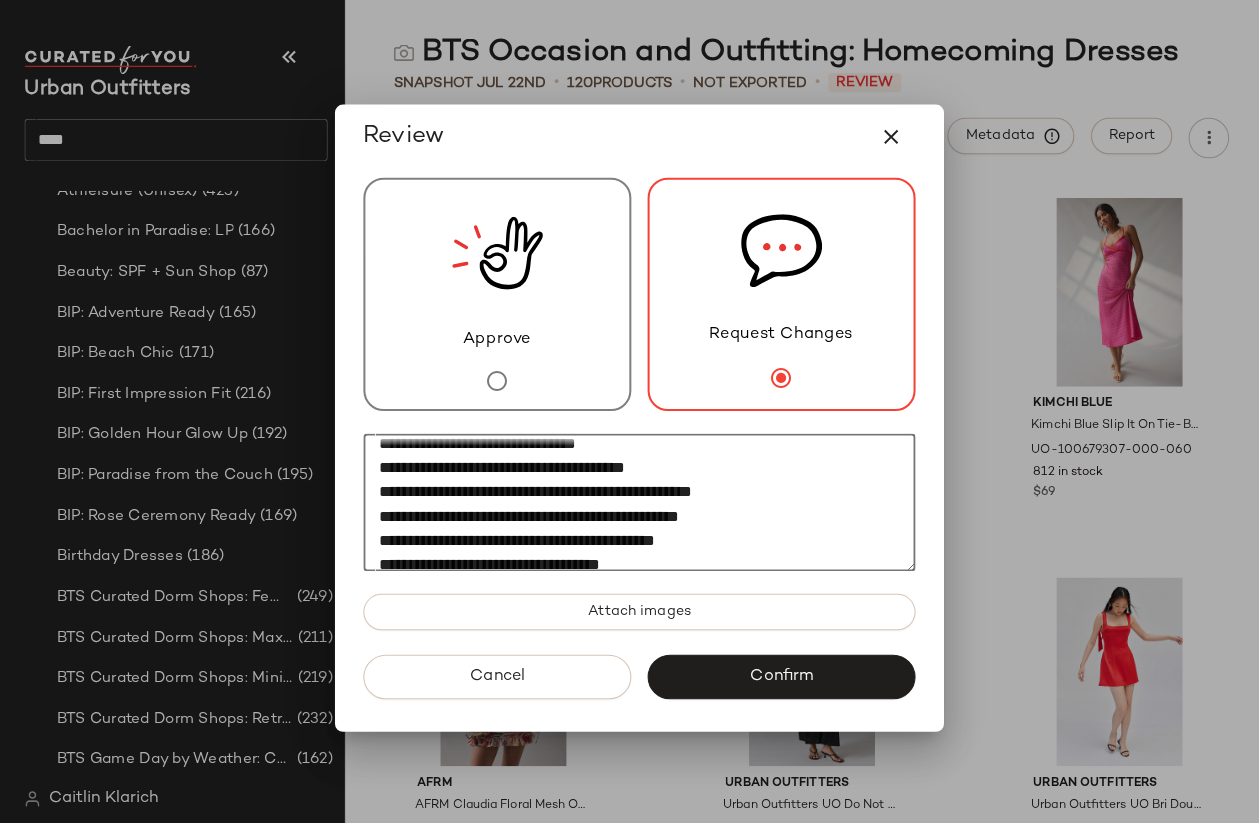 click on "**********" 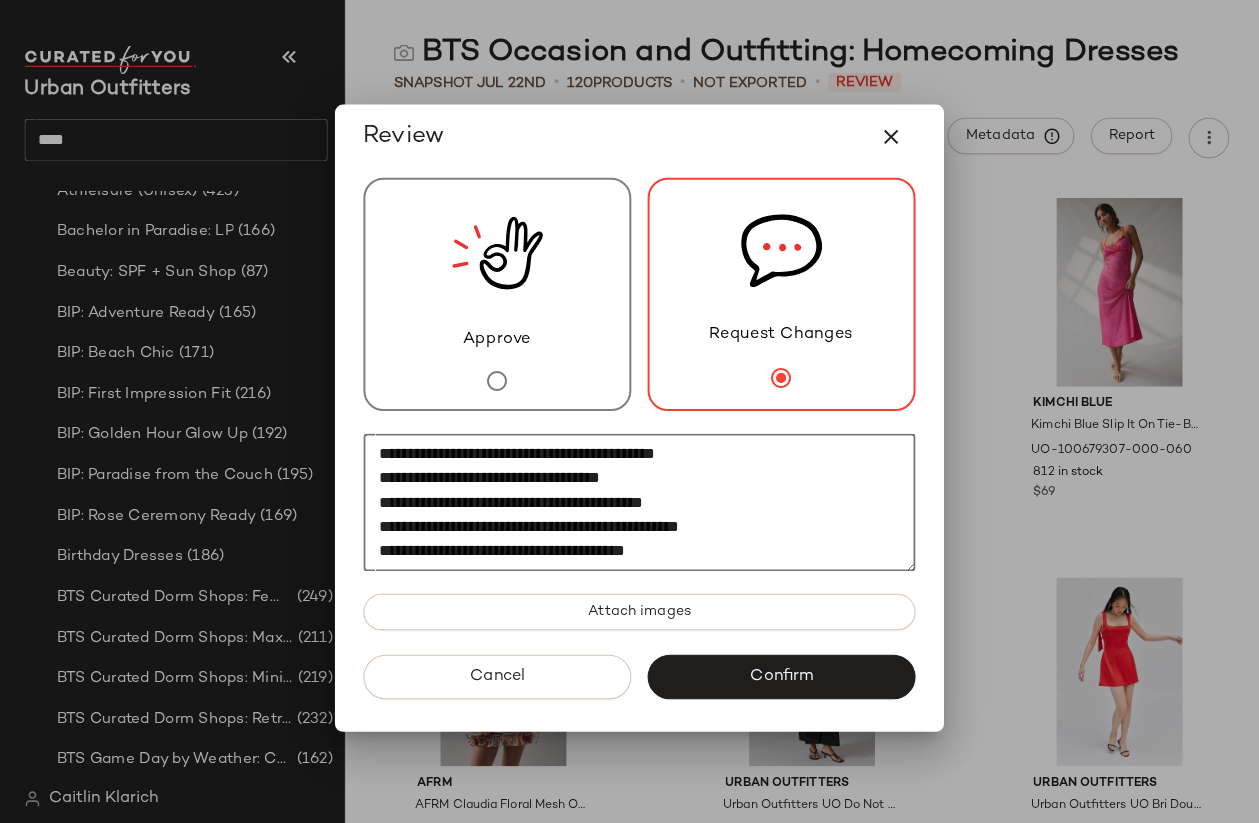 scroll, scrollTop: 168, scrollLeft: 0, axis: vertical 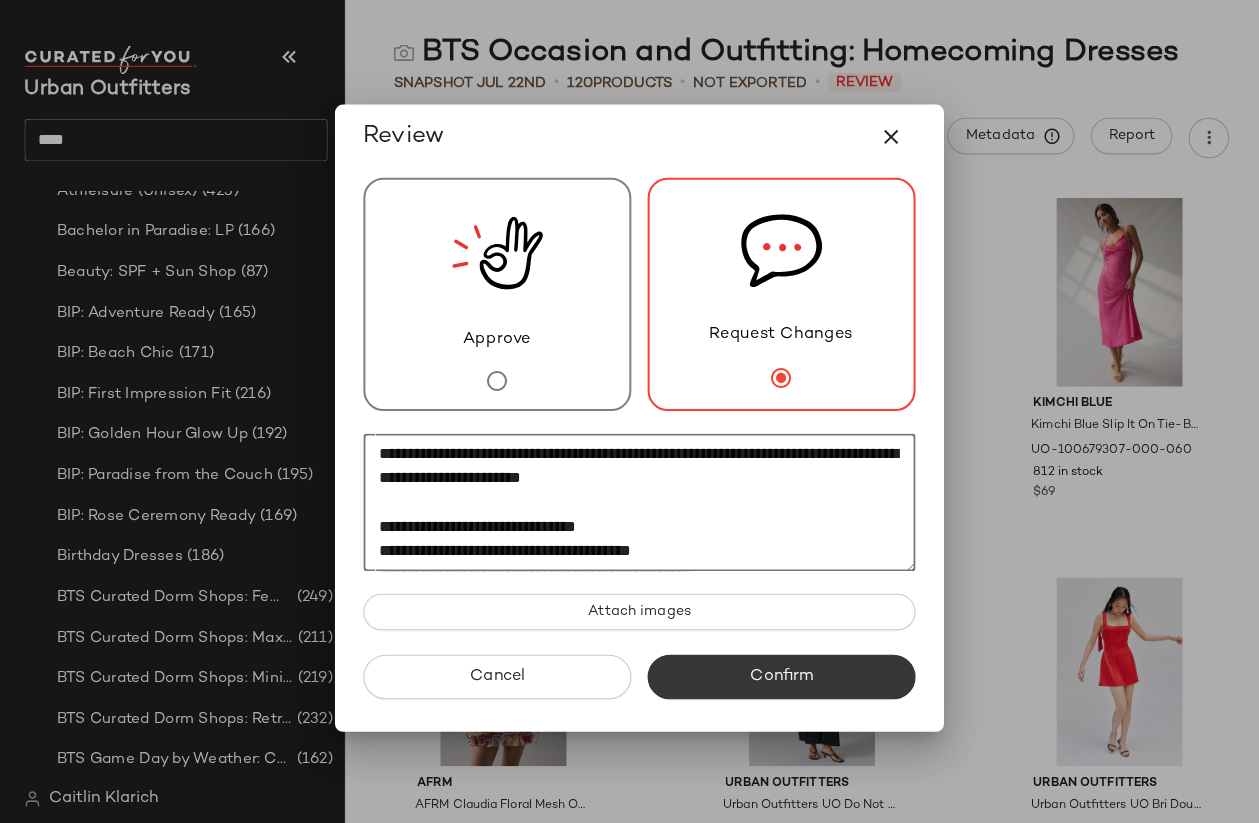 type on "**********" 